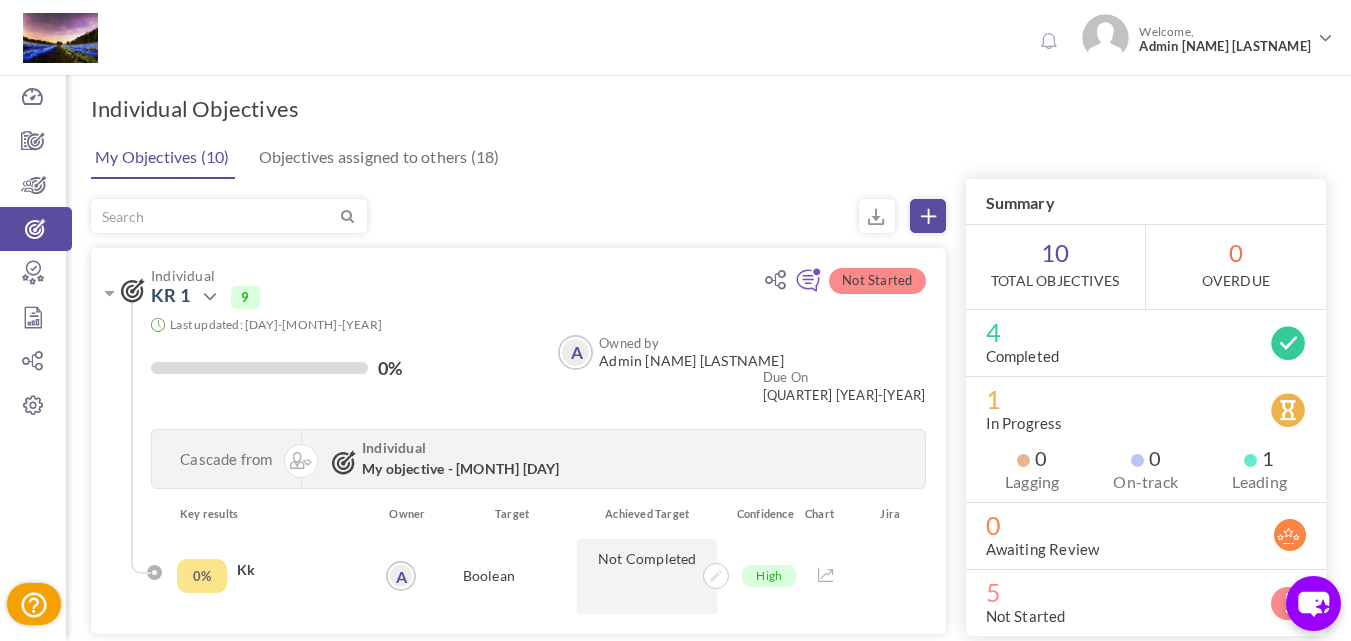 scroll, scrollTop: 0, scrollLeft: 0, axis: both 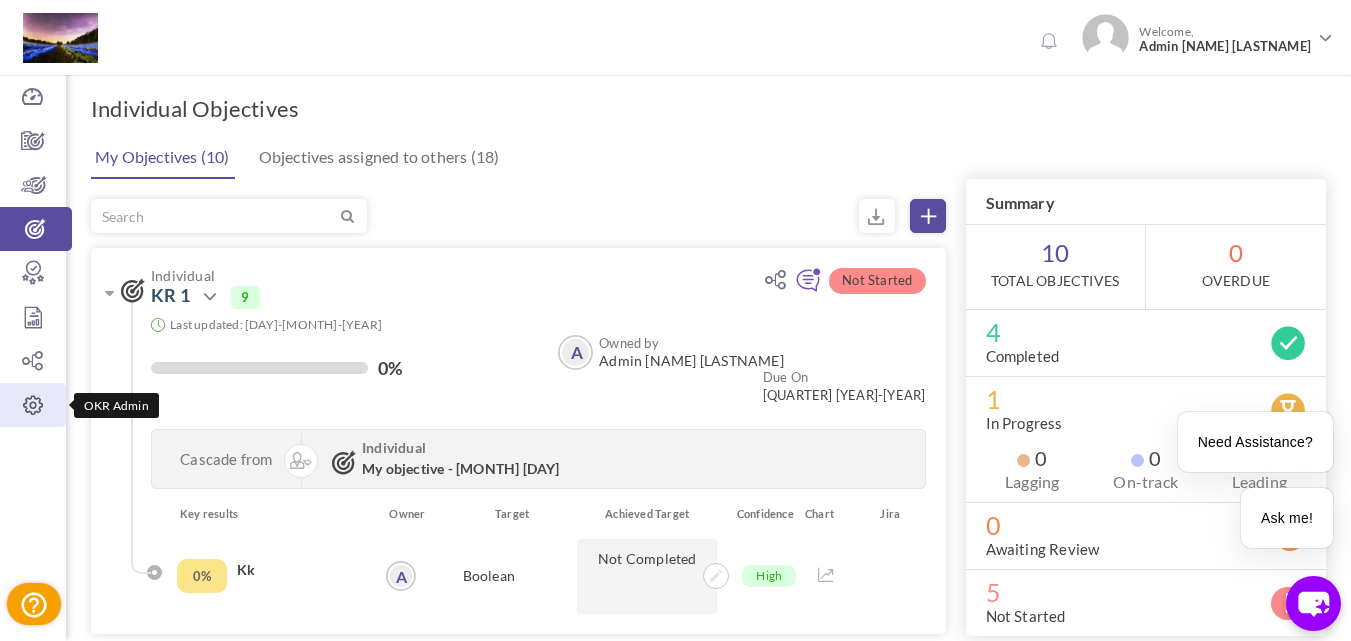 click at bounding box center [33, 405] 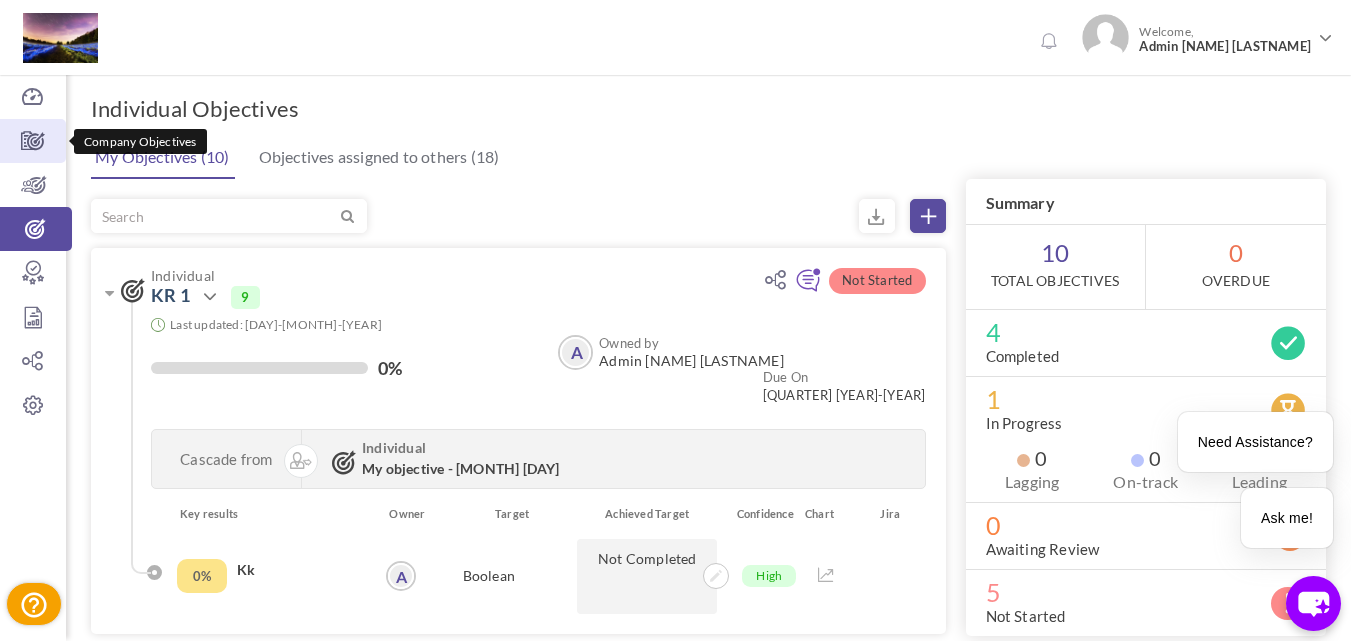 click on "Company Objectives" at bounding box center [33, 141] 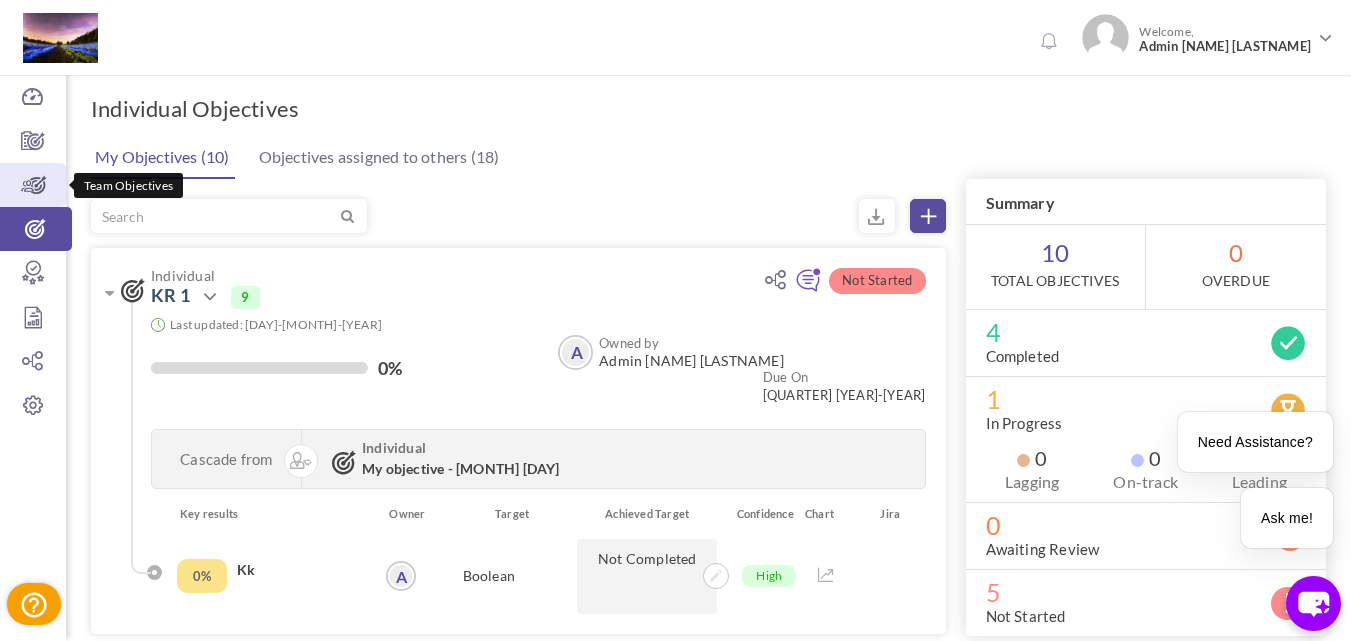 click on "Team Objectives" at bounding box center [33, 185] 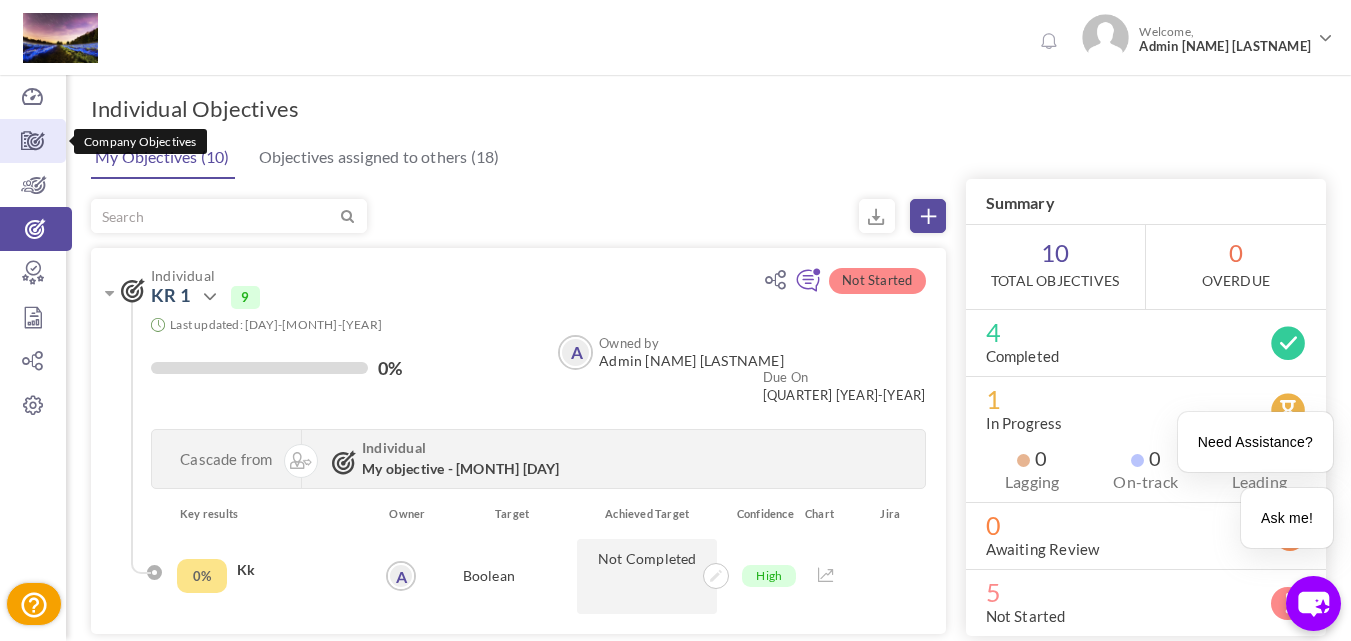 click on "Company Objectives" at bounding box center (33, 141) 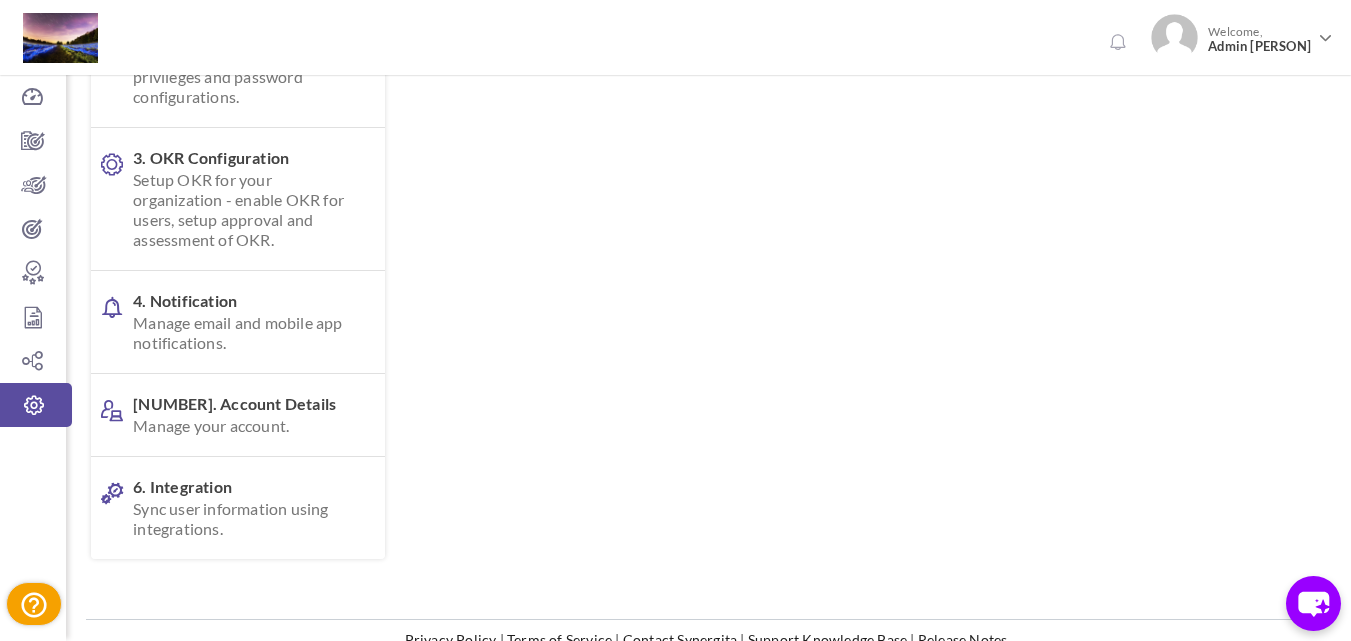 scroll, scrollTop: 279, scrollLeft: 0, axis: vertical 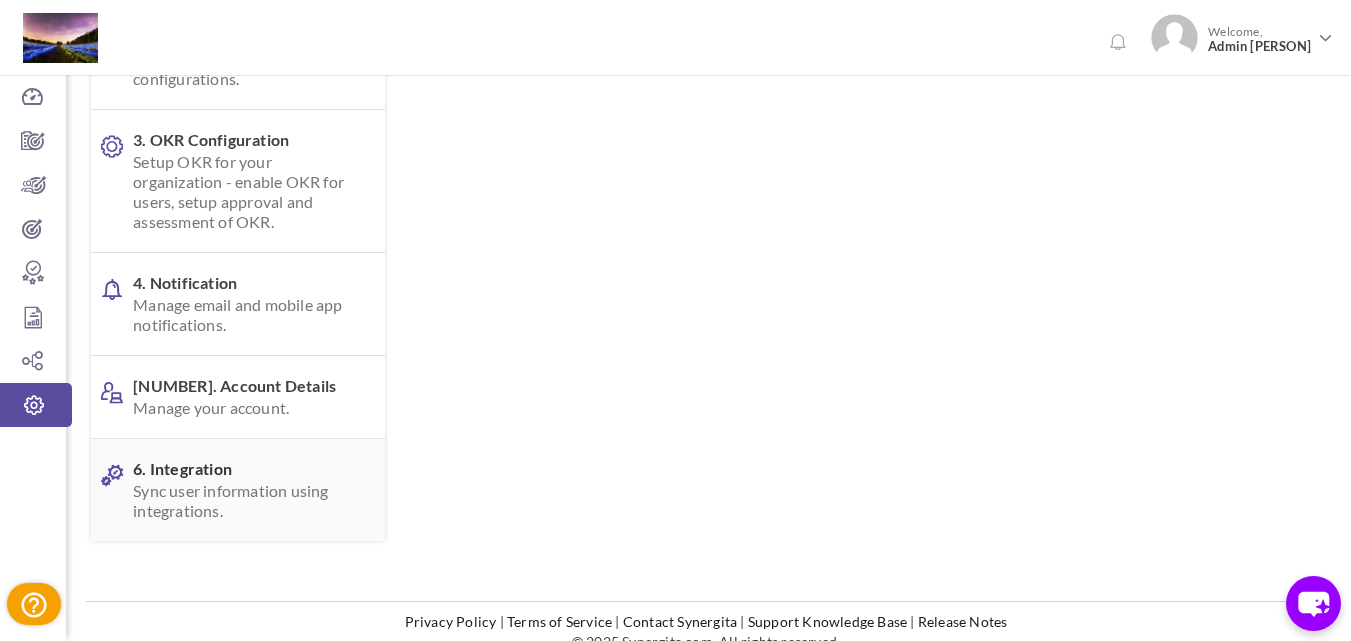 click on "1. Organization Setup
Manage your company, department and team details.
2. User Management
Manage the users with relevant privileges and password configurations.
3. OKR Configuration
Setup OKR for your organization - enable OKR for users, setup approval and assessment of OKR." at bounding box center (238, 202) 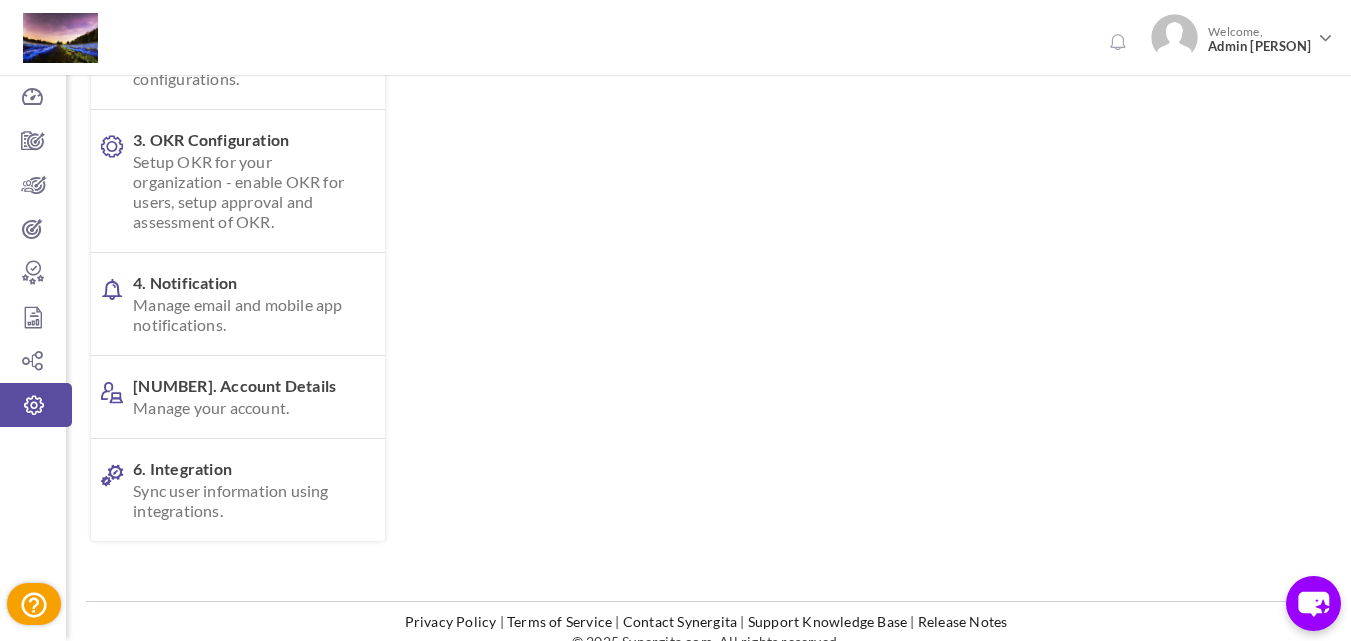click on "3. OKR Configuration
Setup OKR for your organization - enable OKR for users, setup approval and assessment of OKR." at bounding box center [246, 181] 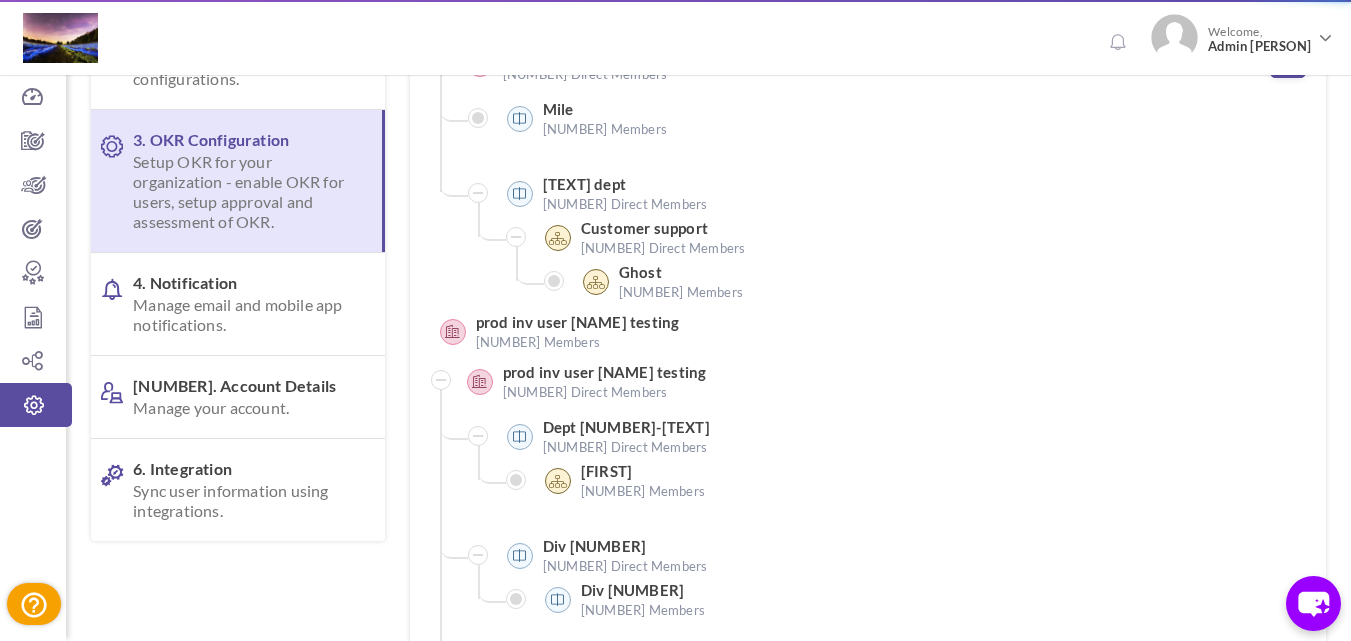 scroll, scrollTop: 0, scrollLeft: 0, axis: both 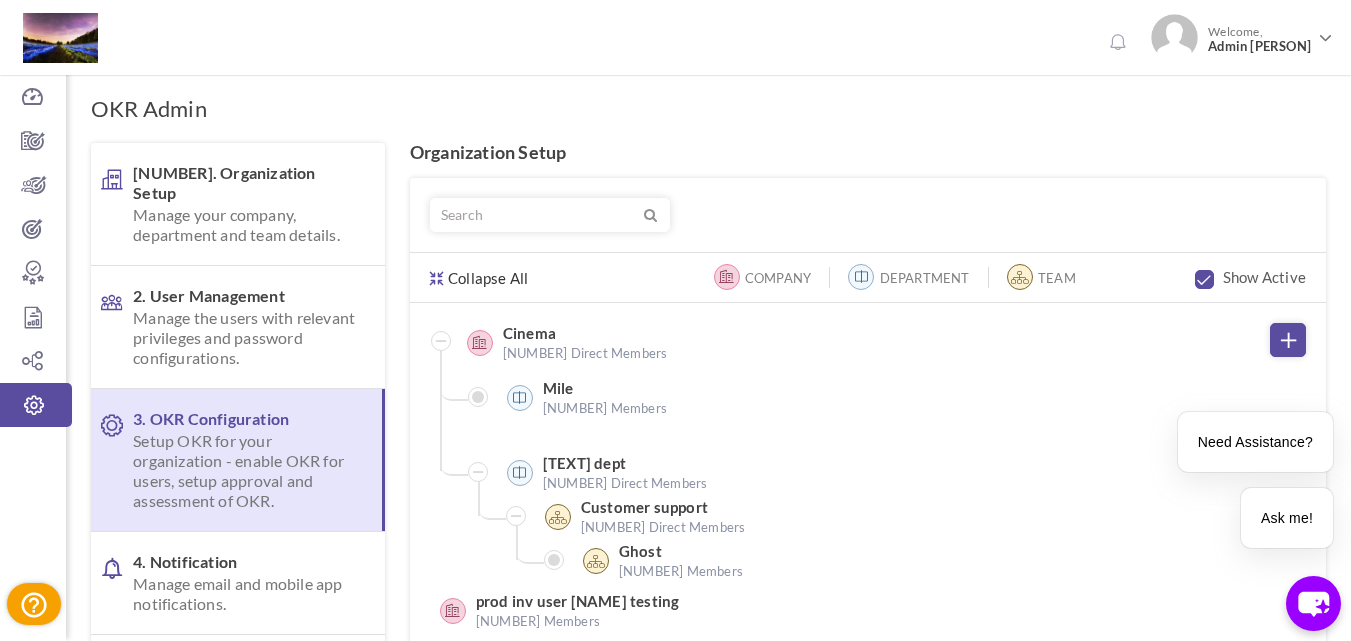 click on "Setup OKR for your organization - enable OKR for users, setup approval and assessment of OKR." at bounding box center (245, 471) 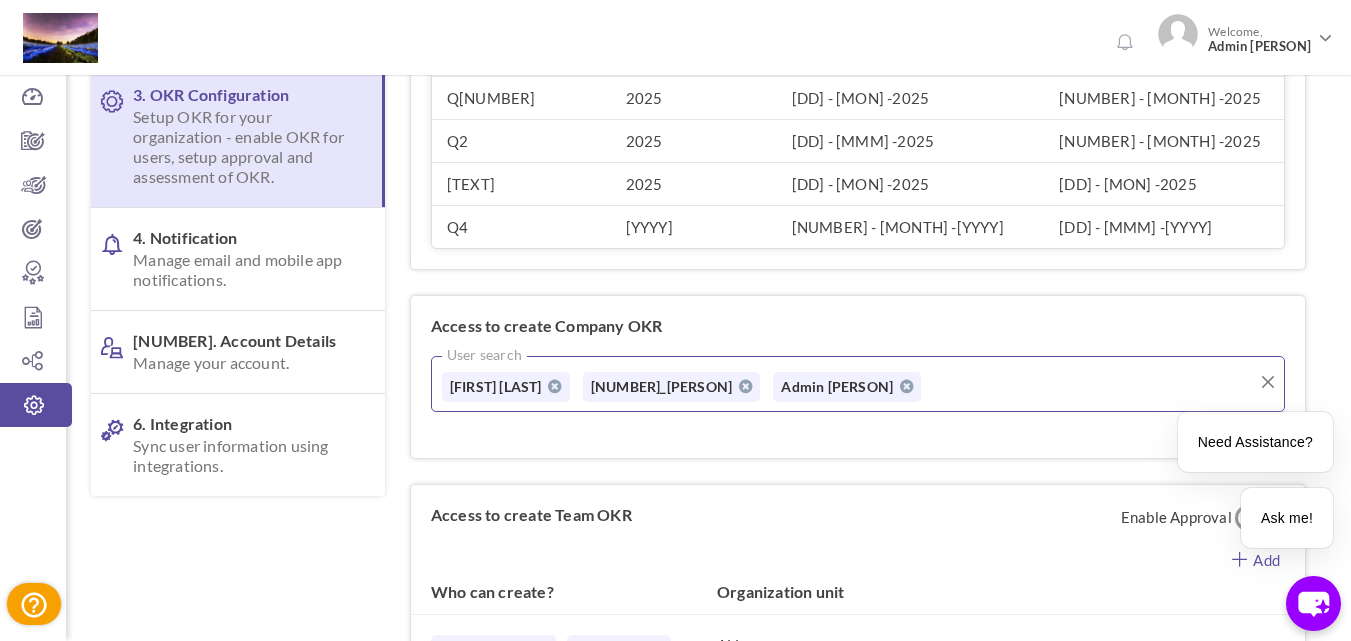 scroll, scrollTop: 342, scrollLeft: 0, axis: vertical 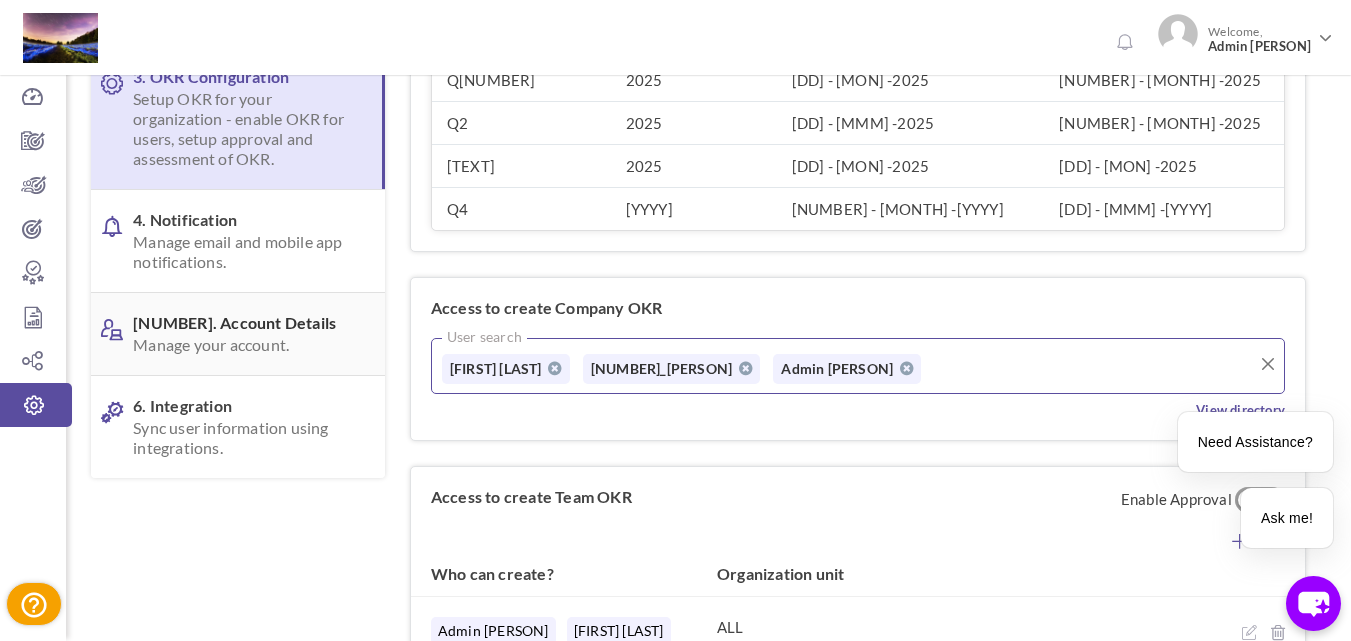click on "5. Account Details
Manage your account." at bounding box center [246, 334] 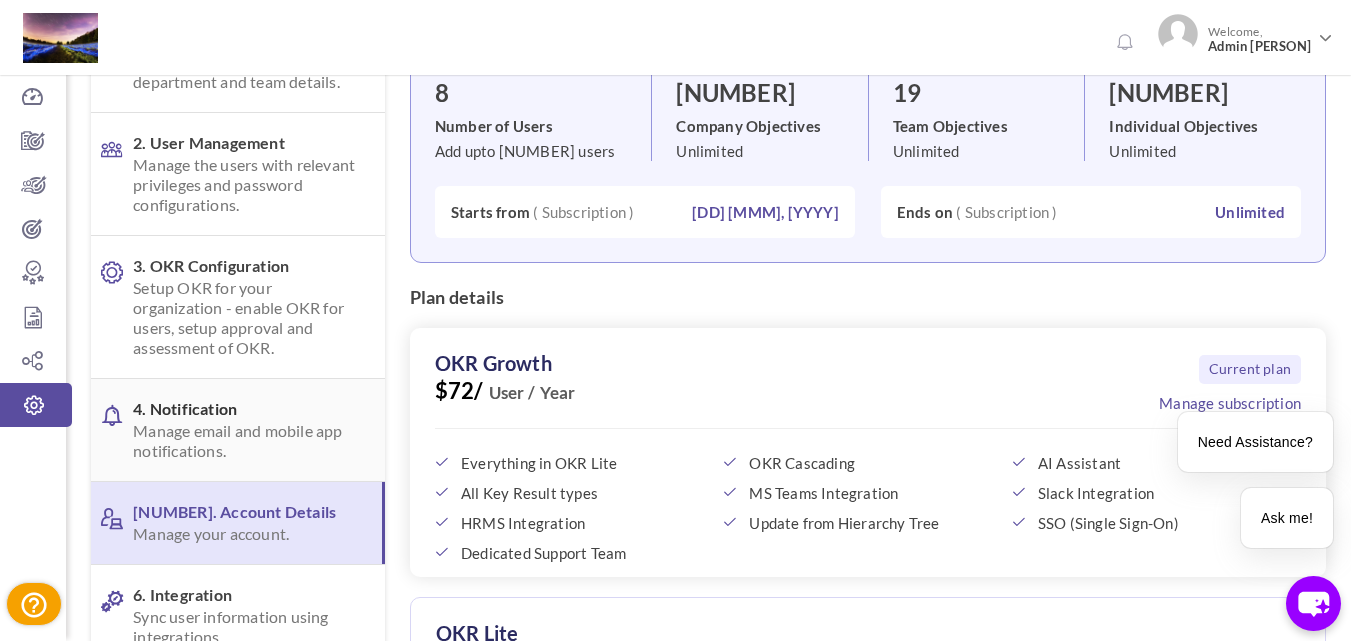 scroll, scrollTop: 156, scrollLeft: 0, axis: vertical 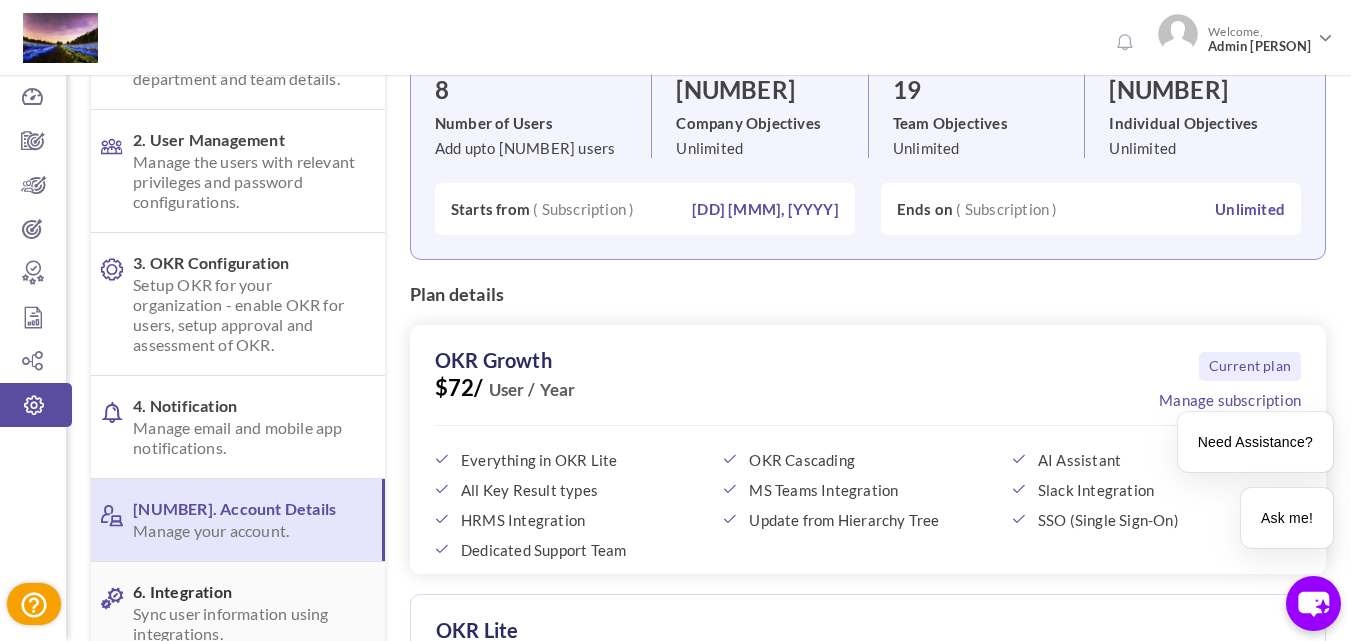click on "Sync user information using integrations." at bounding box center (246, 624) 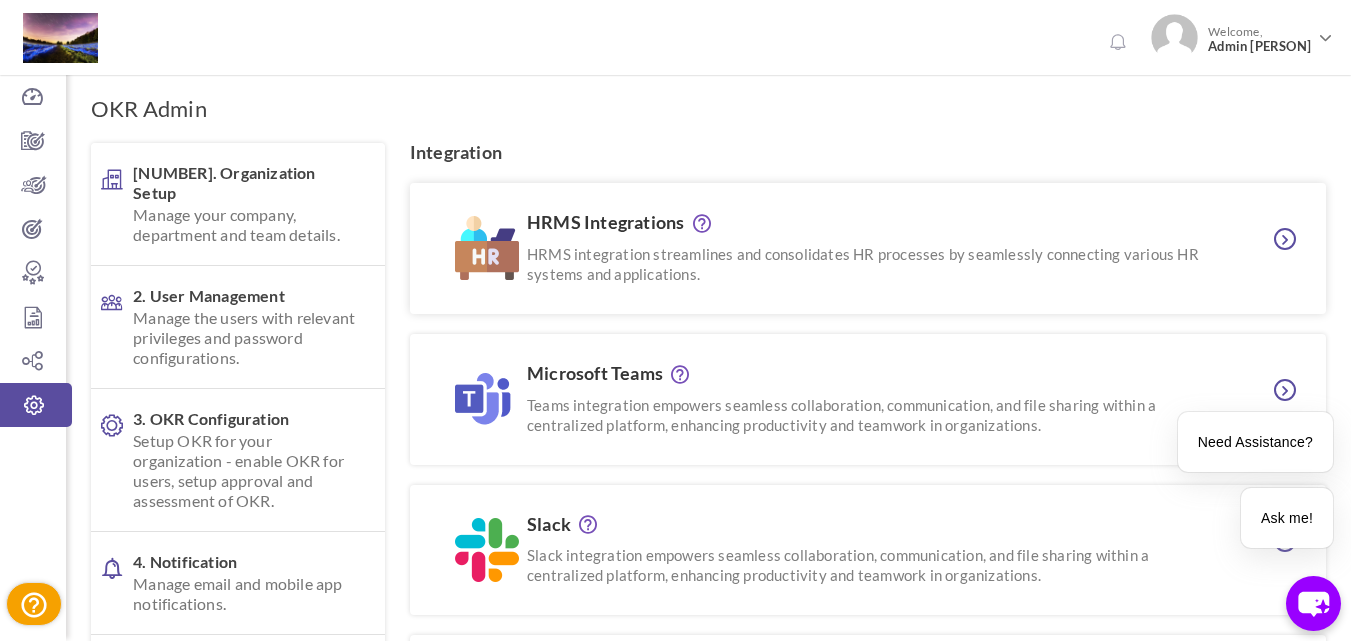 scroll, scrollTop: 279, scrollLeft: 0, axis: vertical 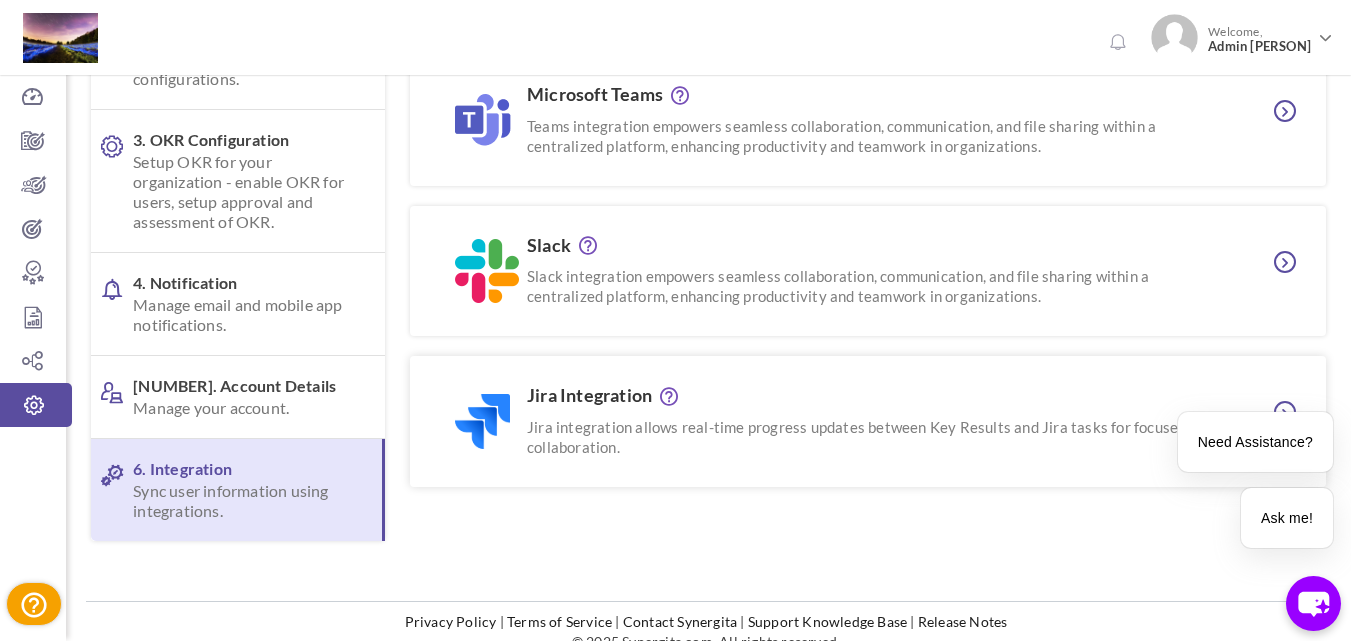 click on "Jira Integration
Jira integration allows real-time progress updates between Key Results and Jira tasks for focused collaboration." at bounding box center (868, 421) 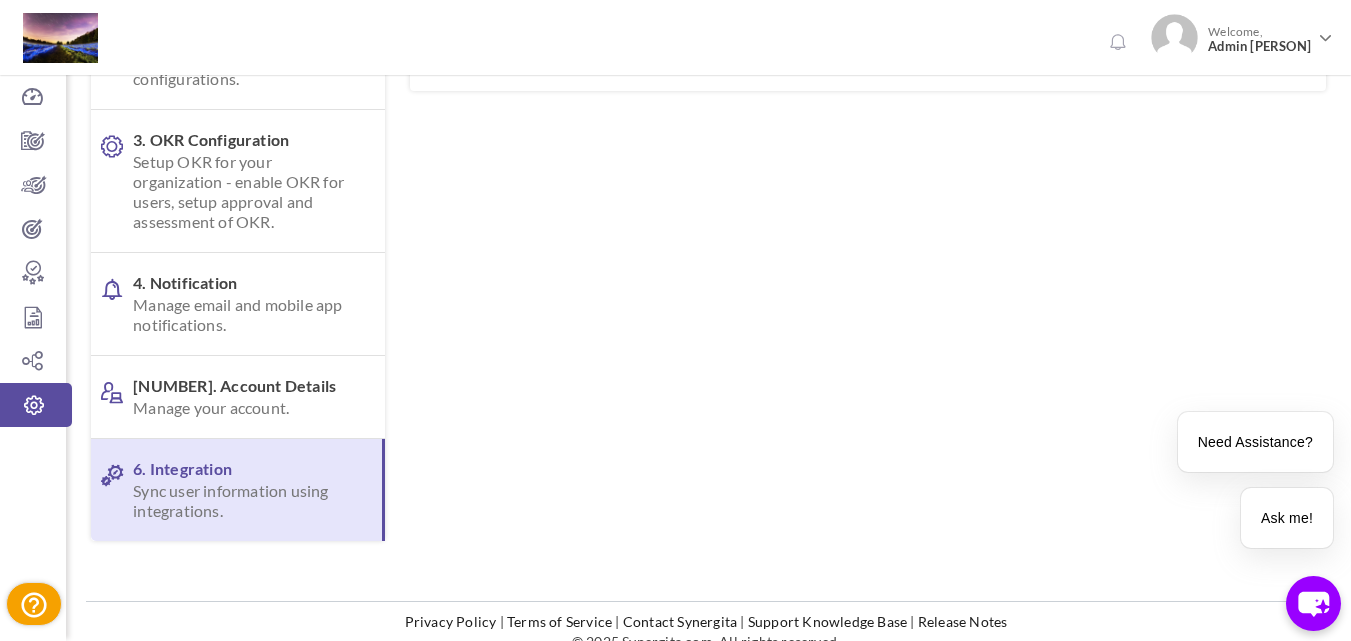 scroll, scrollTop: 0, scrollLeft: 0, axis: both 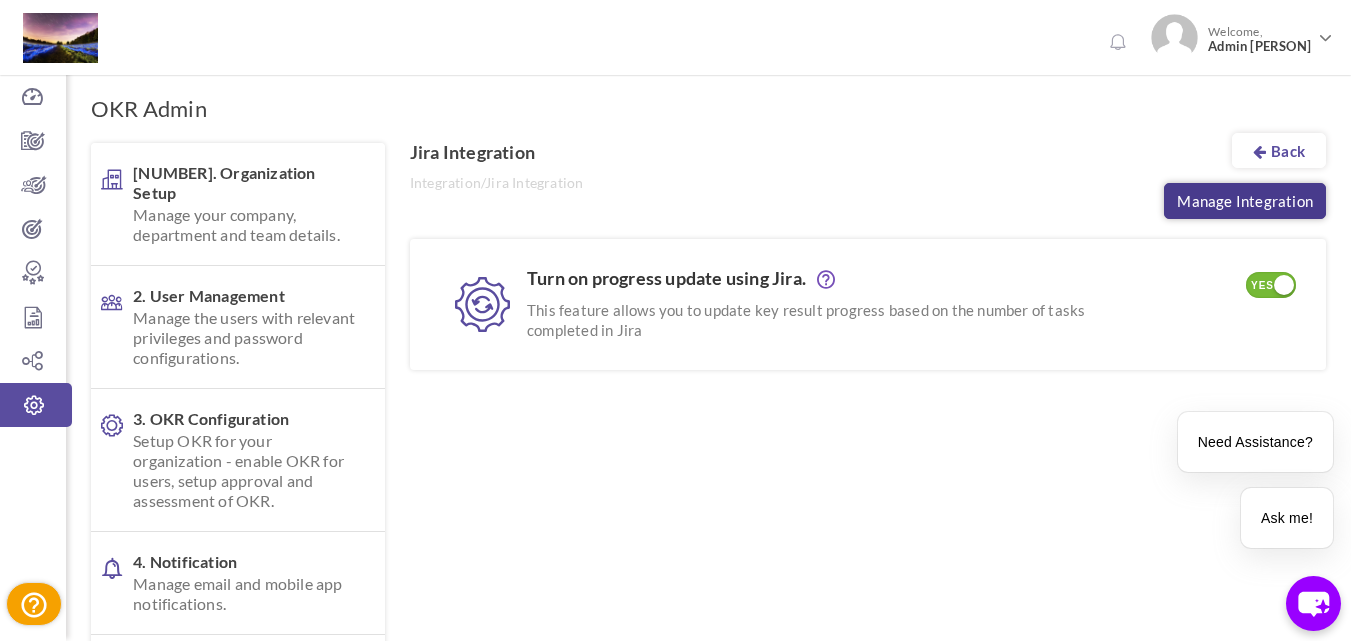 click on "Manage Integration" at bounding box center [1245, 201] 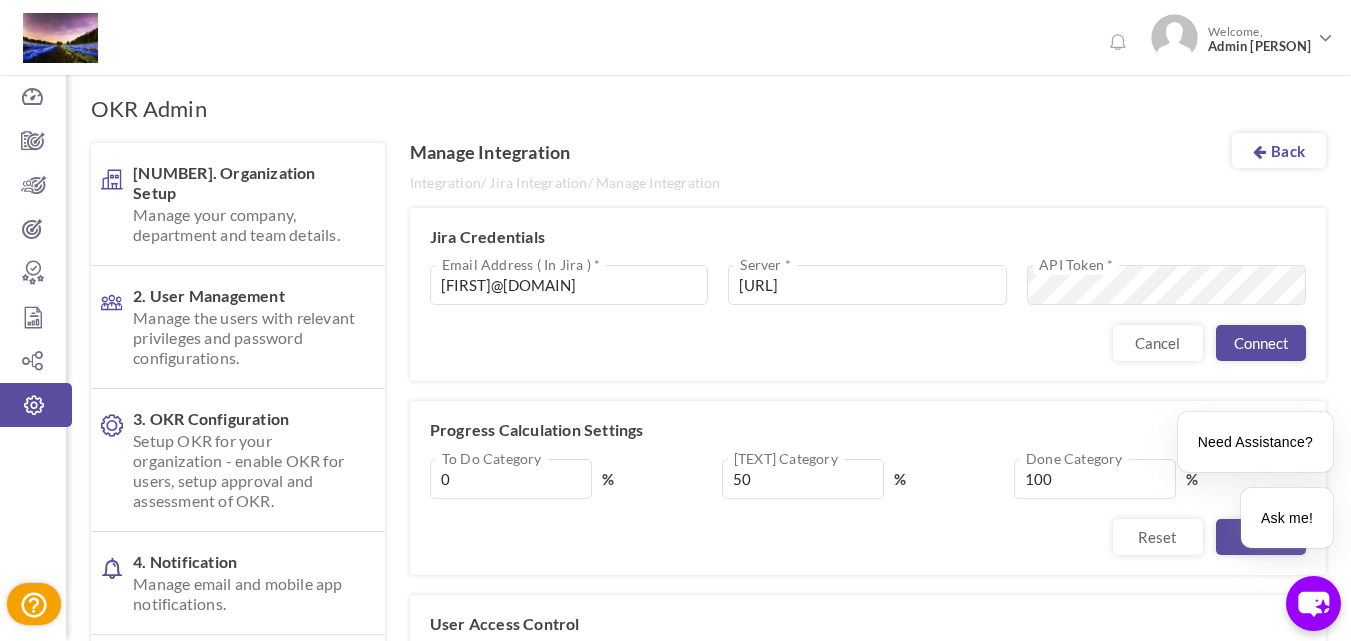 scroll, scrollTop: 279, scrollLeft: 0, axis: vertical 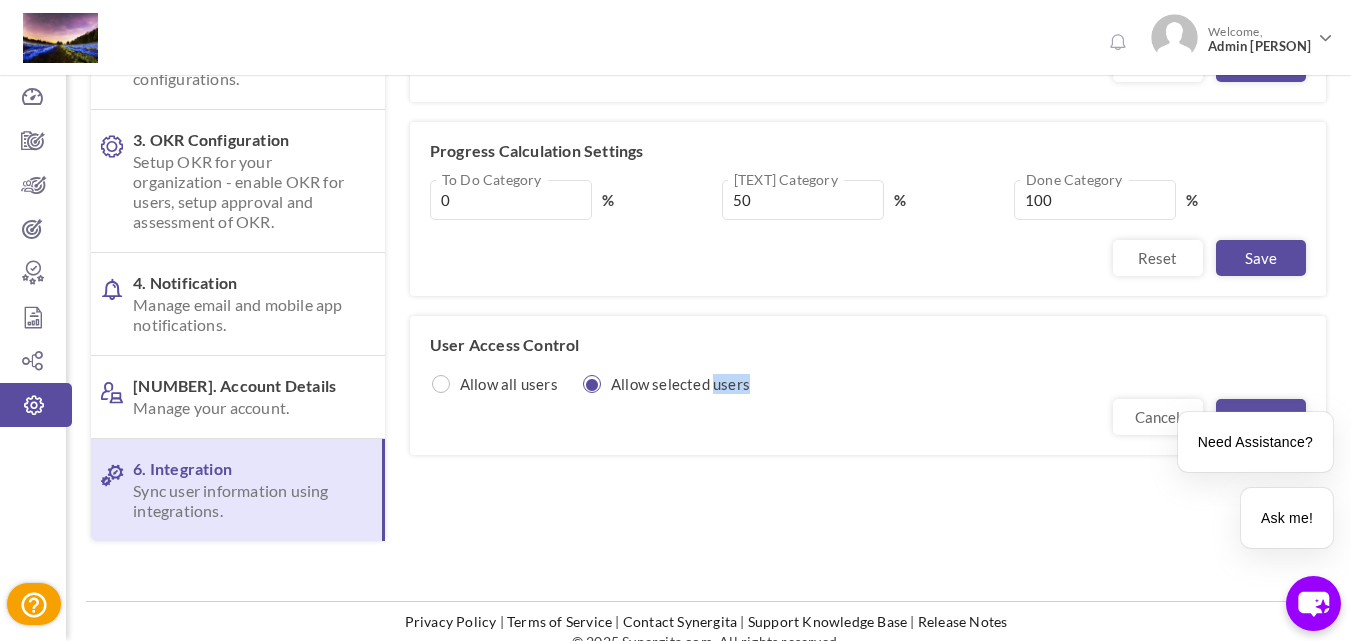 drag, startPoint x: 729, startPoint y: 398, endPoint x: 707, endPoint y: 386, distance: 25.059929 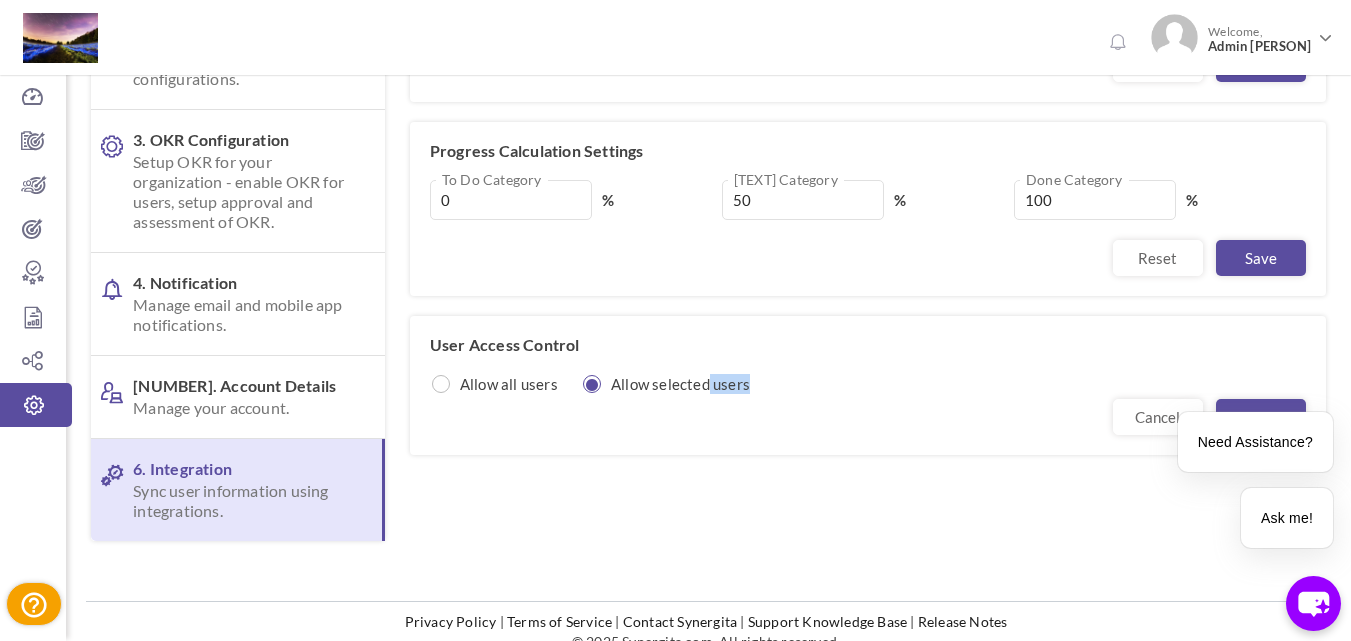 click on "Allow selected users" at bounding box center (685, 384) 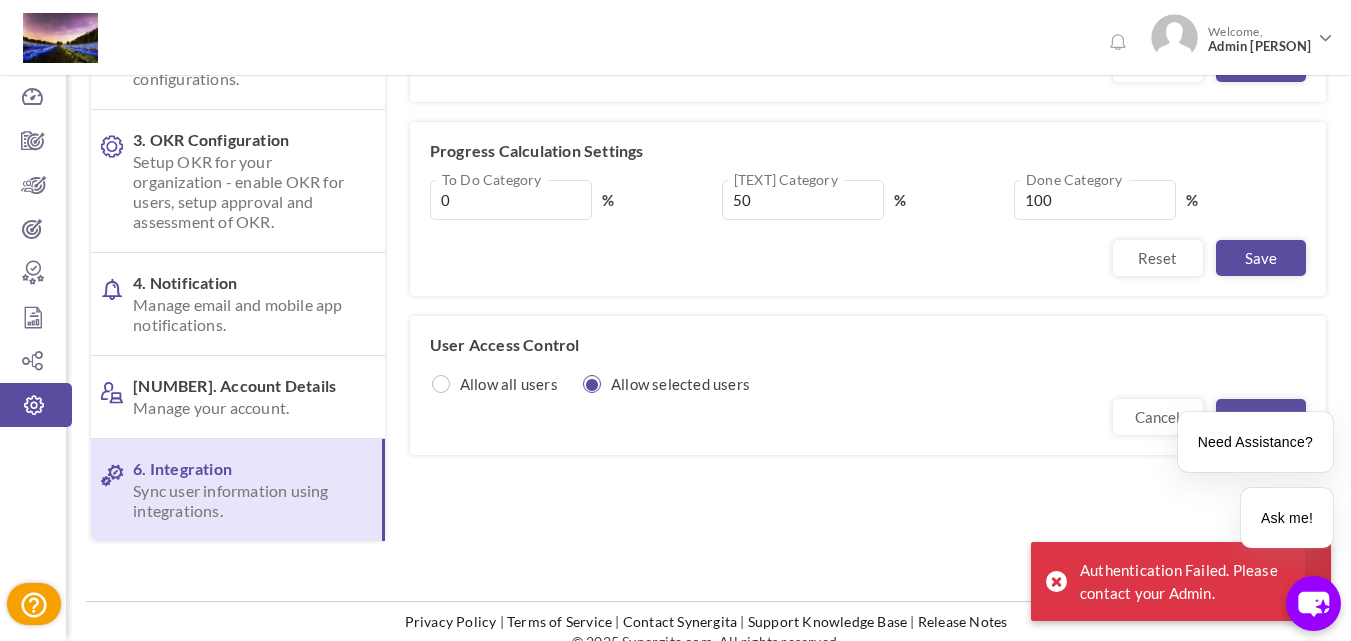 scroll, scrollTop: 0, scrollLeft: 0, axis: both 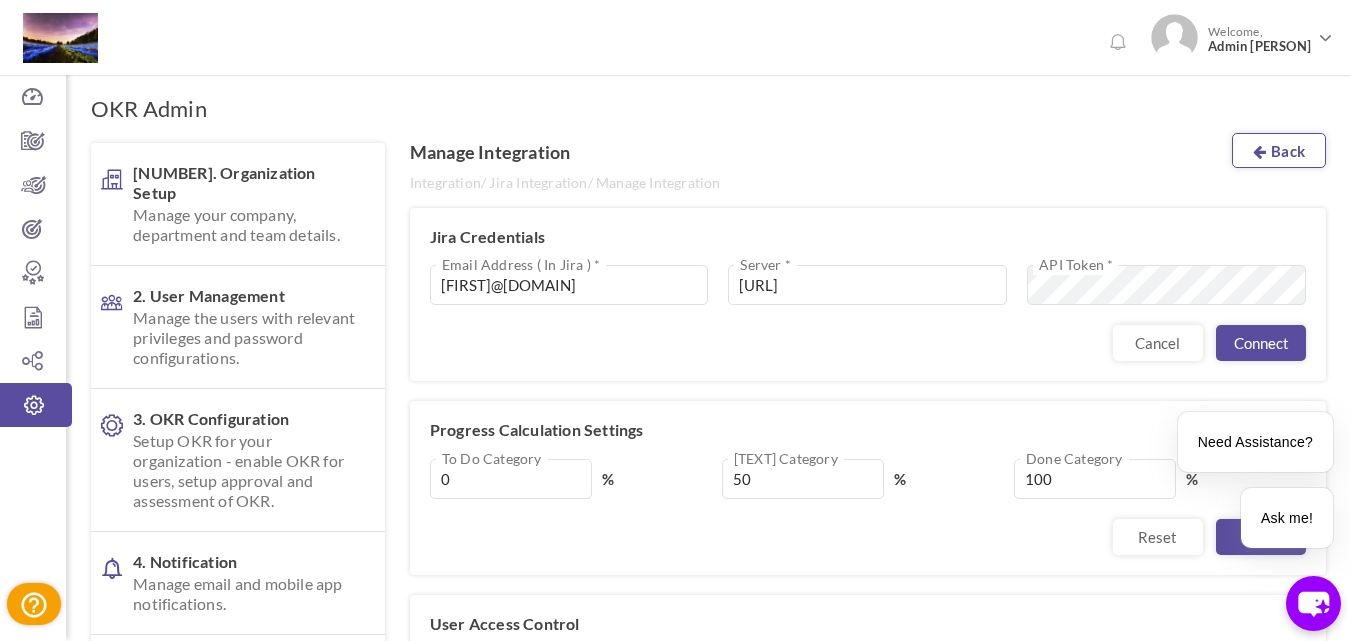 click on "Back" at bounding box center (1279, 150) 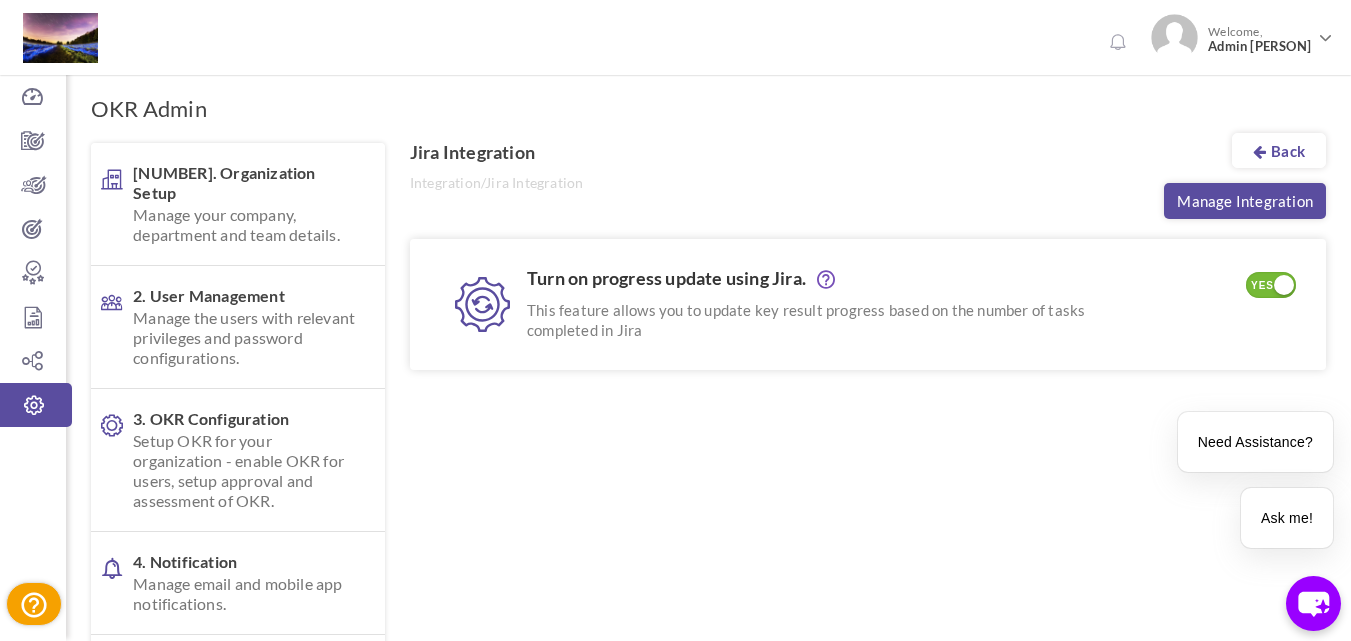 click on "YES NO" at bounding box center [1271, 285] 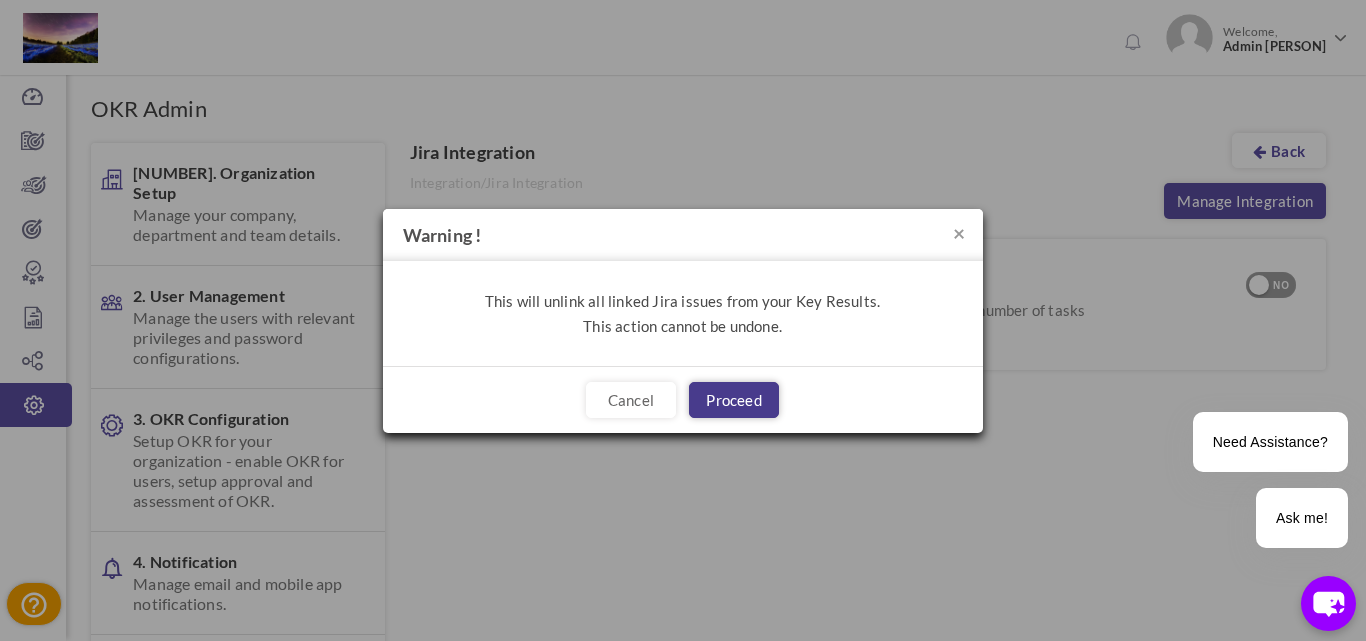 click on "Proceed" at bounding box center [734, 400] 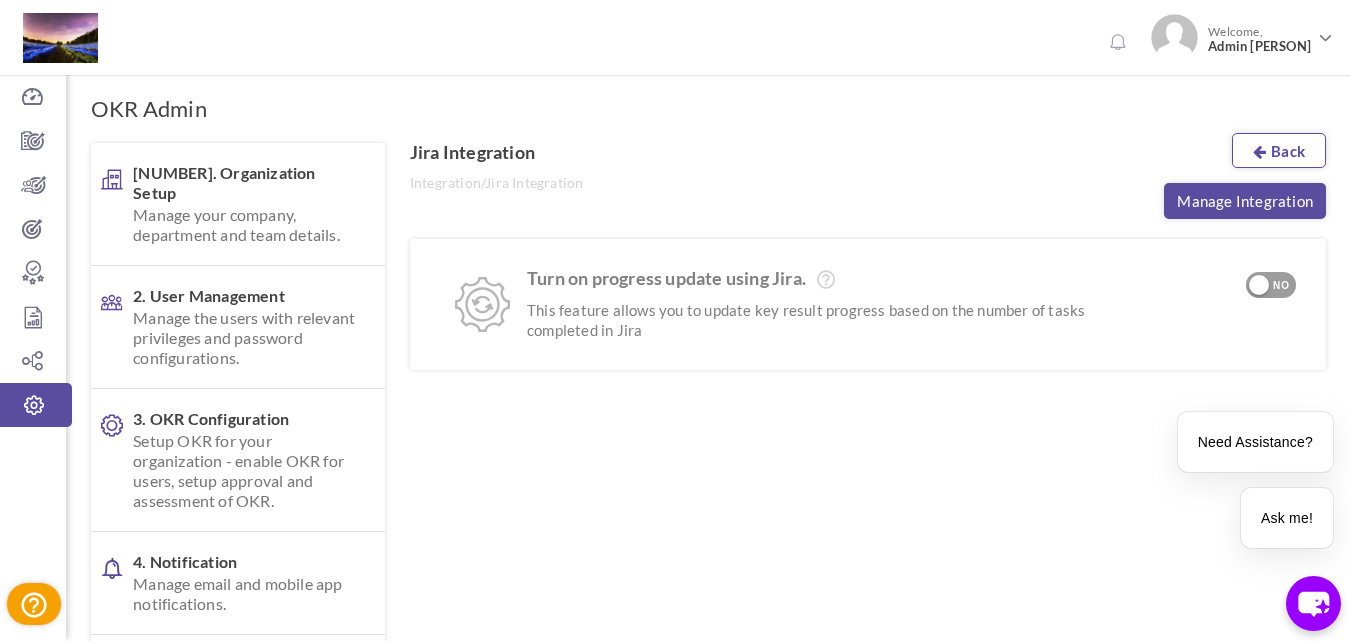 click on "Back" at bounding box center (1279, 150) 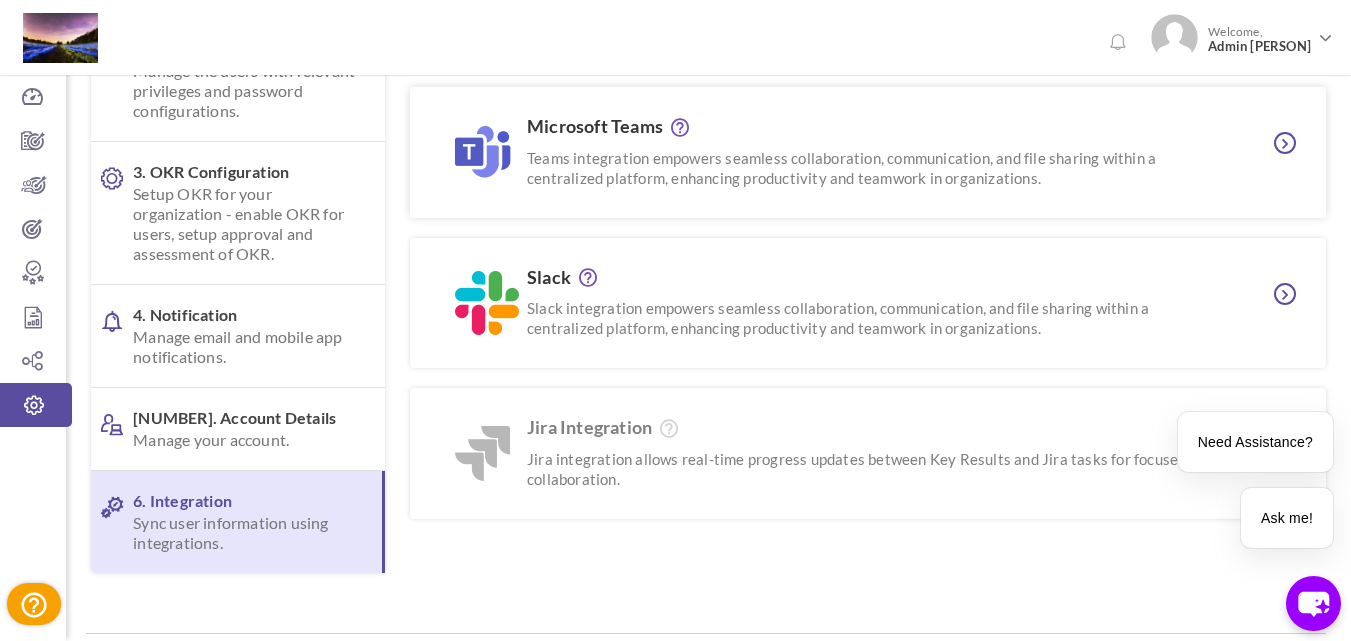 scroll, scrollTop: 0, scrollLeft: 0, axis: both 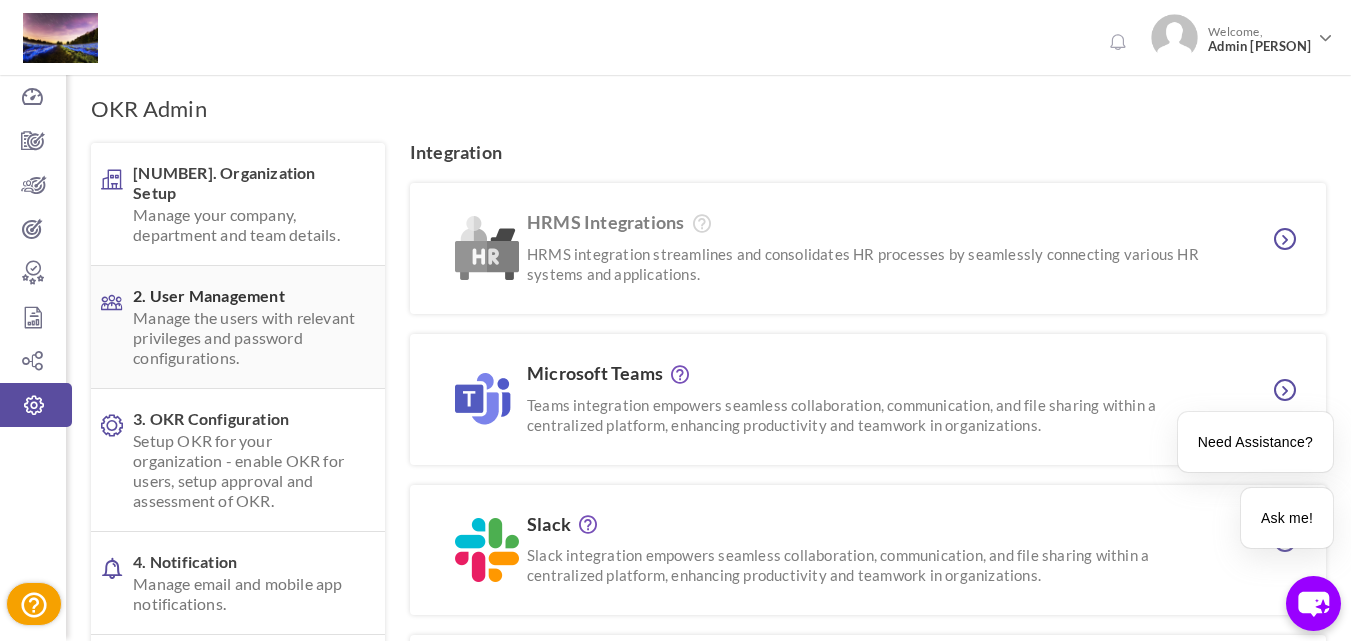 click on "Manage the users with relevant privileges and password configurations." at bounding box center [246, 338] 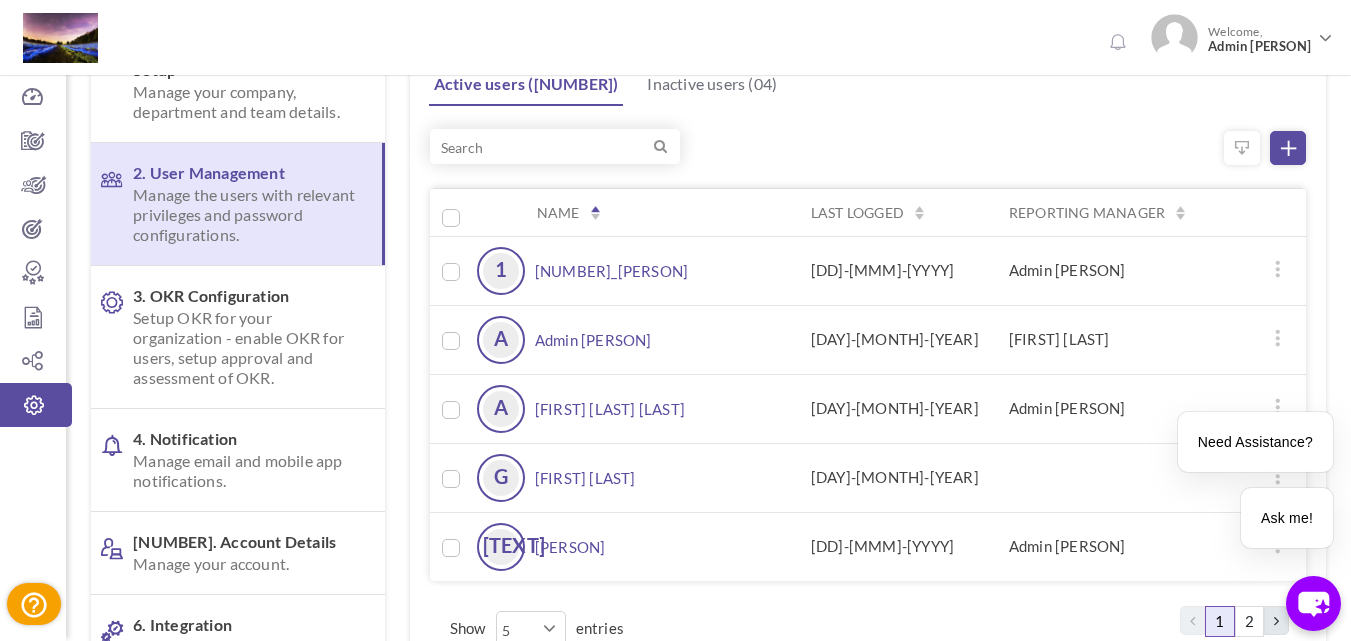 scroll, scrollTop: 125, scrollLeft: 0, axis: vertical 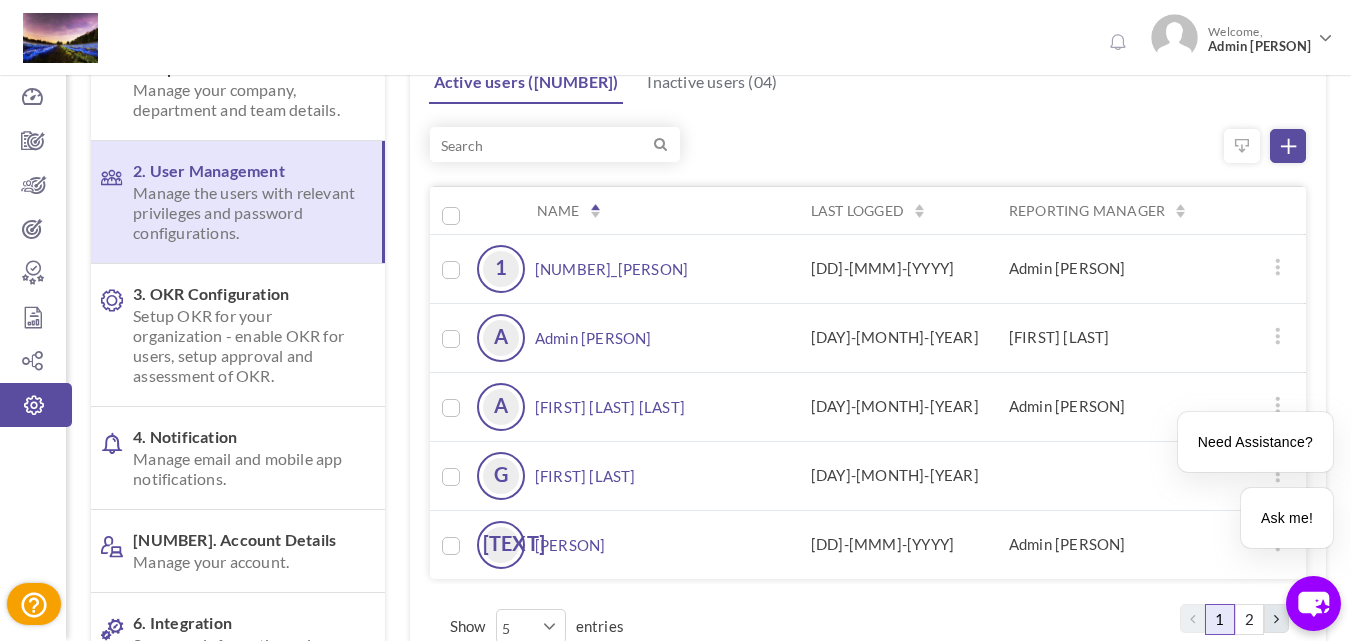 click on "1_Diego SG" at bounding box center [611, 269] 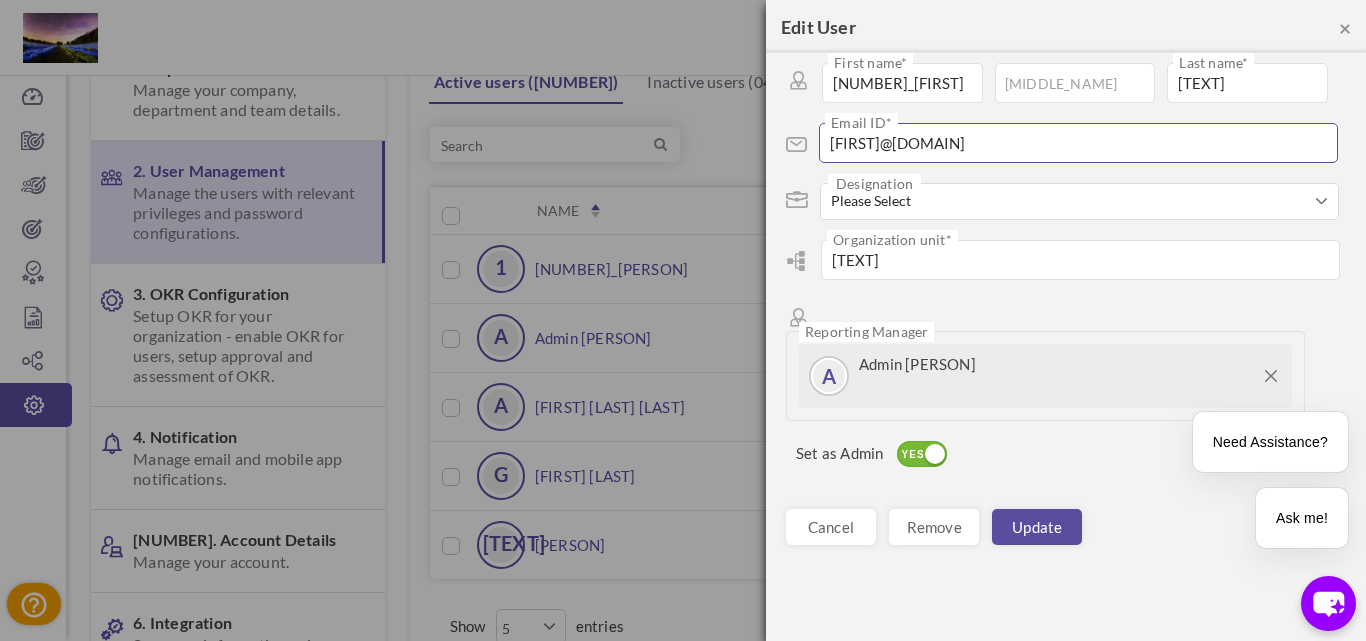 click on "DiegoS@tvtcl.onmicrosoft.com" at bounding box center [1078, 143] 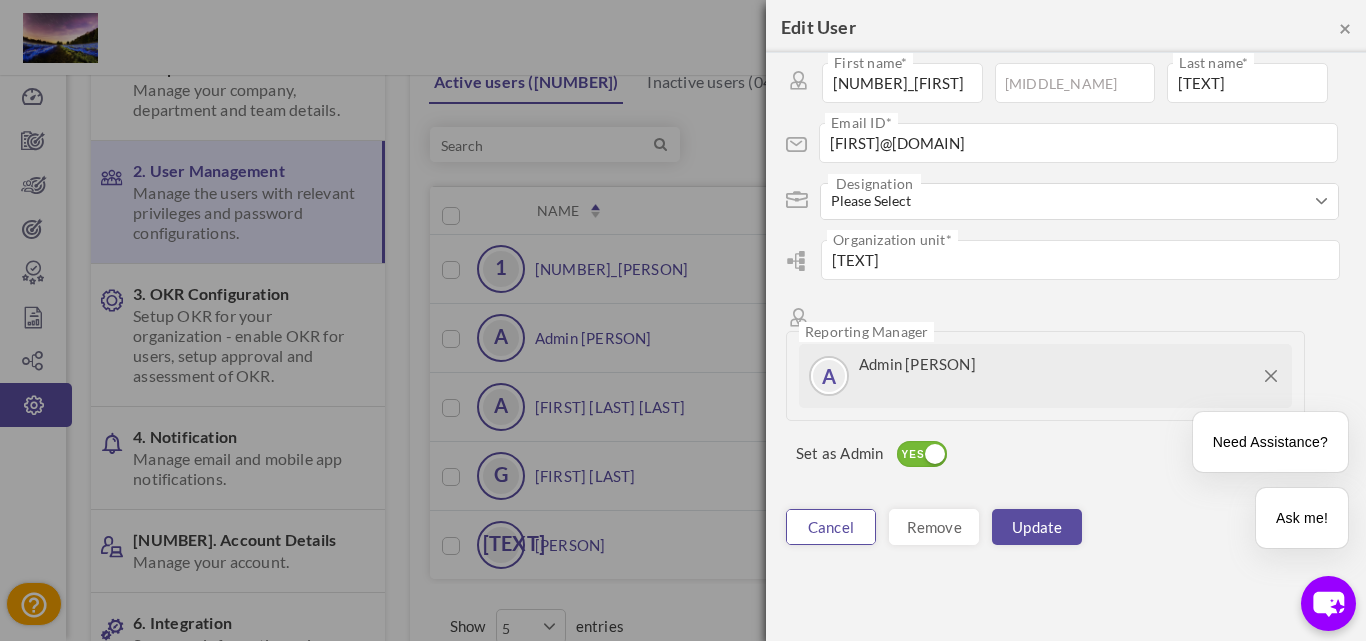 click on "cancel" at bounding box center (831, 527) 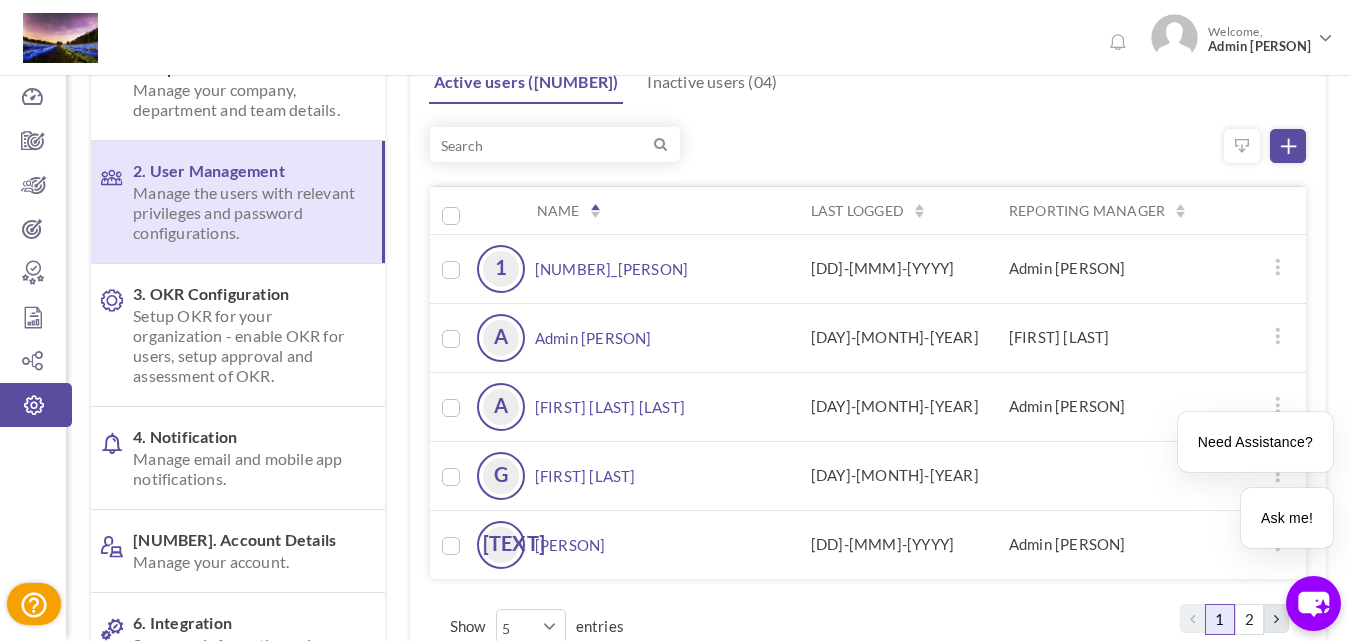 click on "1_Diego SG" at bounding box center (611, 269) 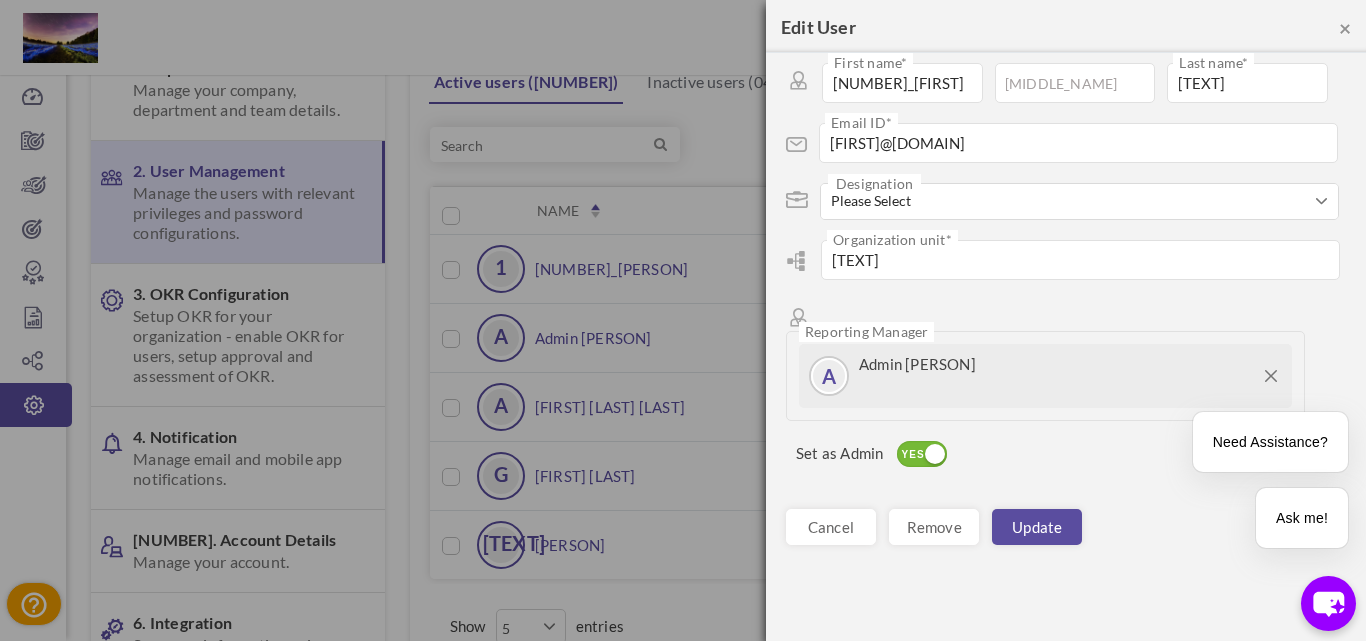 click on "YES" at bounding box center [913, 455] 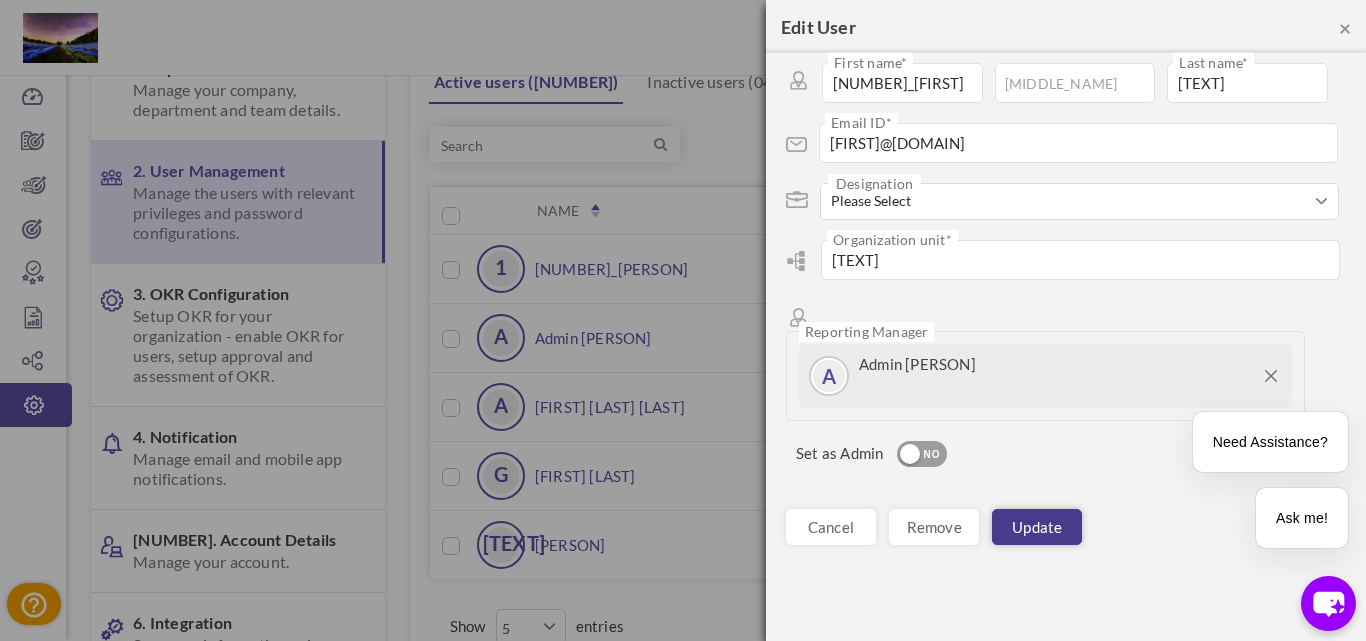 click on "Update" at bounding box center [1037, 527] 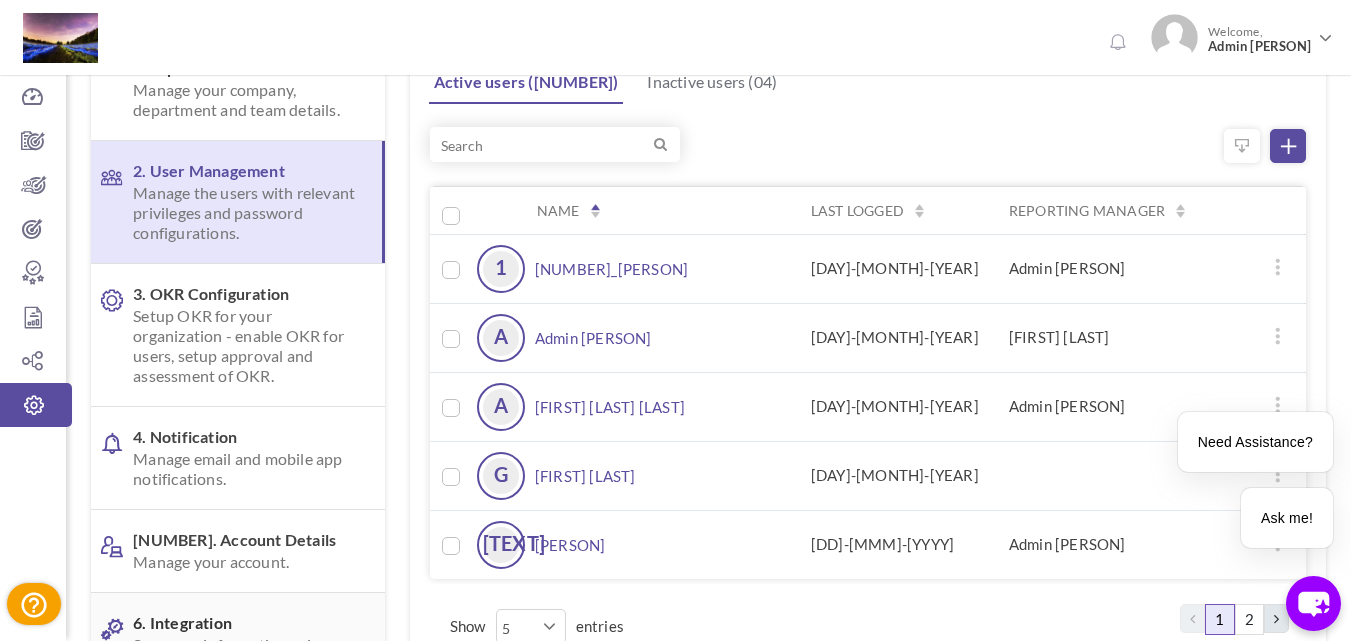 click on "6. Integration
Sync user information using integrations." at bounding box center (238, 644) 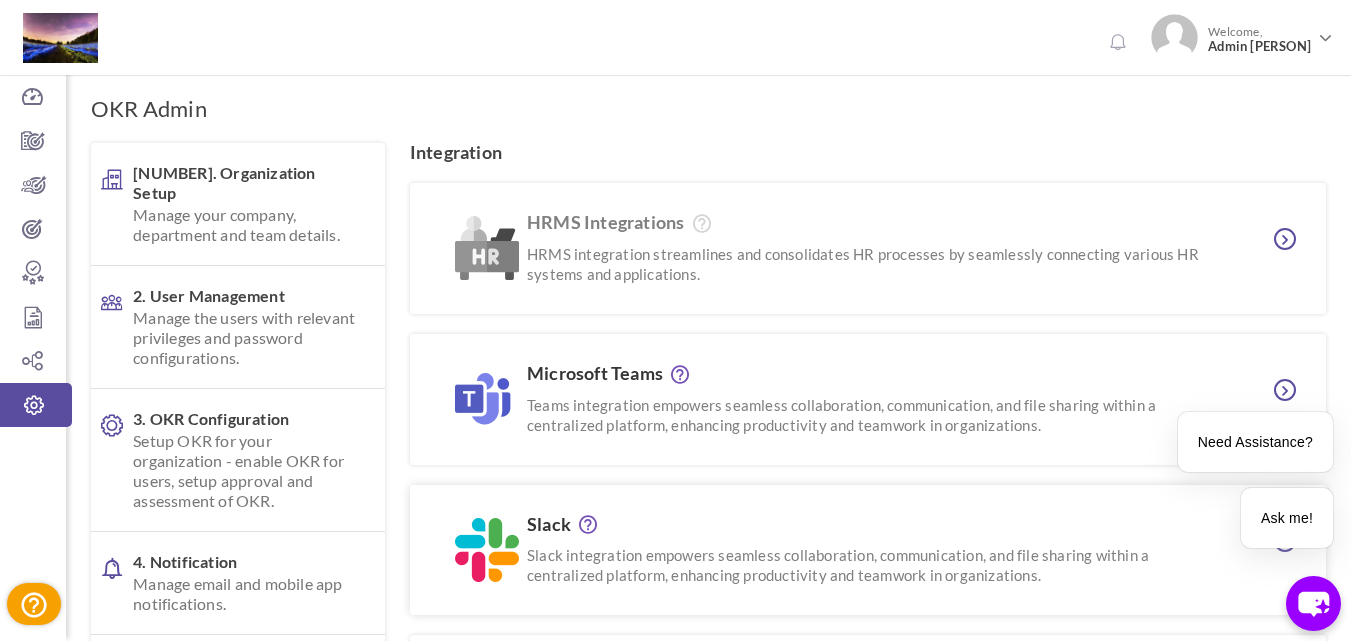 scroll, scrollTop: 279, scrollLeft: 0, axis: vertical 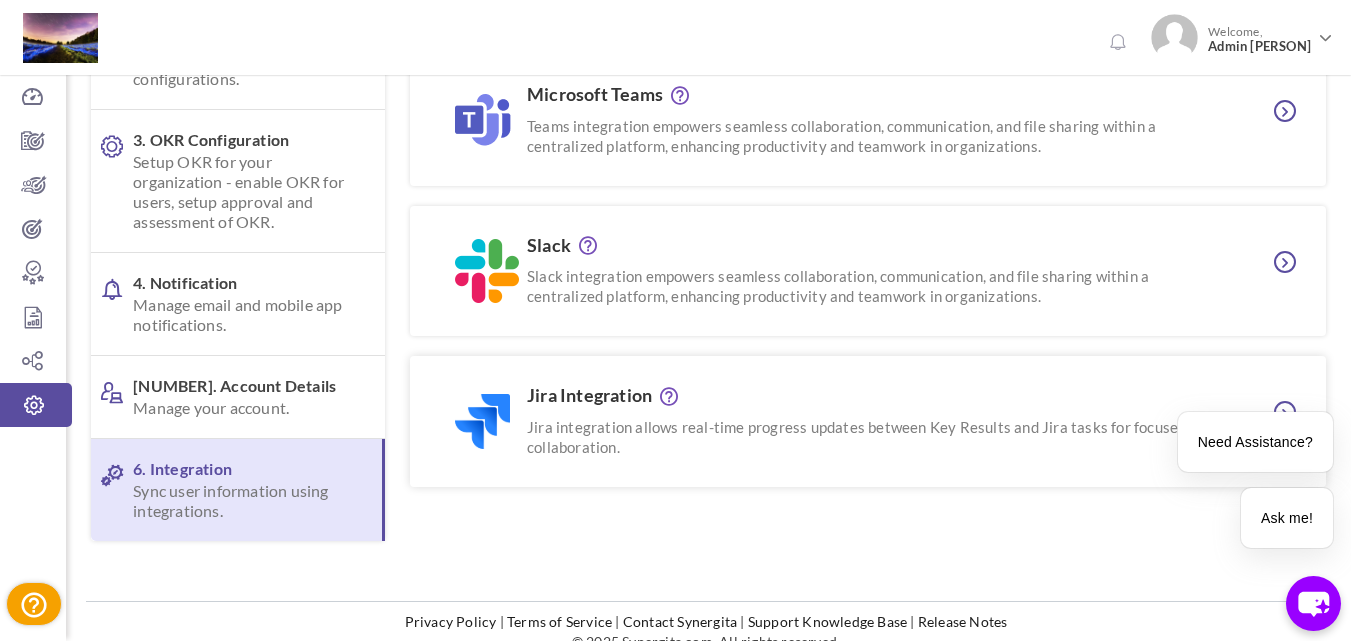 click on "Jira Integration
Jira integration allows real-time progress updates between Key Results and Jira tasks for focused collaboration." at bounding box center [868, 421] 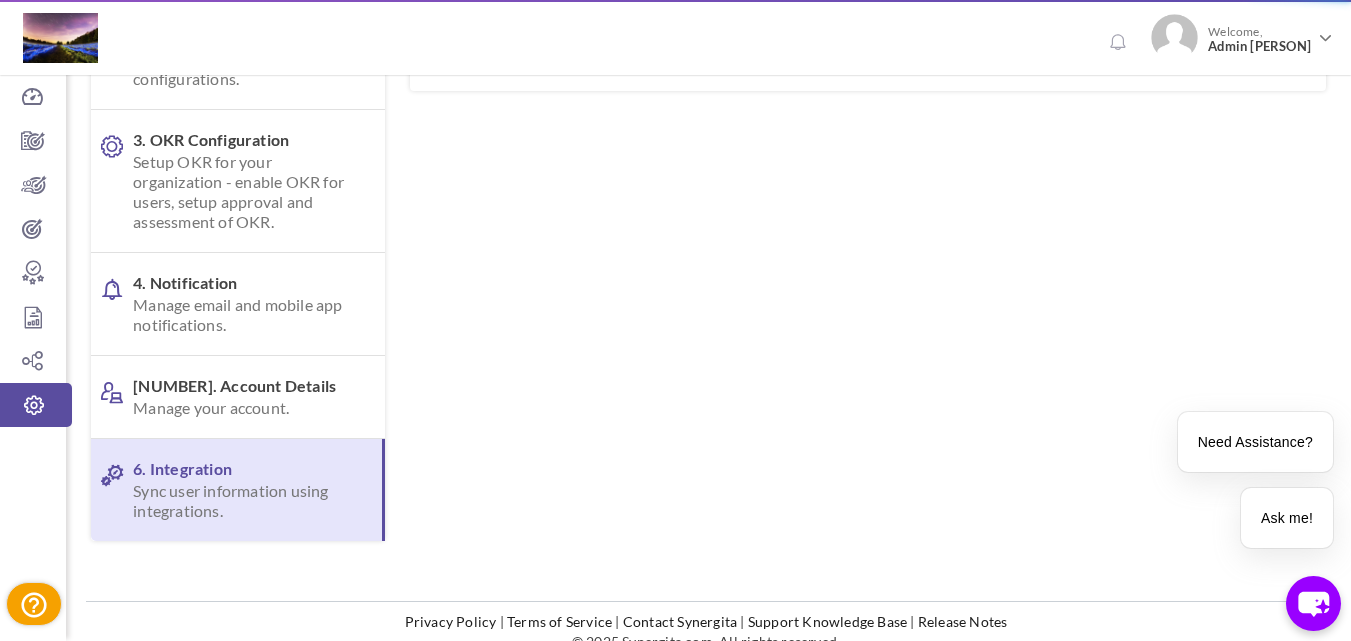 scroll, scrollTop: 0, scrollLeft: 0, axis: both 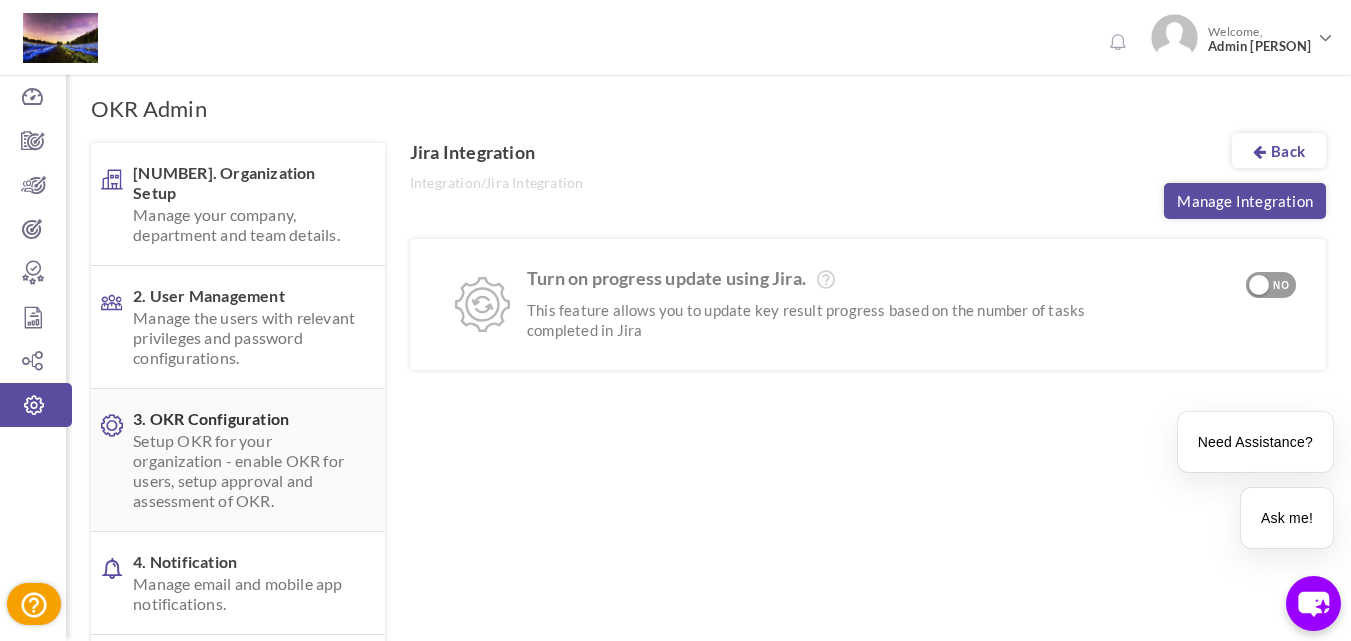 click on "Setup OKR for your organization - enable OKR for users, setup approval and assessment of OKR." at bounding box center (246, 471) 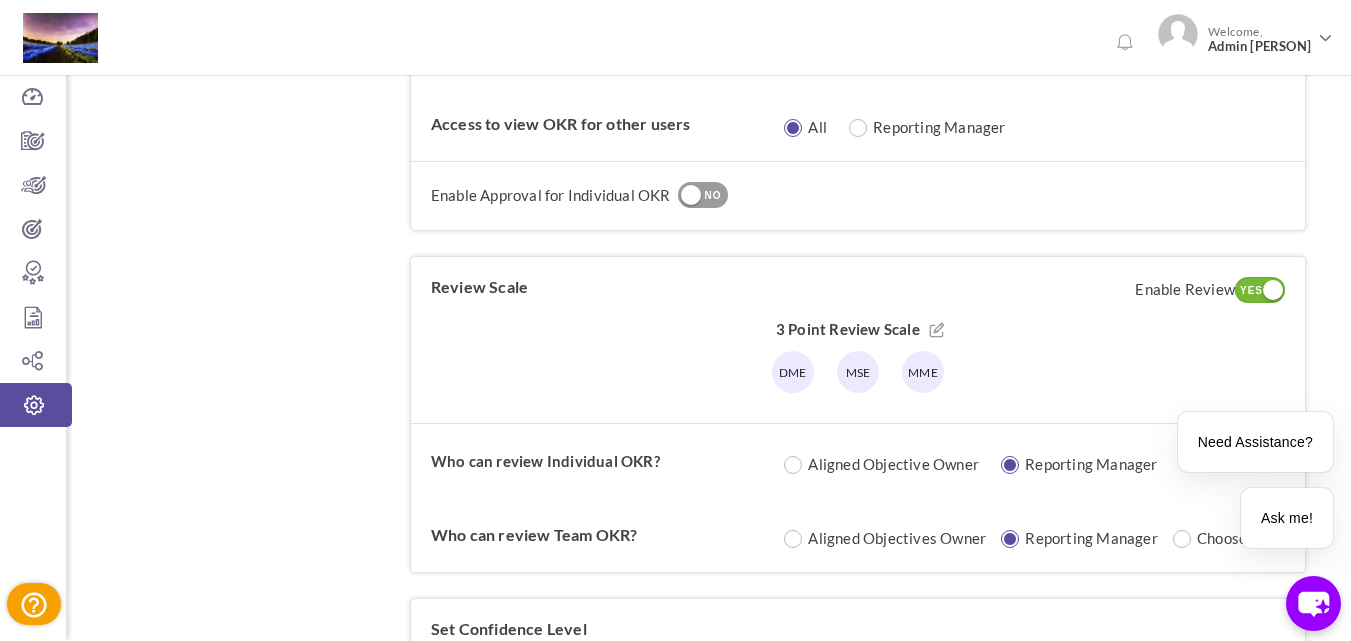 scroll, scrollTop: 1083, scrollLeft: 0, axis: vertical 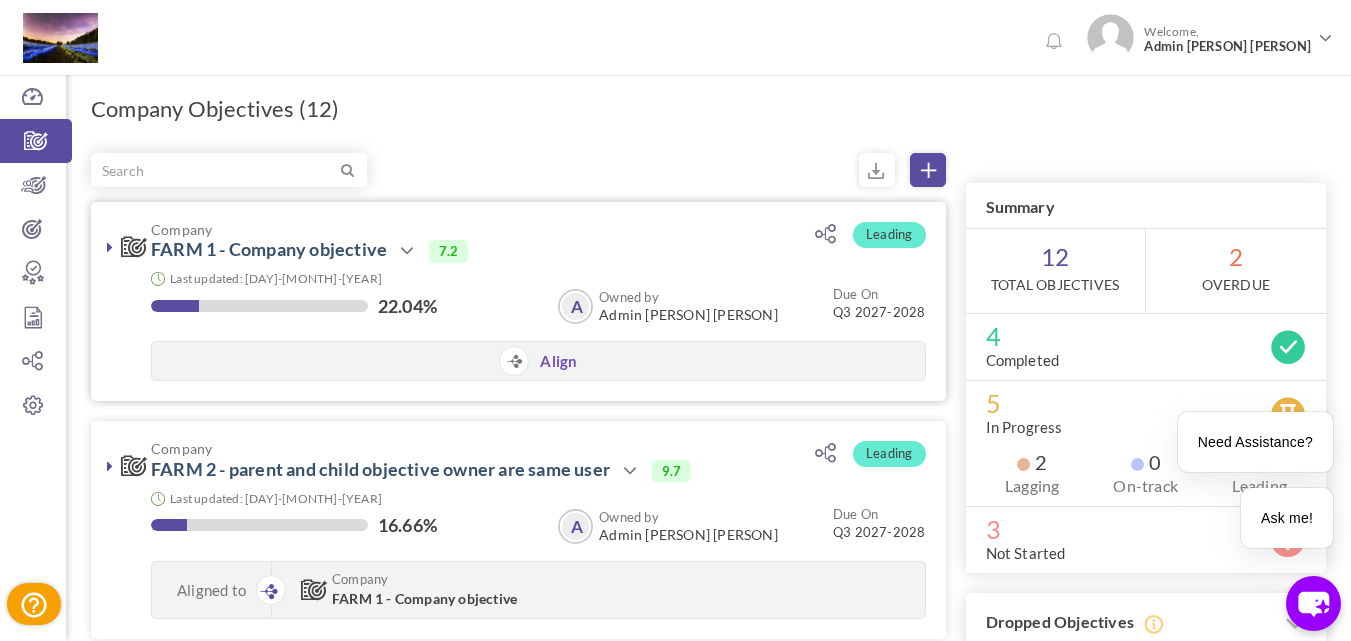 click at bounding box center (110, 247) 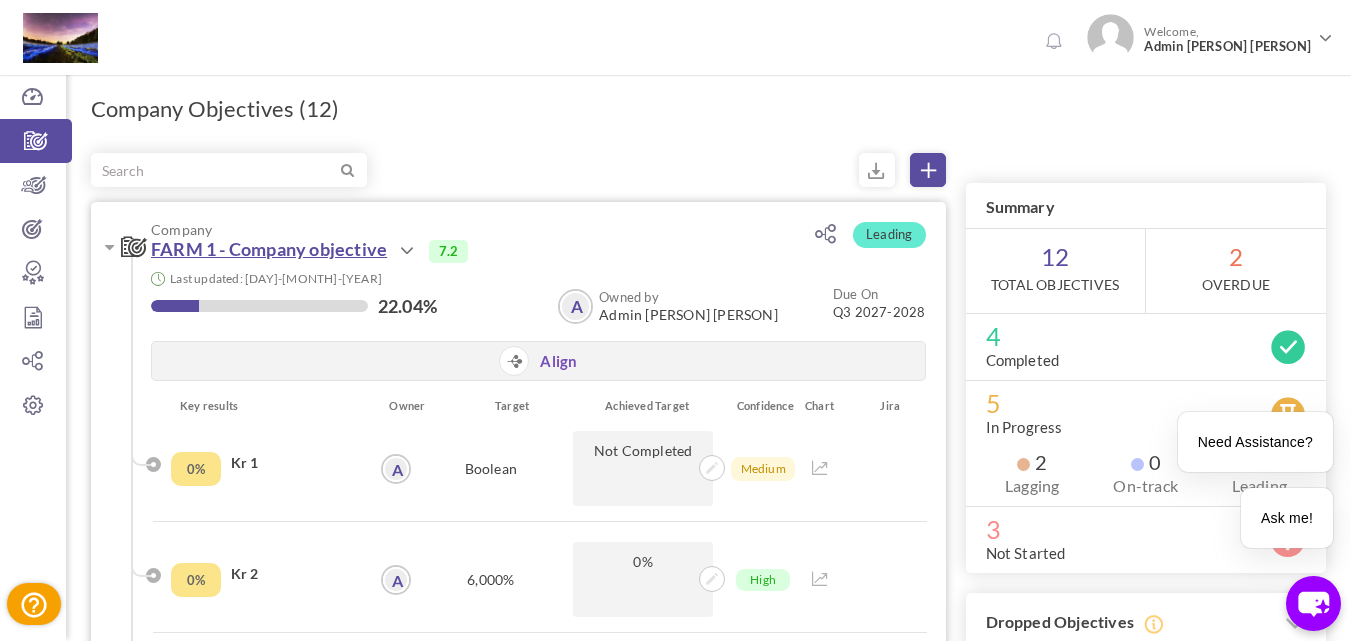 click on "FARM 1 - Company objective" at bounding box center [269, 249] 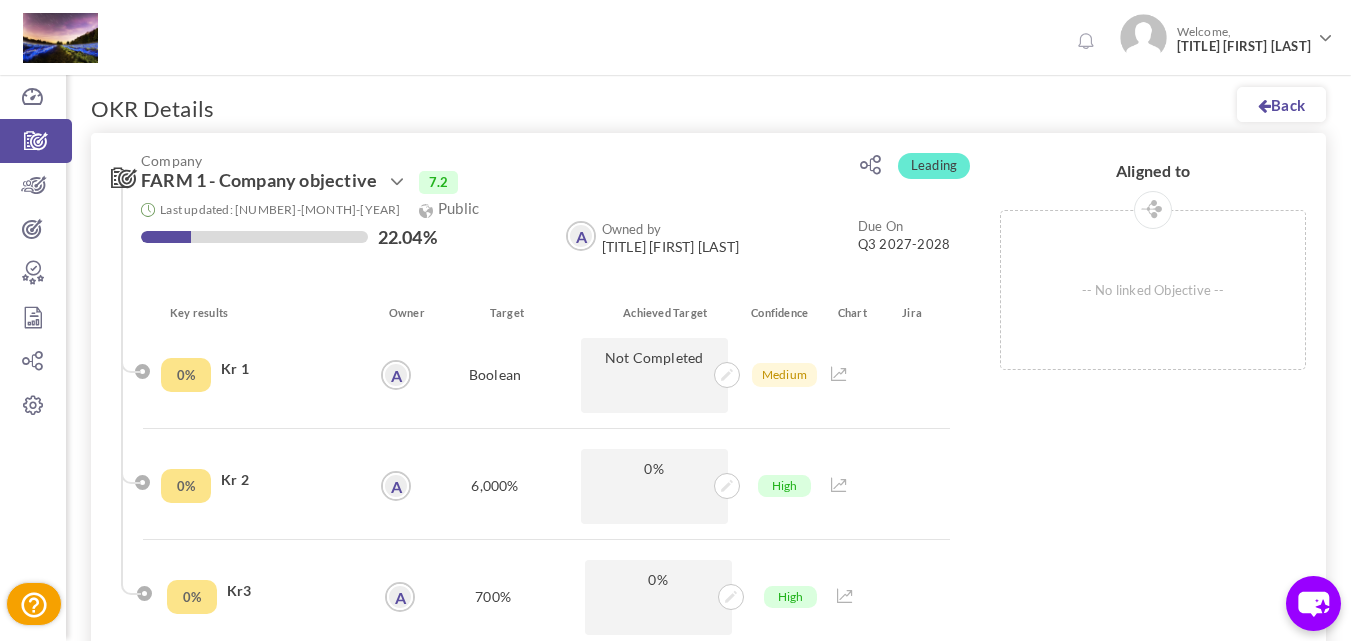 scroll, scrollTop: 0, scrollLeft: 0, axis: both 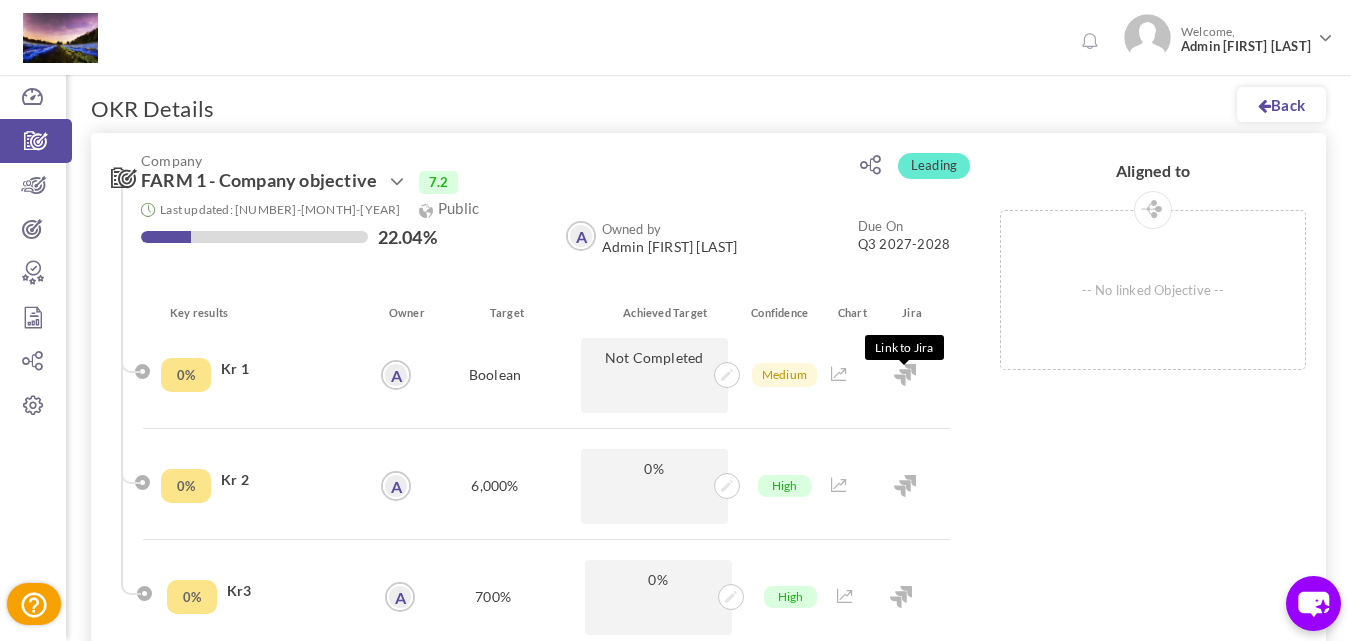 click at bounding box center [905, 375] 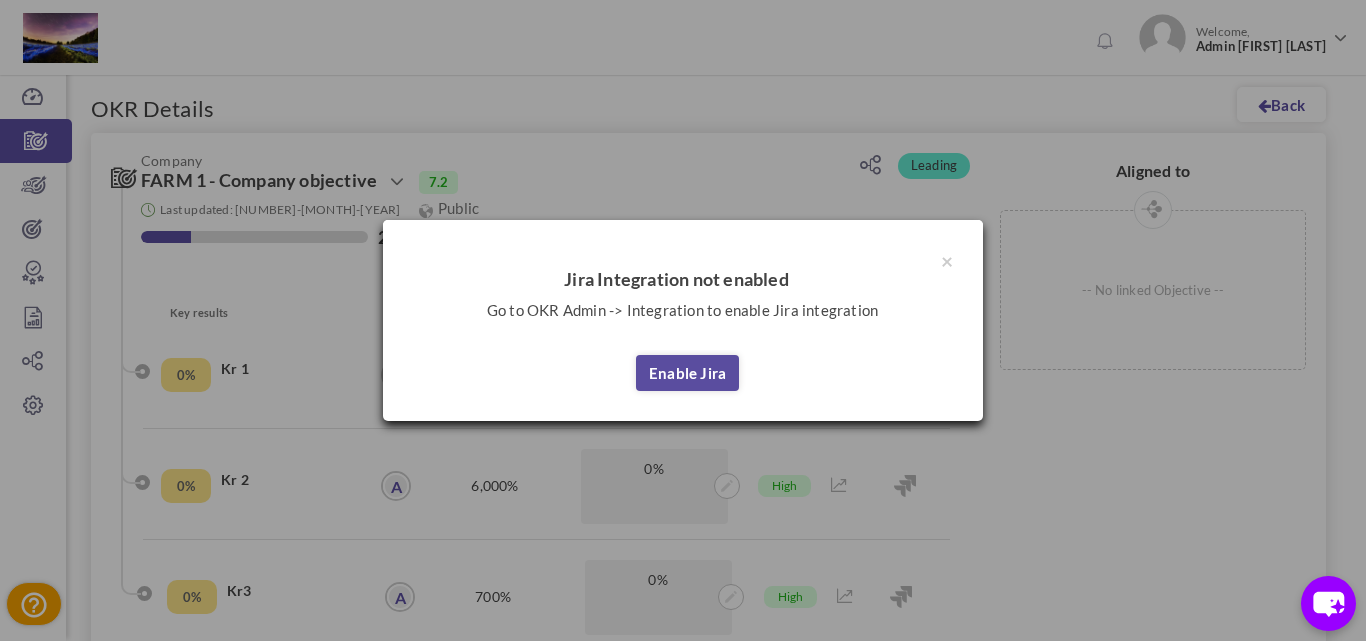 click on "×
Jira Integration not enabled
Go to OKR Admin -> Integration to enable Jira integration" at bounding box center [683, 285] 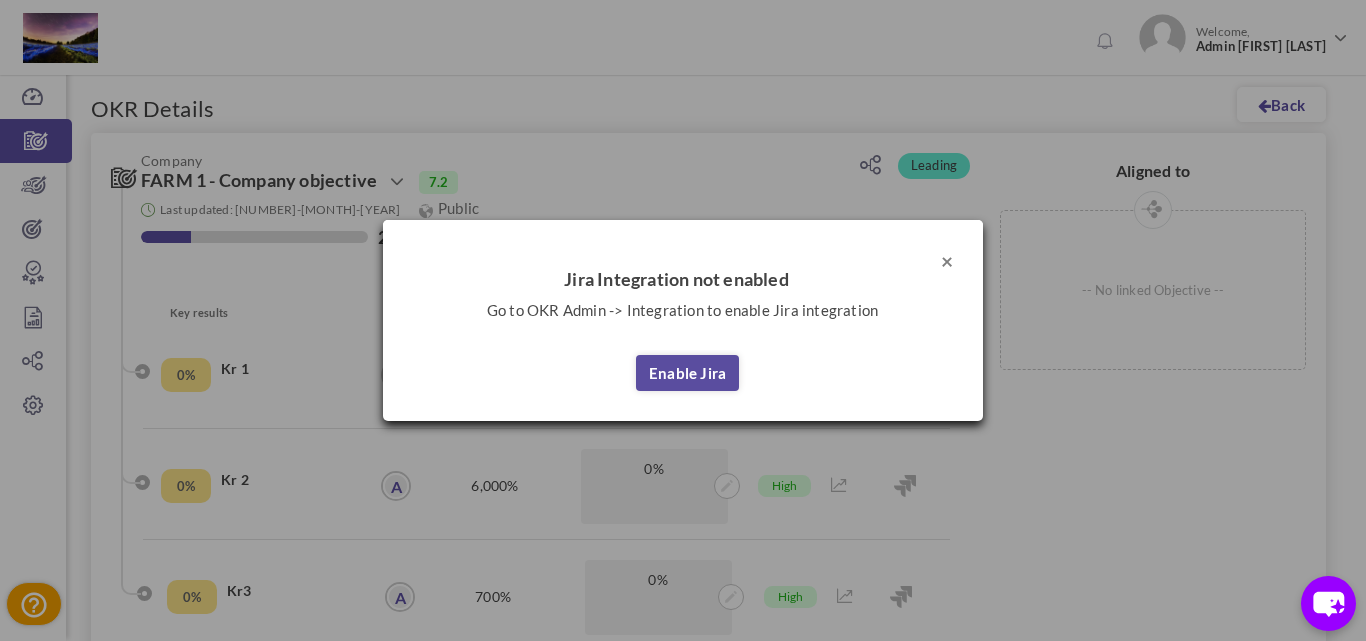 click on "×" at bounding box center (947, 260) 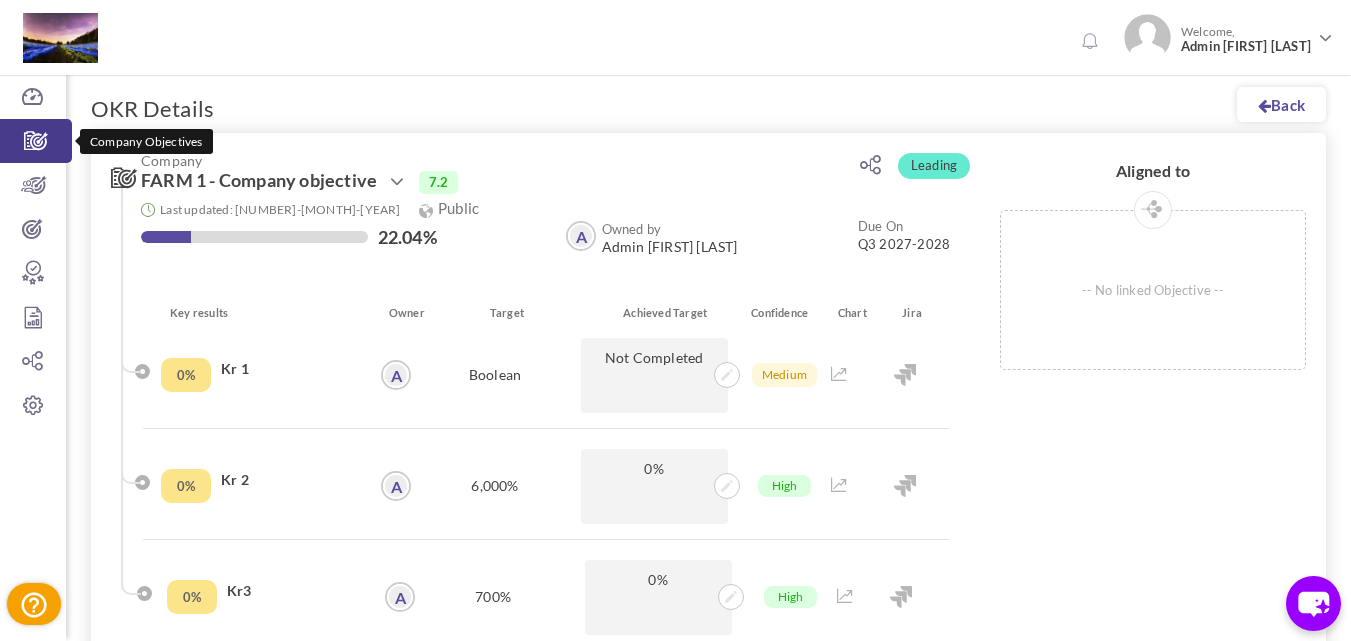 click on "Company Objectives" at bounding box center (36, 141) 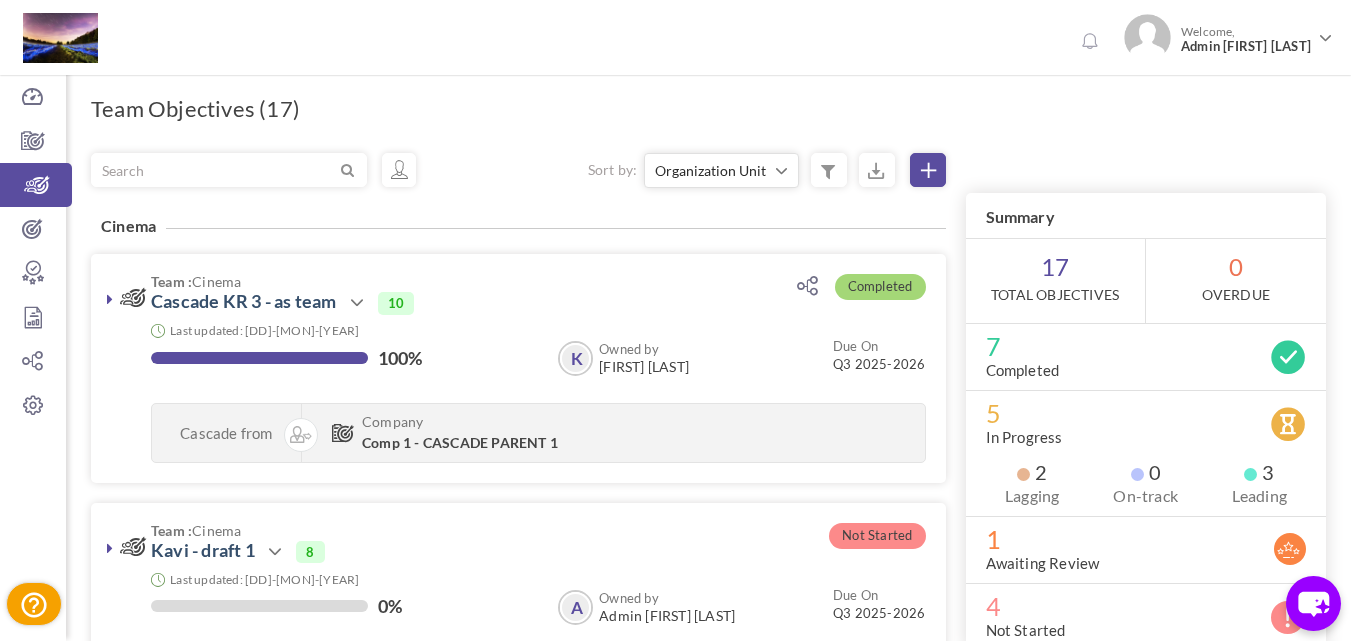 scroll, scrollTop: 0, scrollLeft: 0, axis: both 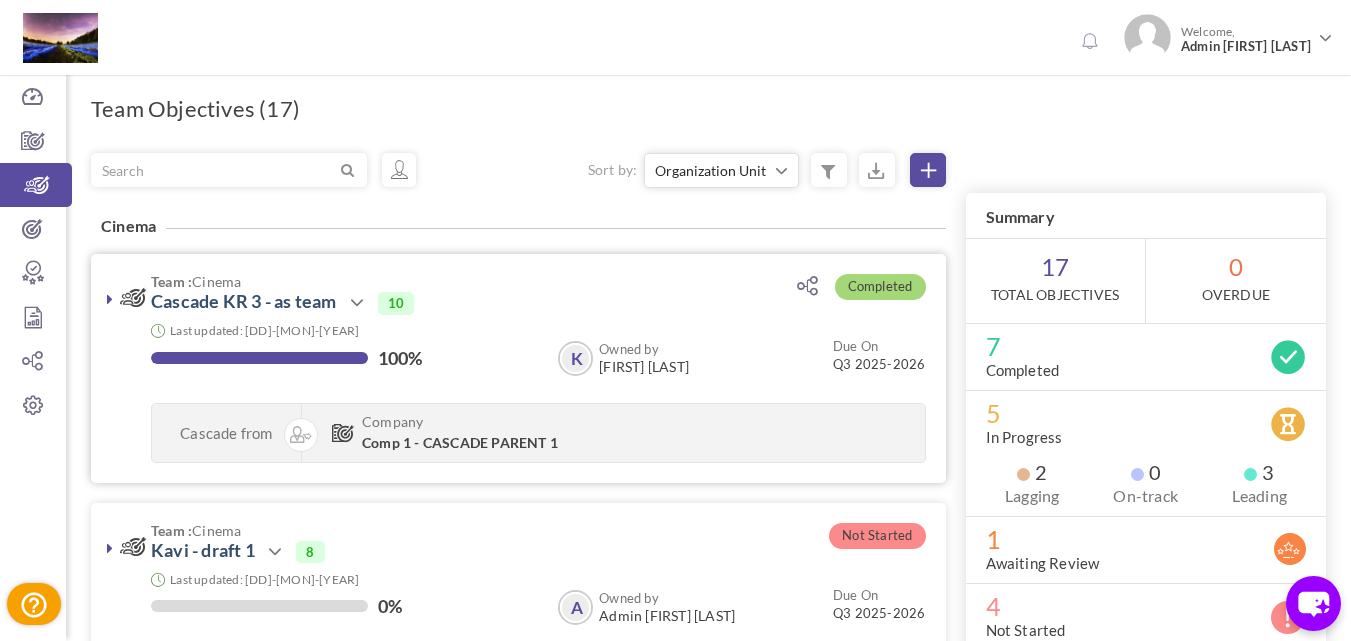 click at bounding box center (110, 299) 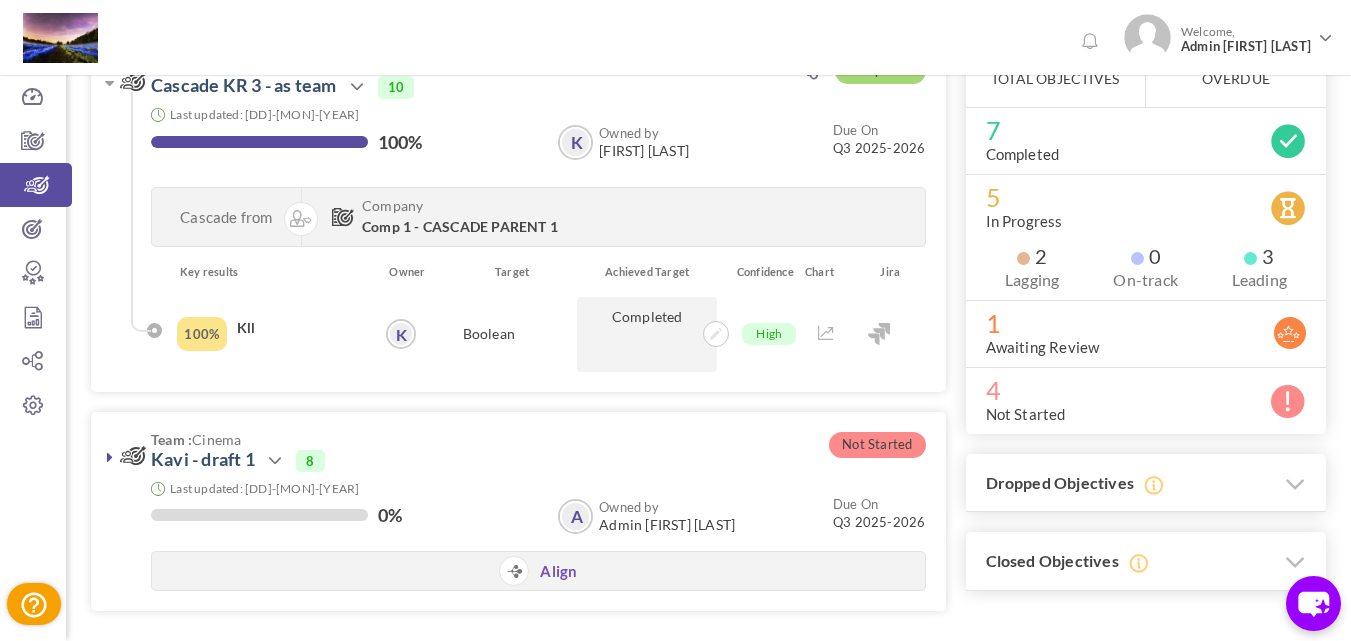 scroll, scrollTop: 224, scrollLeft: 0, axis: vertical 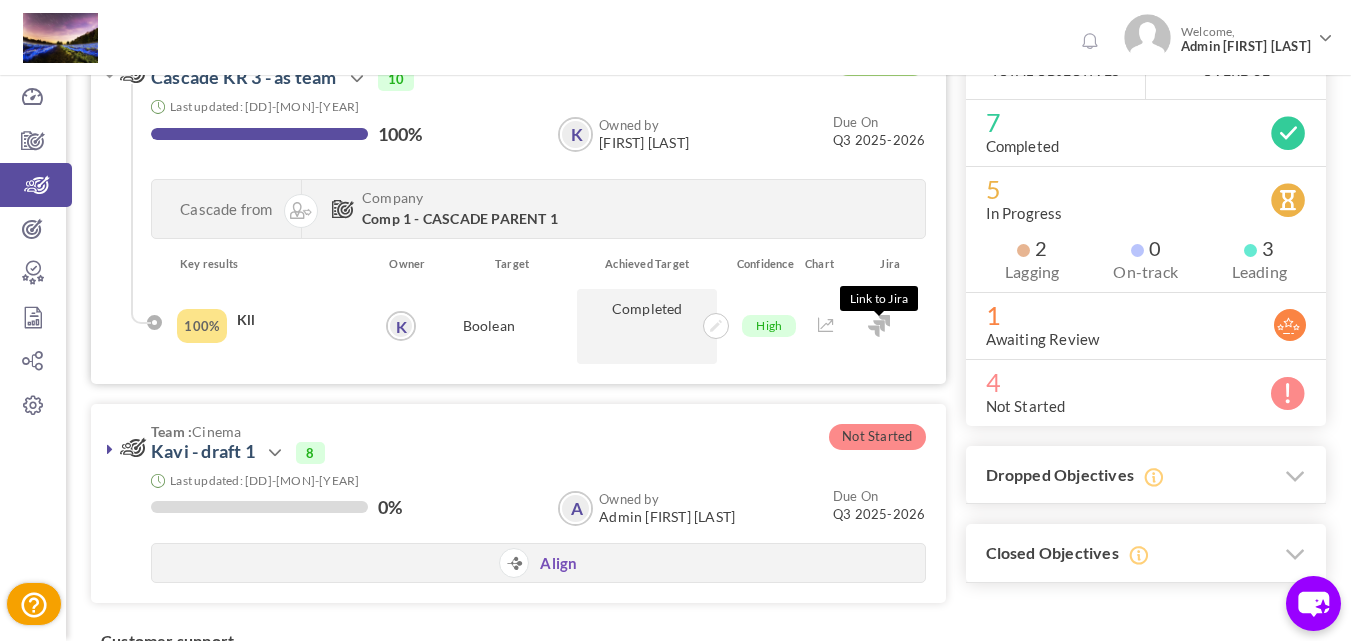 click at bounding box center (879, 326) 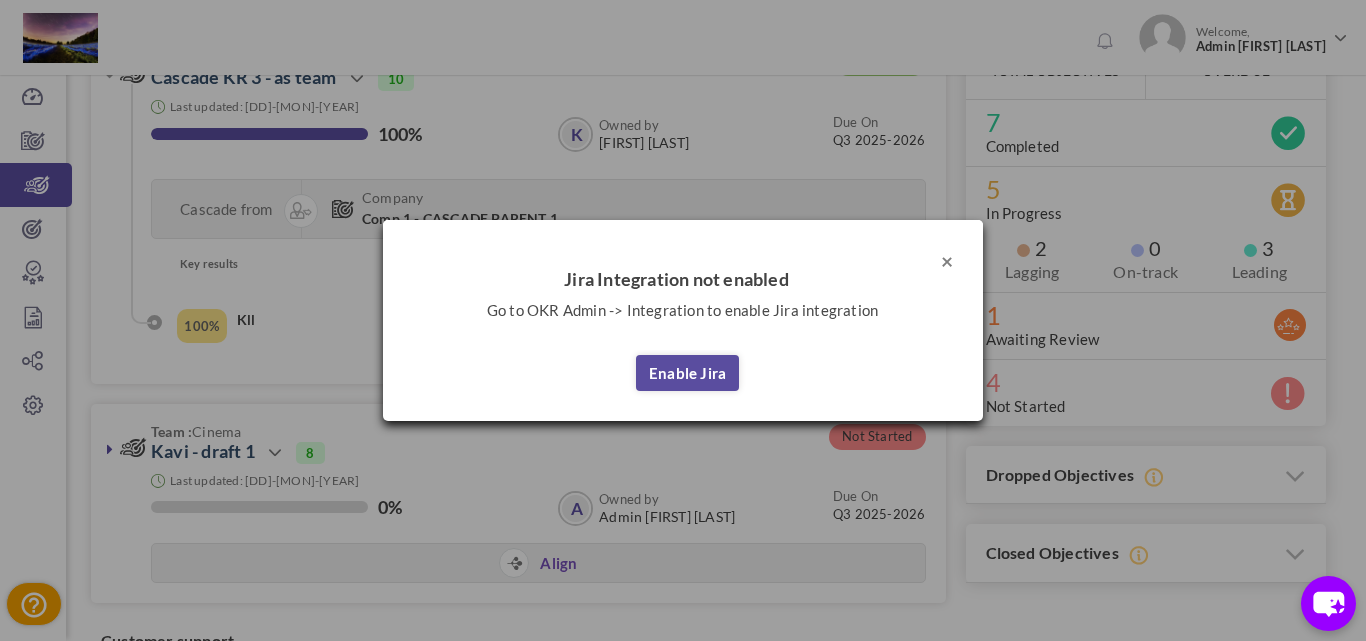 click on "×" at bounding box center [947, 260] 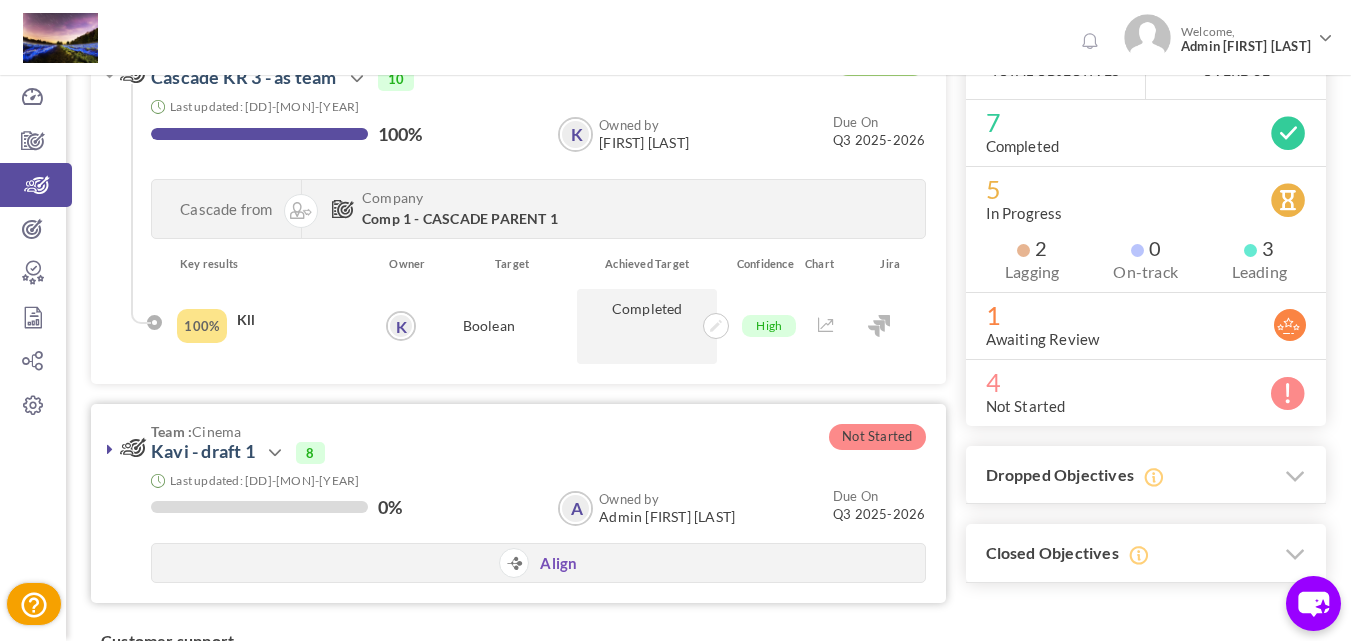 click at bounding box center [110, 449] 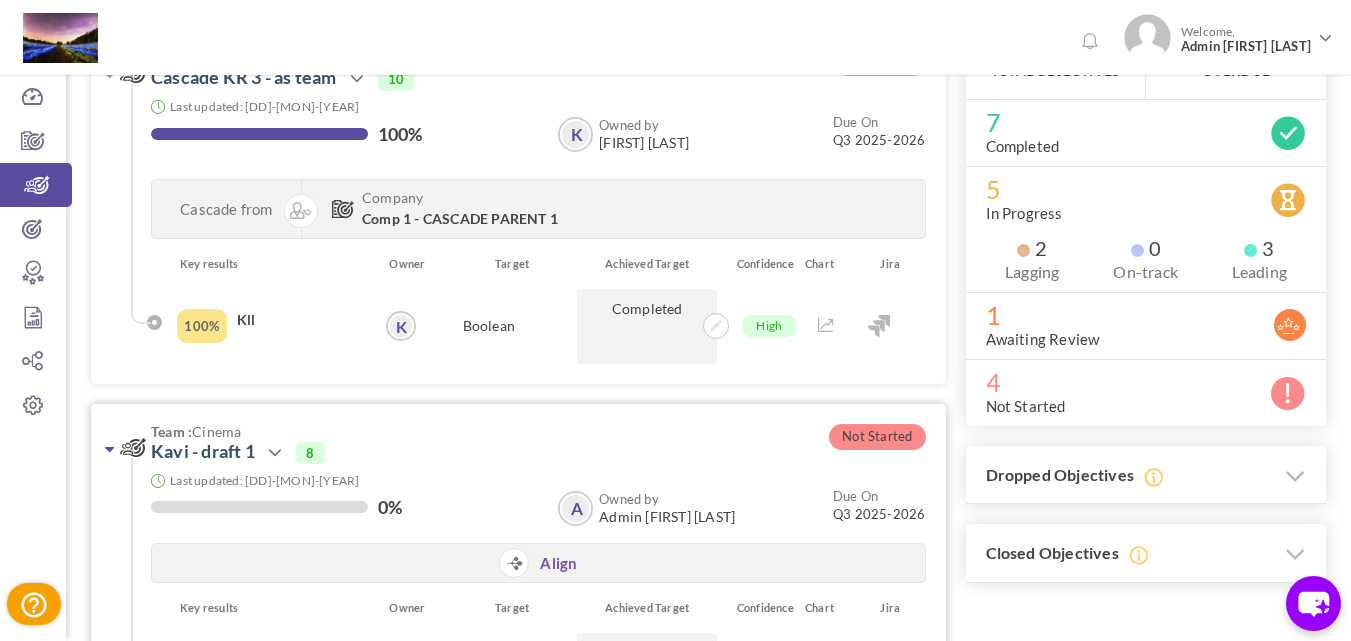 scroll, scrollTop: 362, scrollLeft: 0, axis: vertical 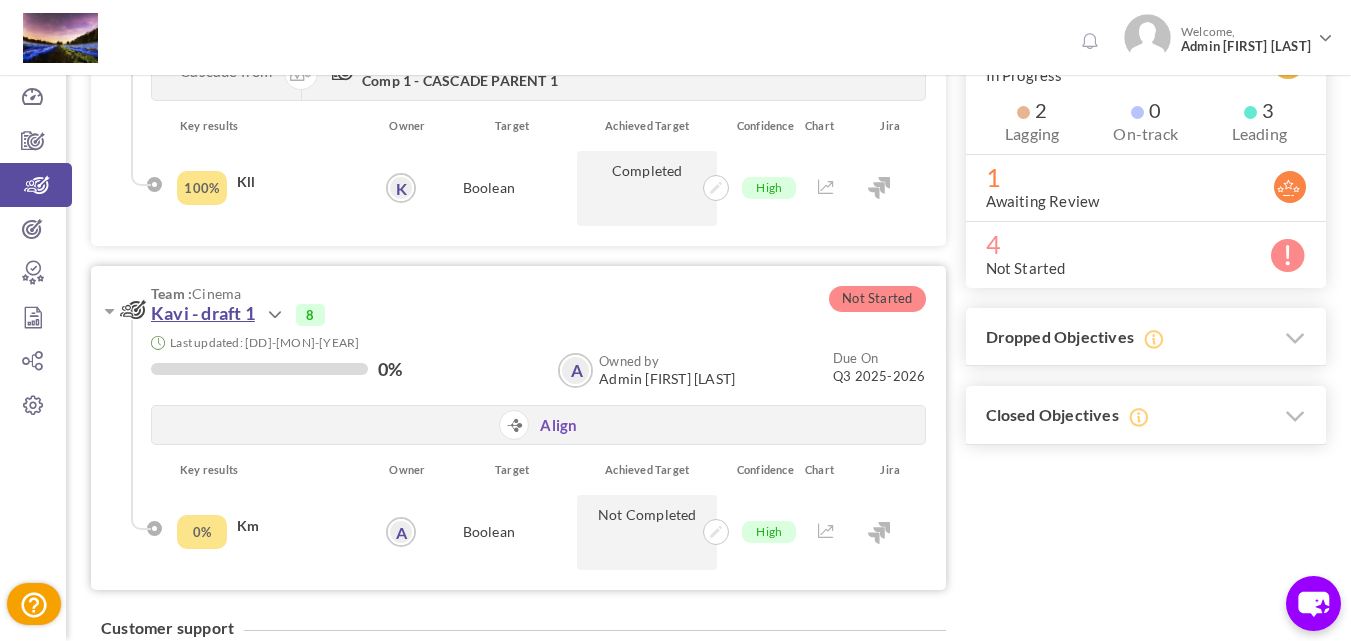 click on "Kavi - draft 1" at bounding box center (203, 313) 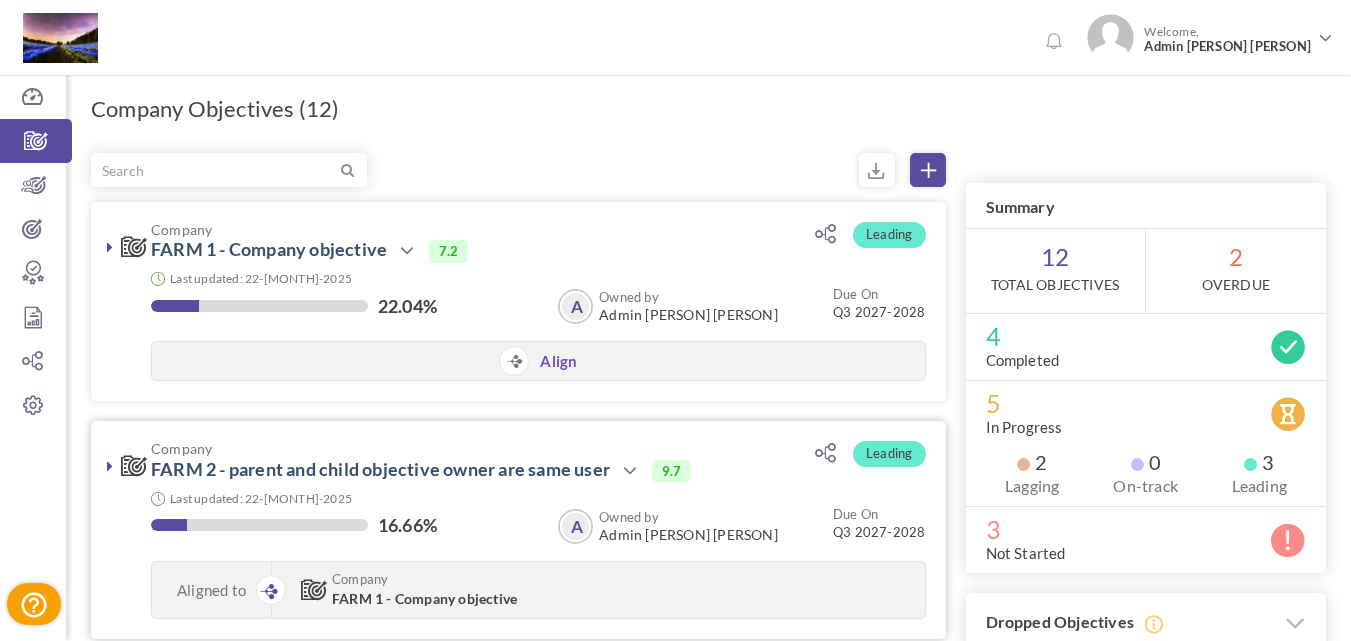 scroll, scrollTop: 0, scrollLeft: 0, axis: both 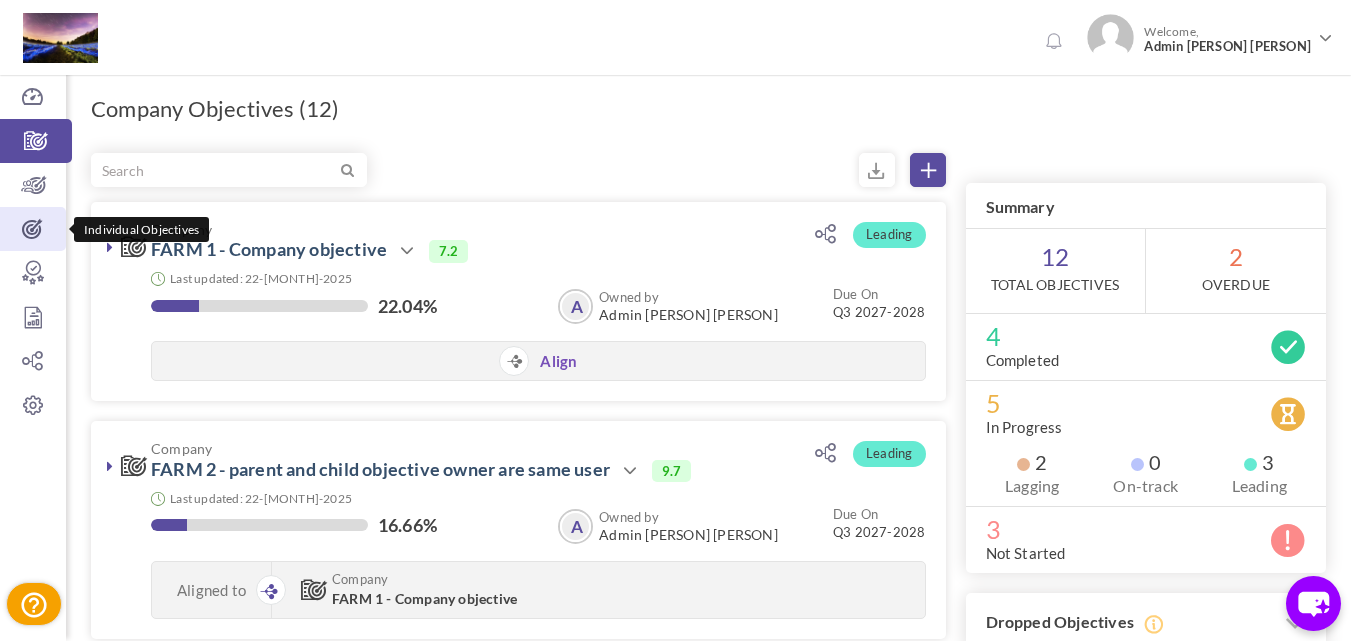 click on "Individual Objectives" at bounding box center [33, 229] 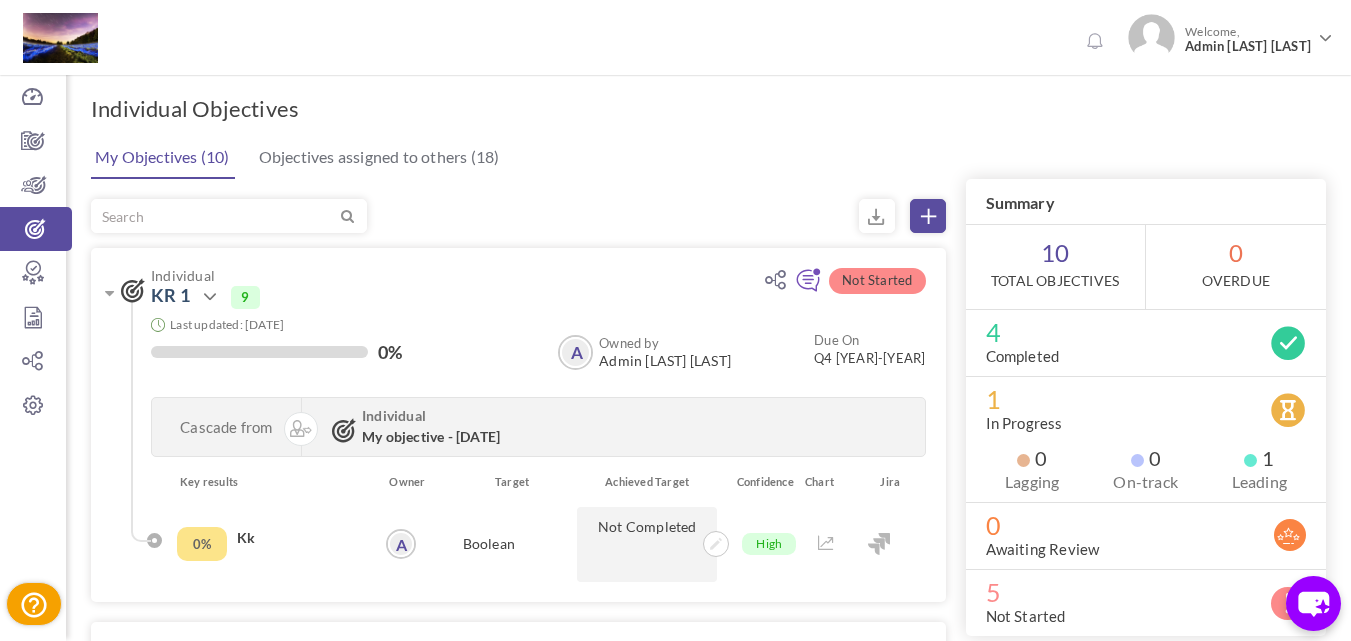 scroll, scrollTop: 0, scrollLeft: 0, axis: both 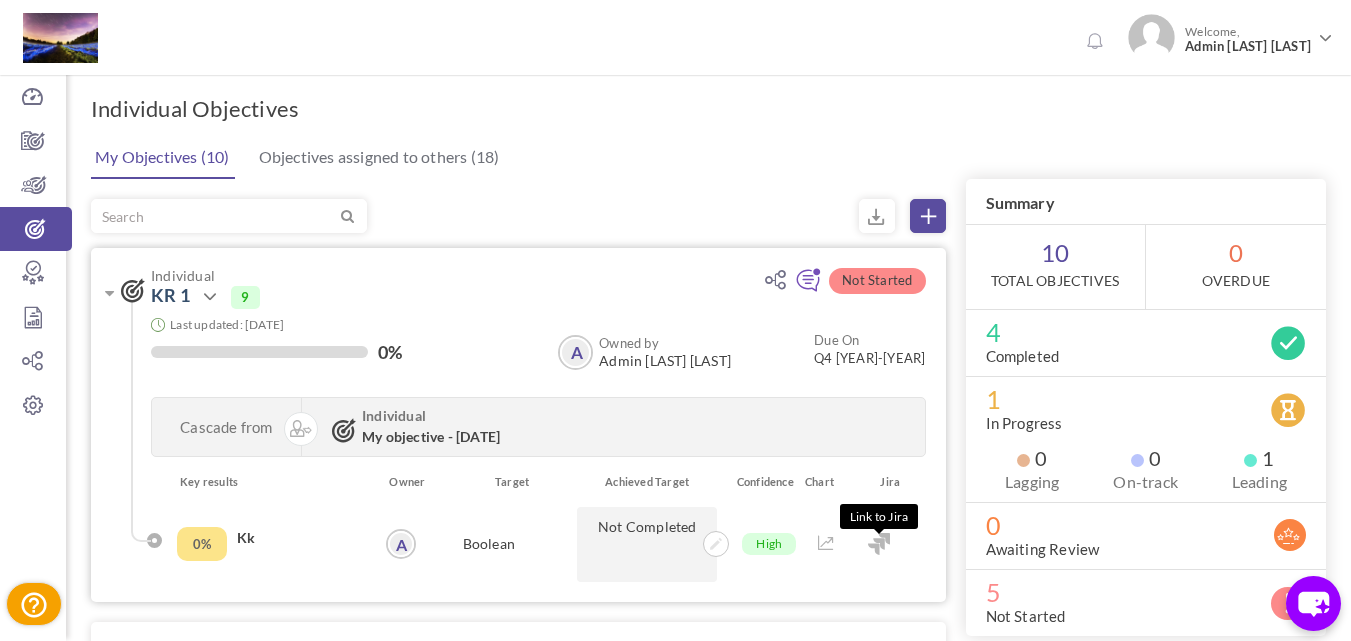 click at bounding box center (879, 544) 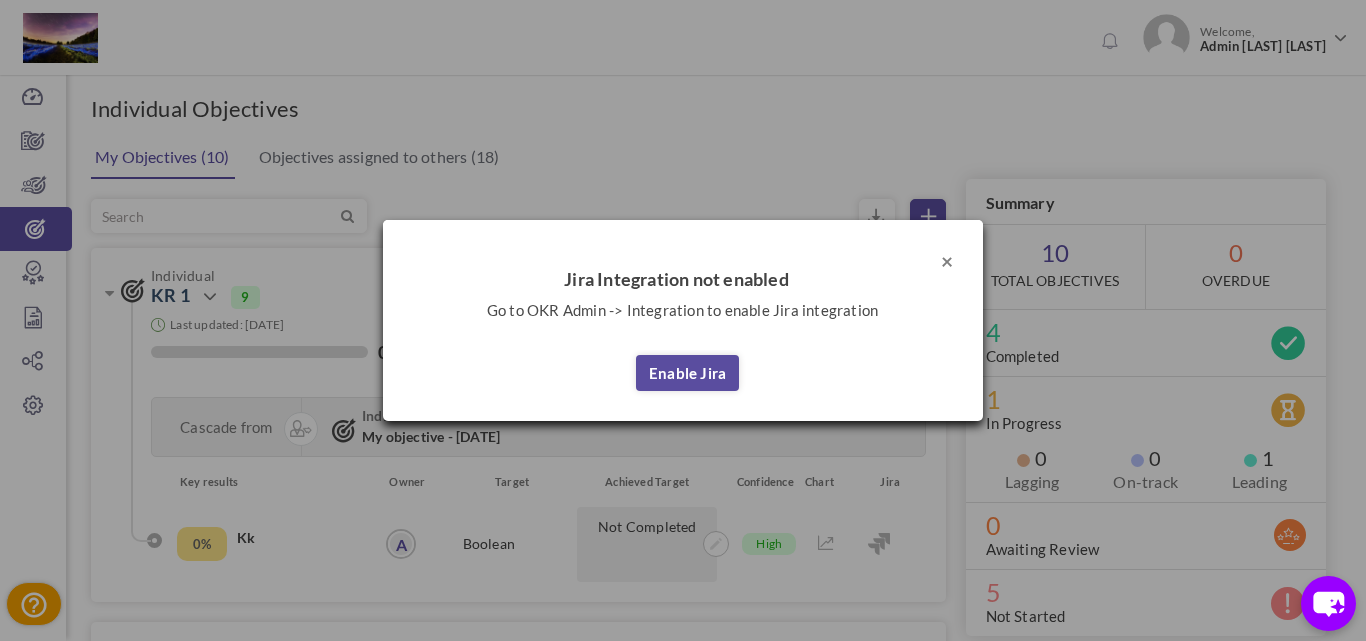 click on "×" at bounding box center [947, 260] 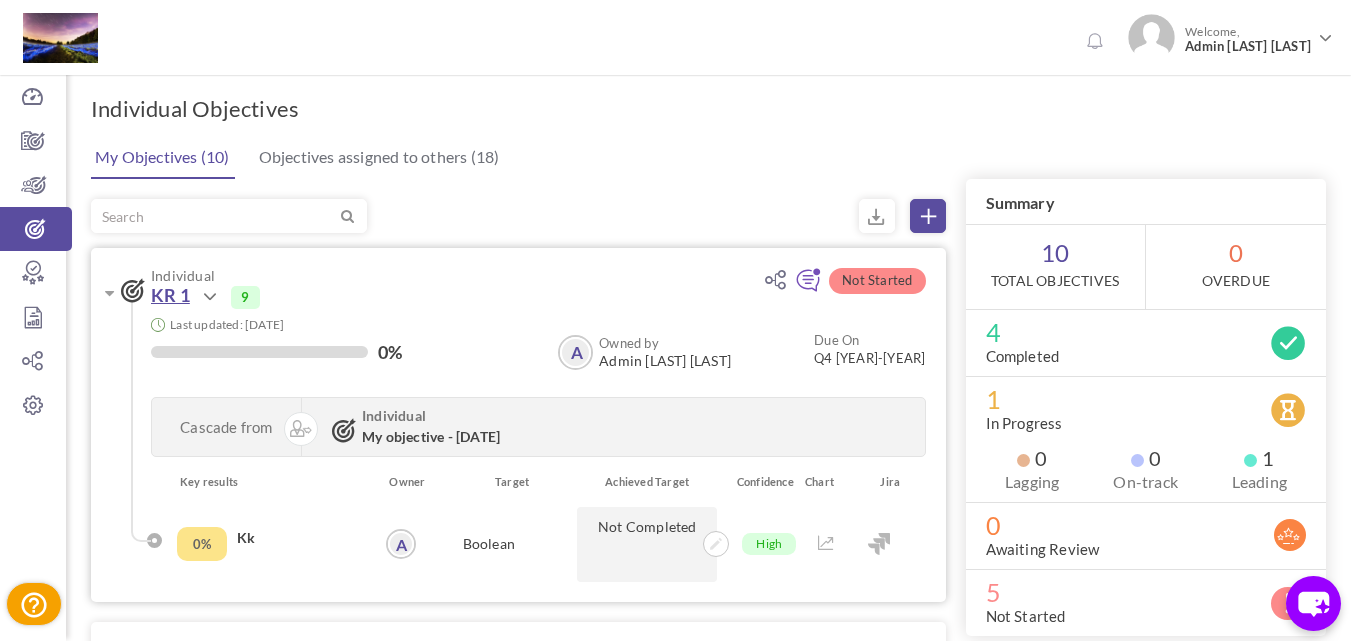 click on "KR 1" at bounding box center [170, 295] 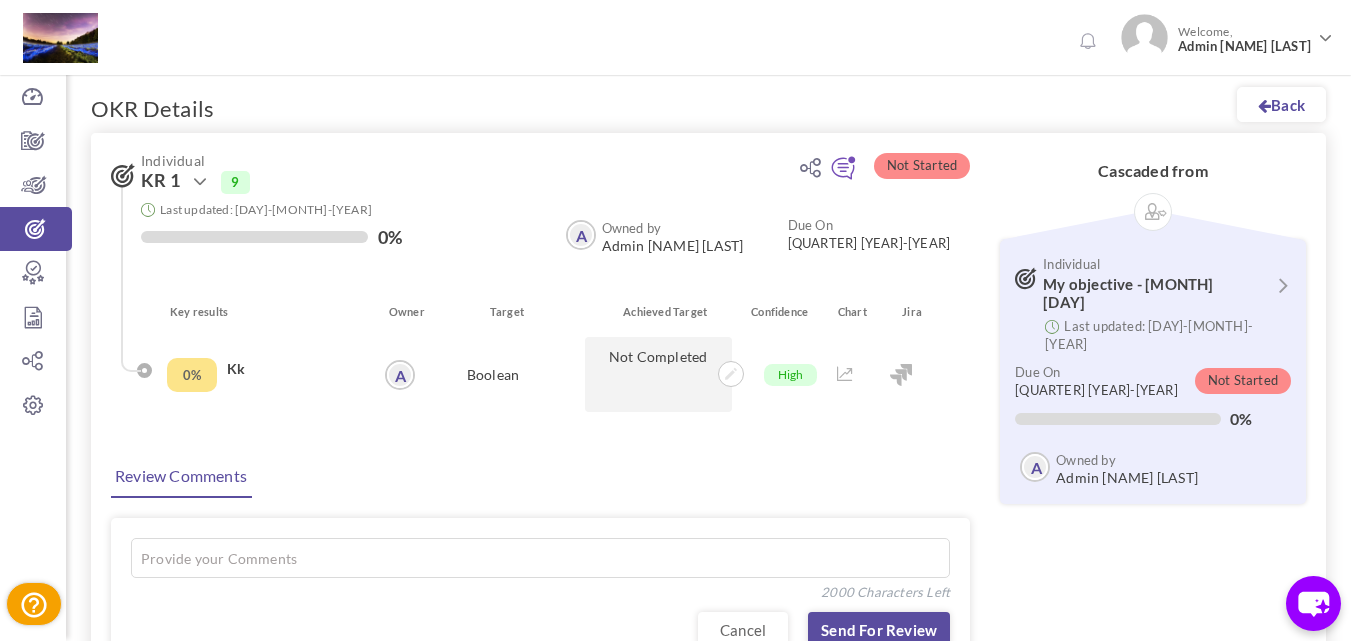 scroll, scrollTop: 0, scrollLeft: 0, axis: both 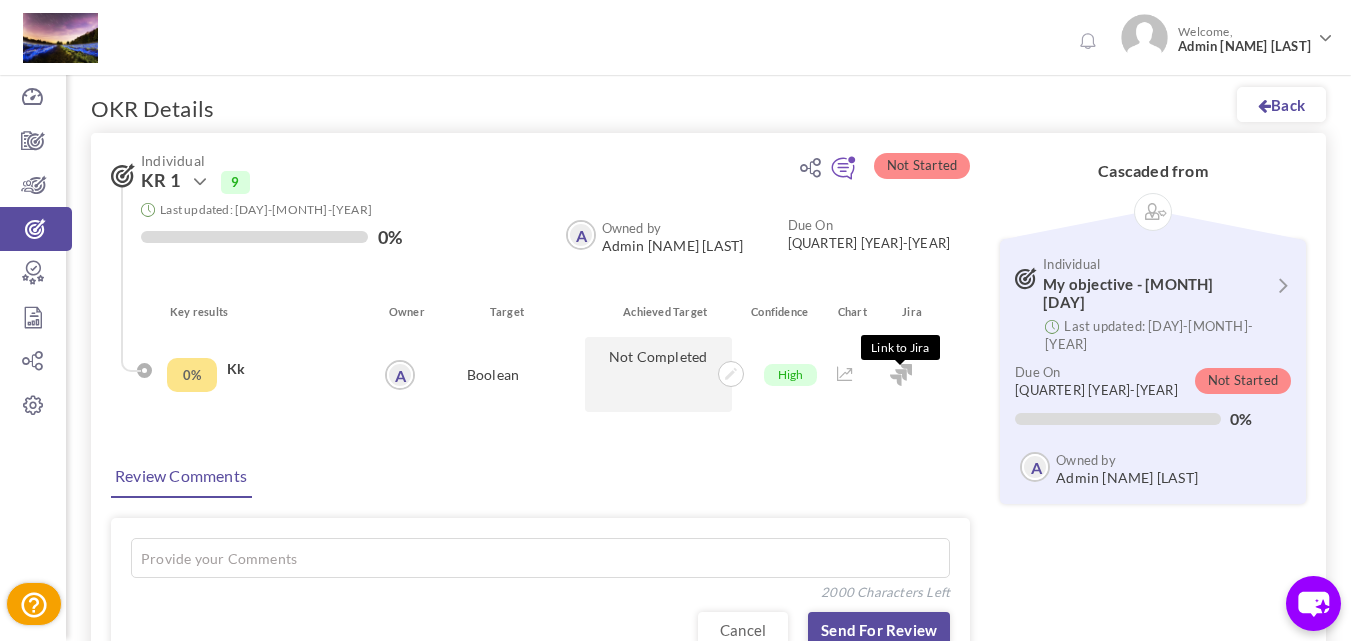 click at bounding box center (901, 375) 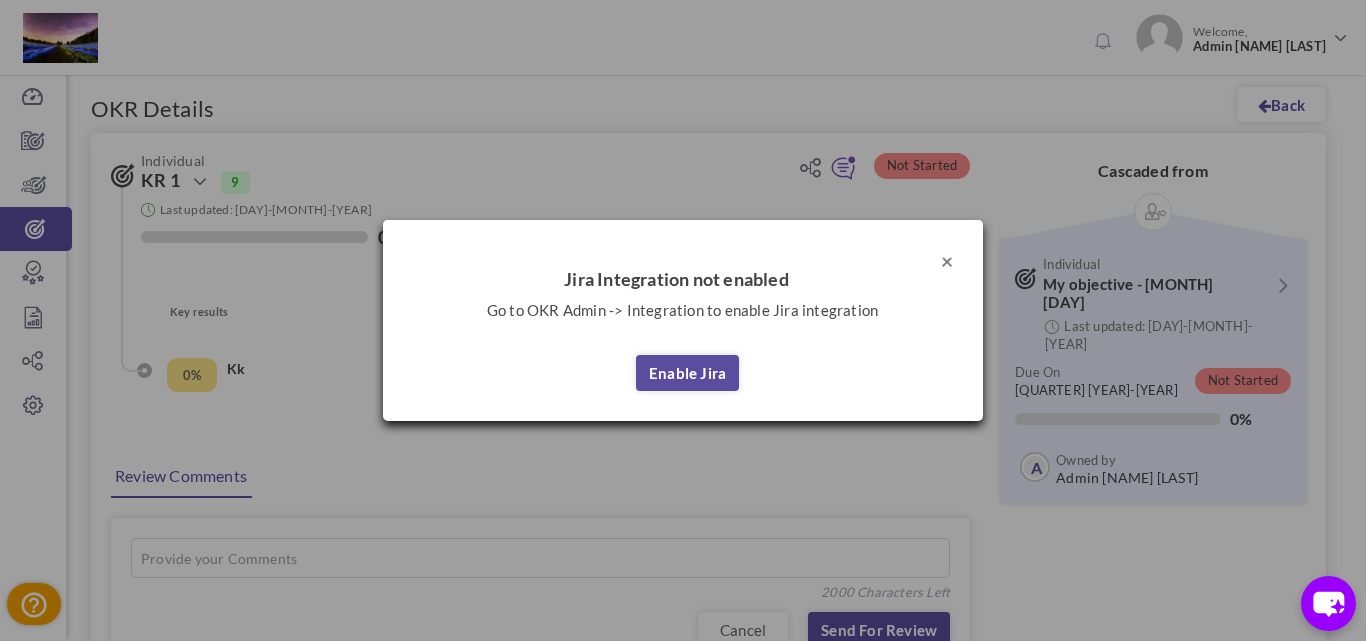 click on "×" at bounding box center [947, 260] 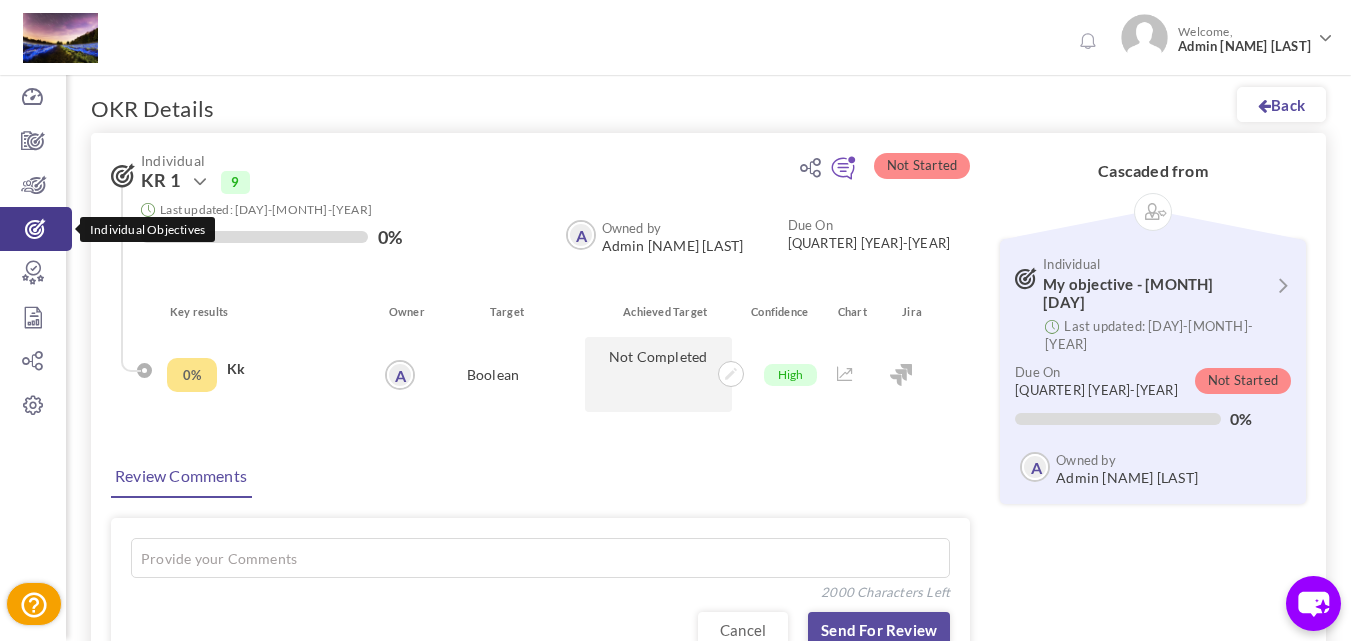 click at bounding box center [36, 229] 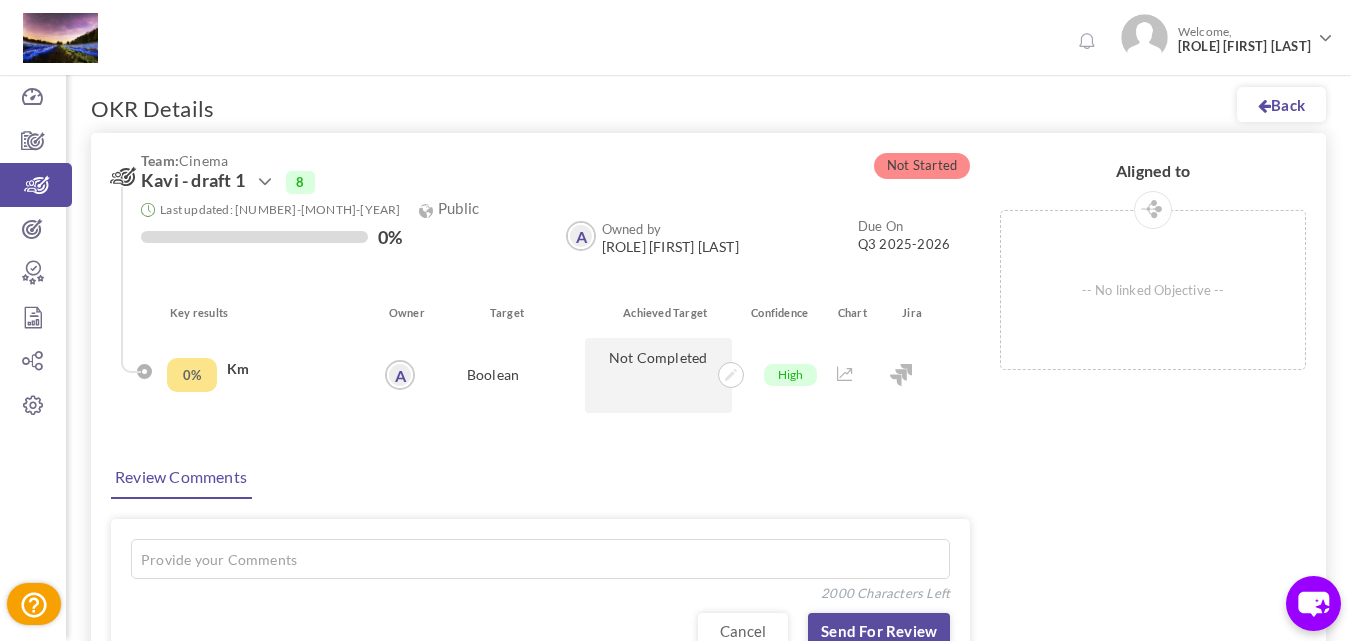 scroll, scrollTop: 0, scrollLeft: 0, axis: both 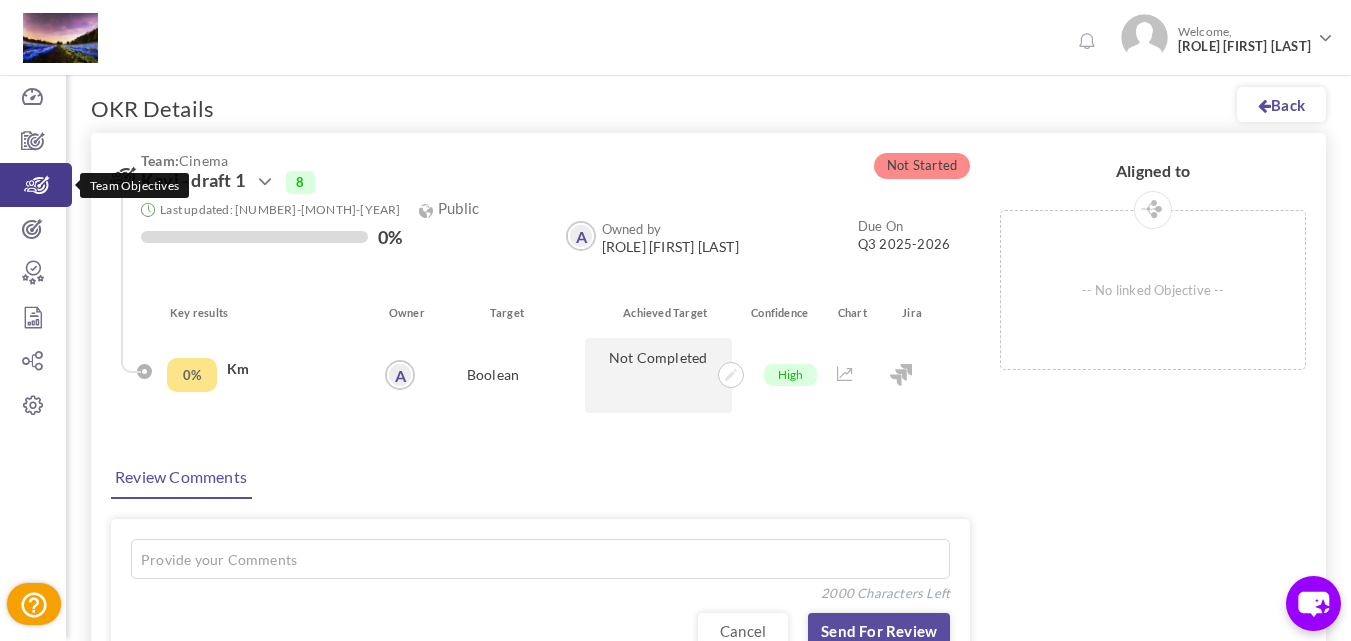 click at bounding box center [36, 185] 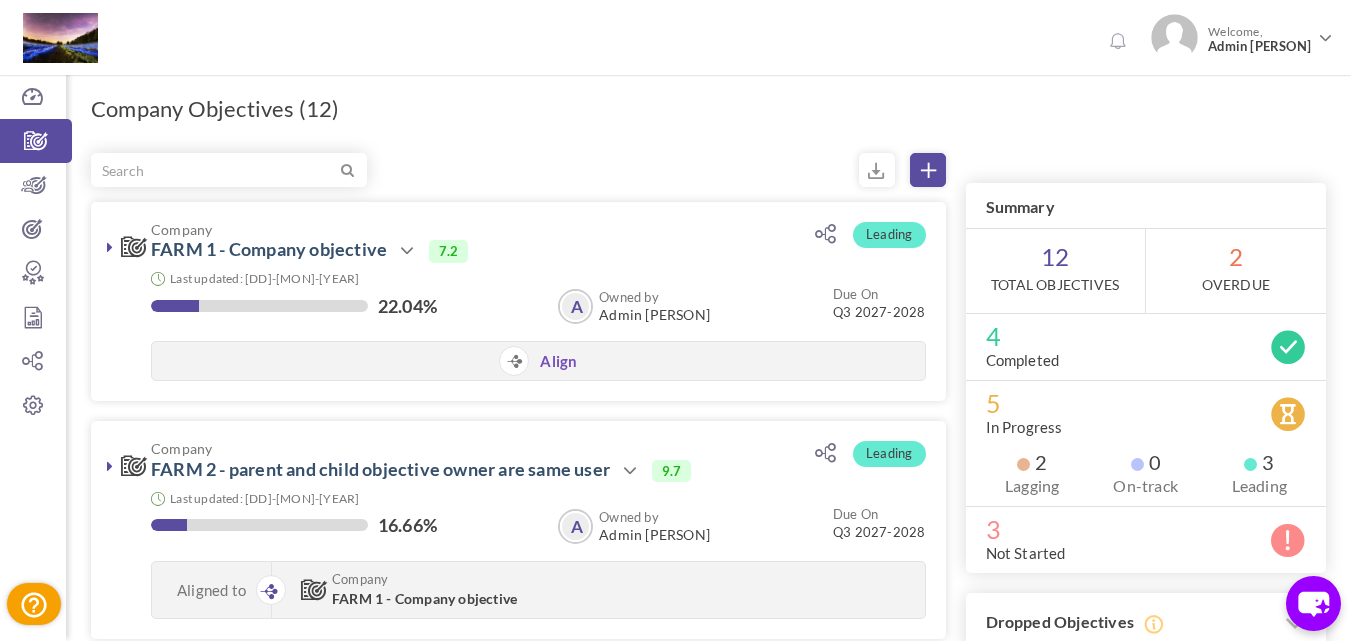 scroll, scrollTop: 0, scrollLeft: 0, axis: both 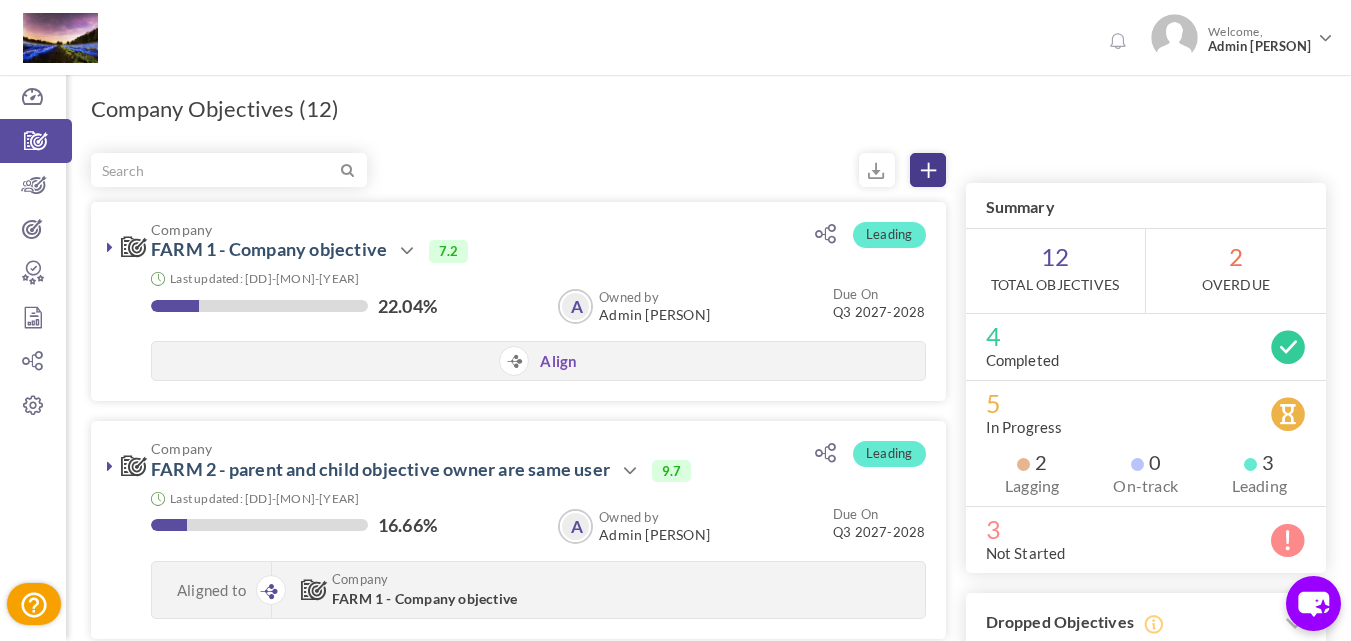 click at bounding box center (928, 170) 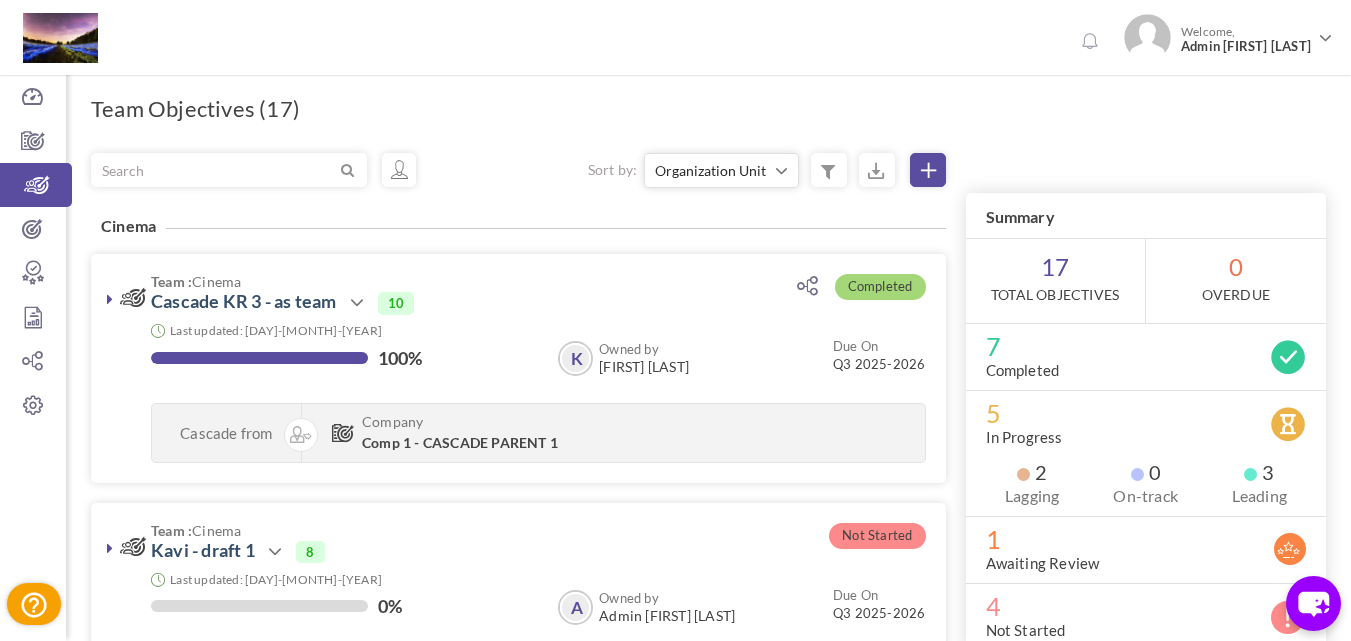 scroll, scrollTop: 0, scrollLeft: 0, axis: both 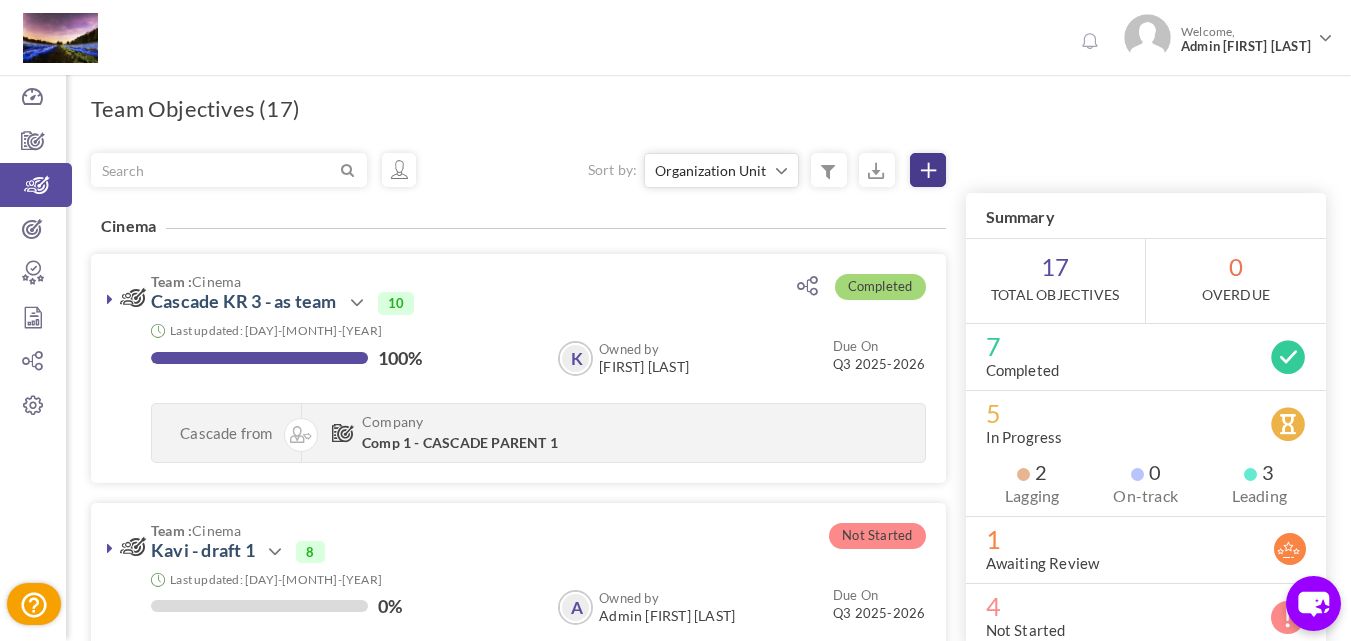 click at bounding box center [928, 170] 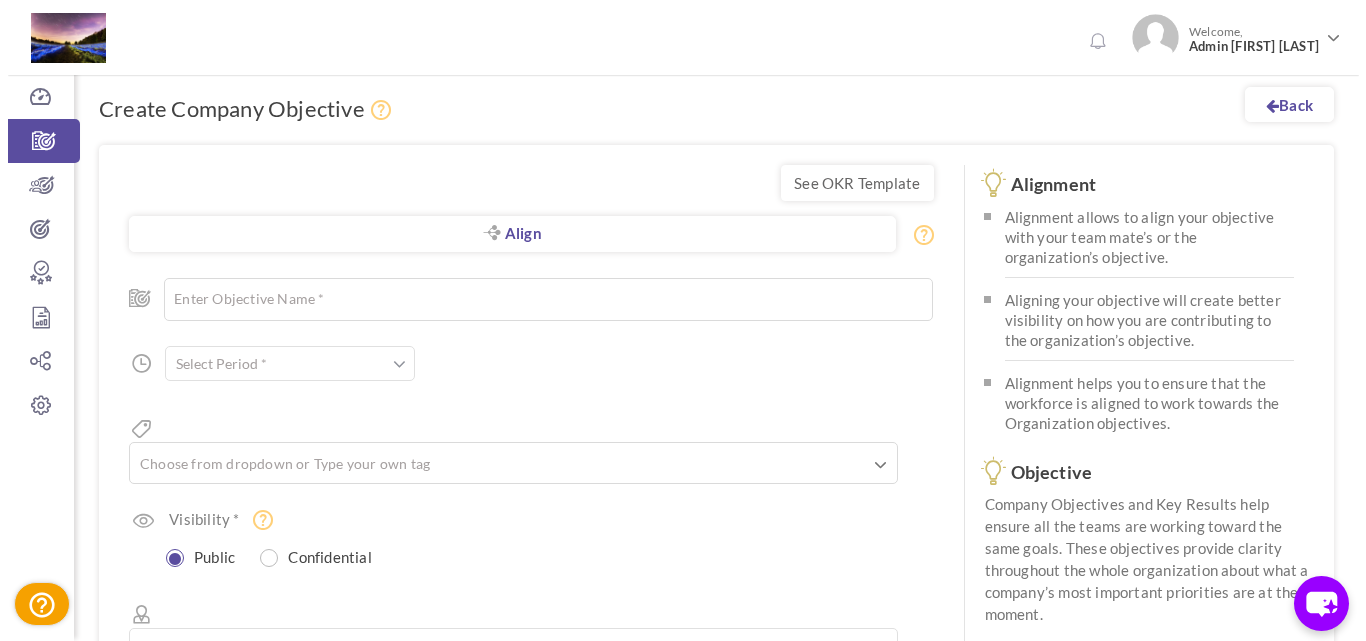 scroll, scrollTop: 0, scrollLeft: 0, axis: both 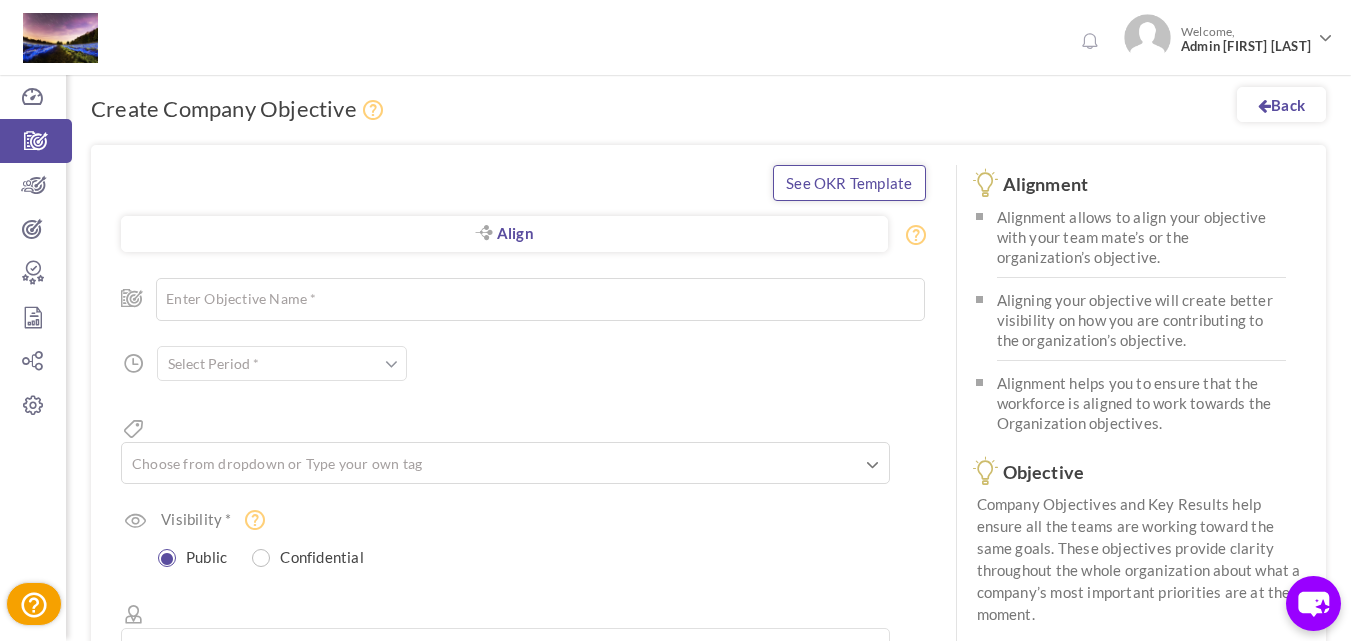 click on "See OKR Template" at bounding box center [849, 183] 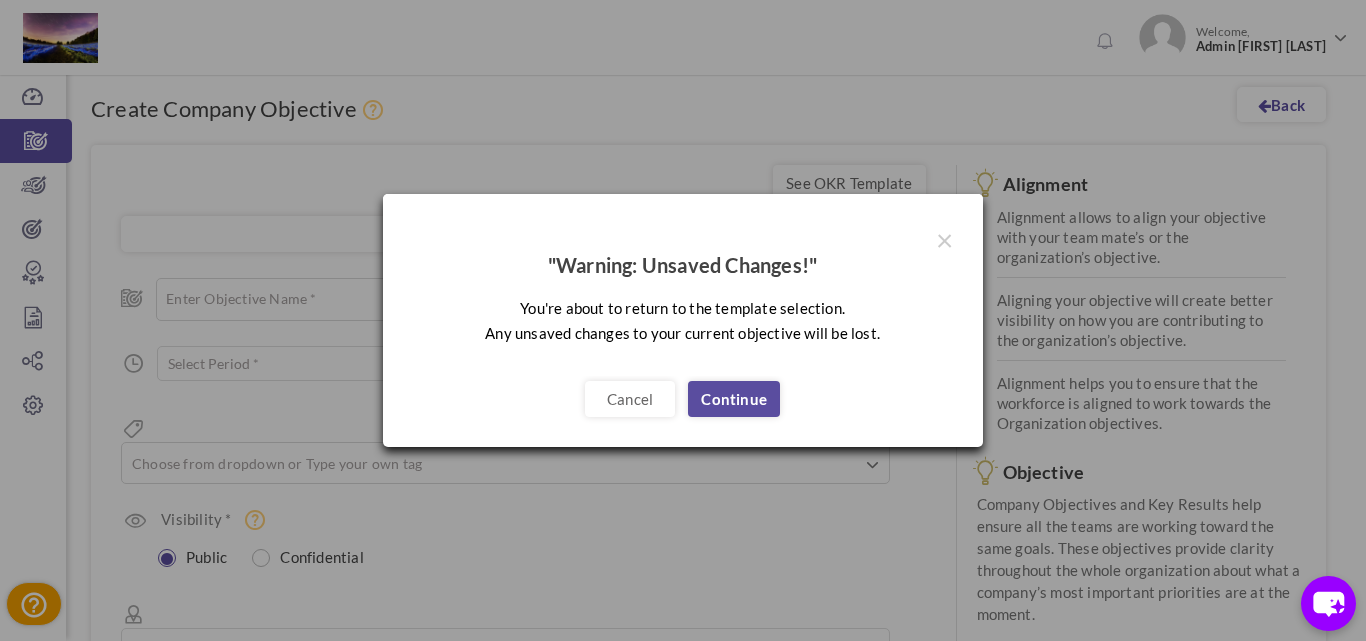 click on "Cancel
Continue" at bounding box center [683, 411] 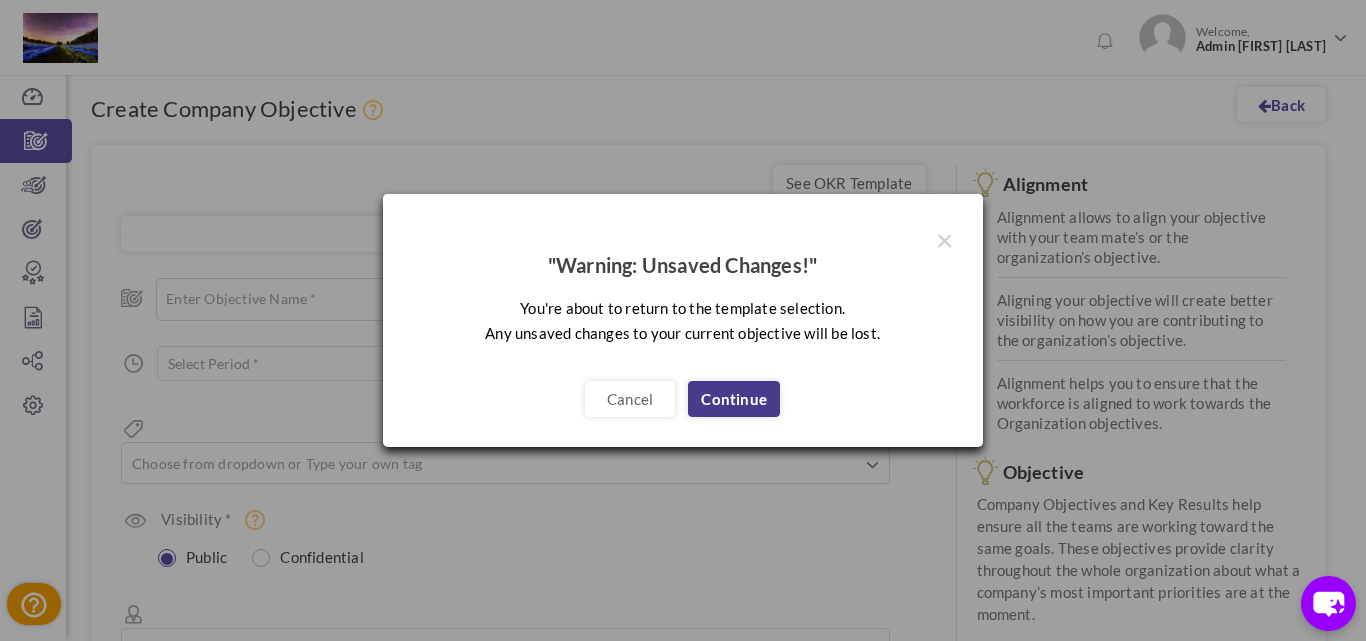 click on "Continue" at bounding box center [734, 399] 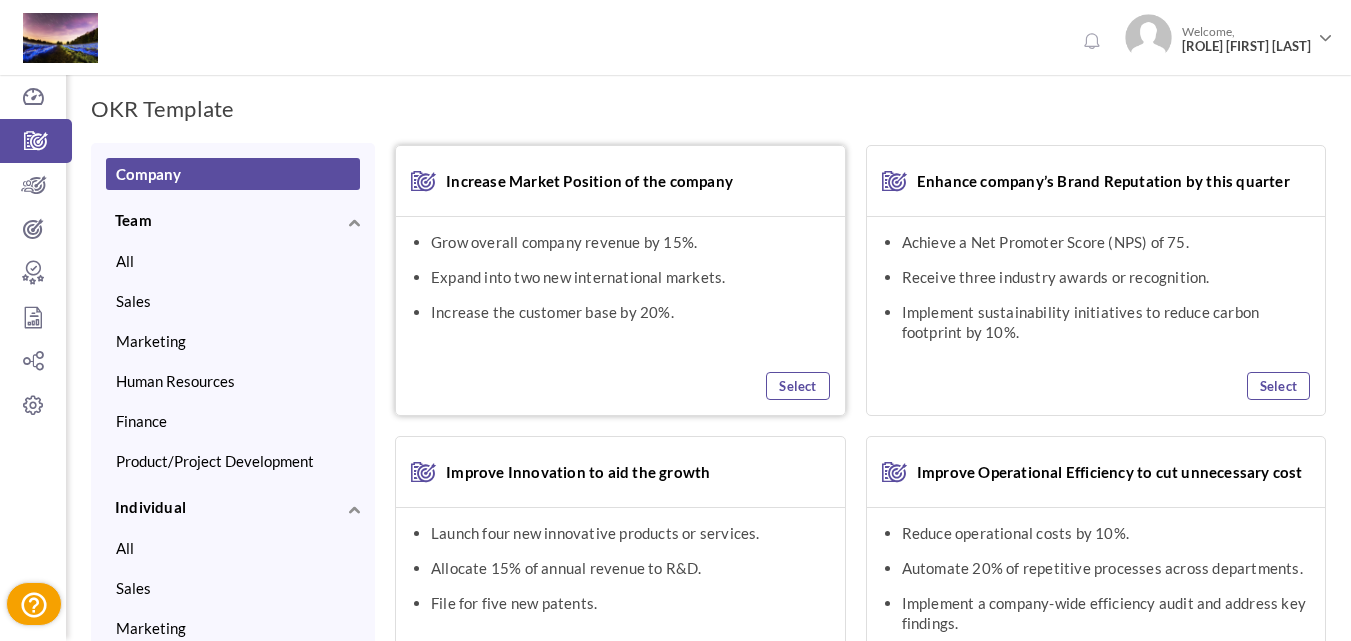 scroll, scrollTop: 0, scrollLeft: 0, axis: both 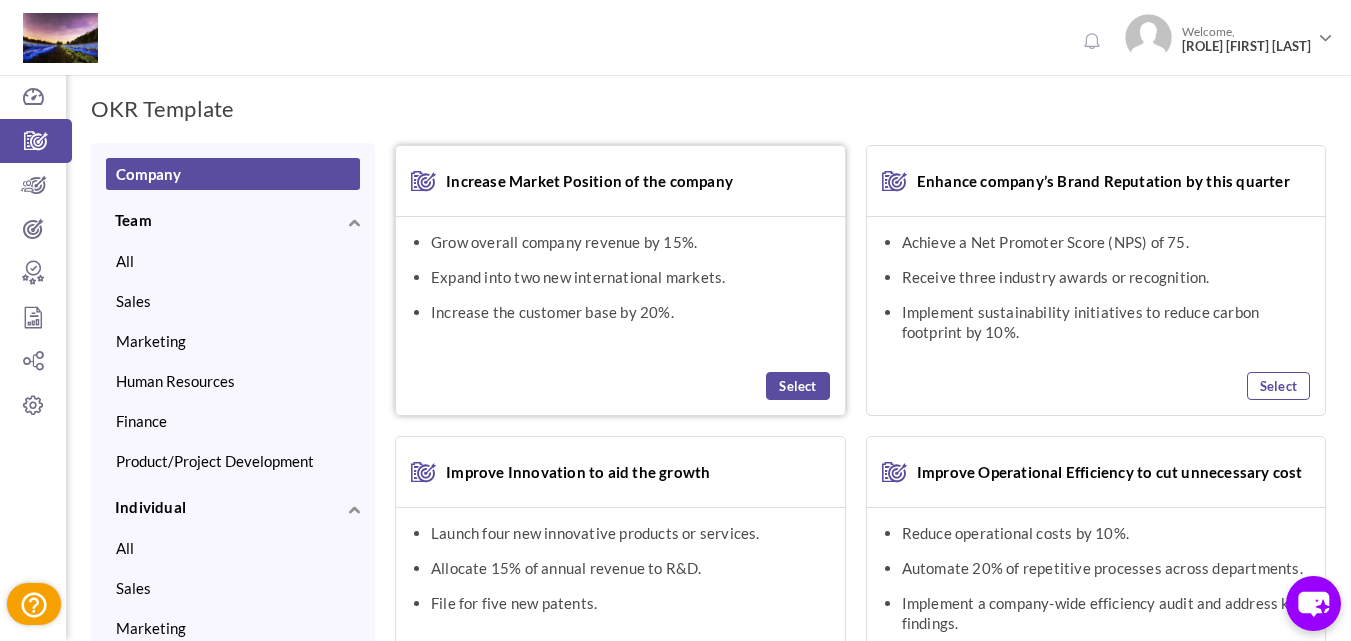 click on "Select" at bounding box center (797, 386) 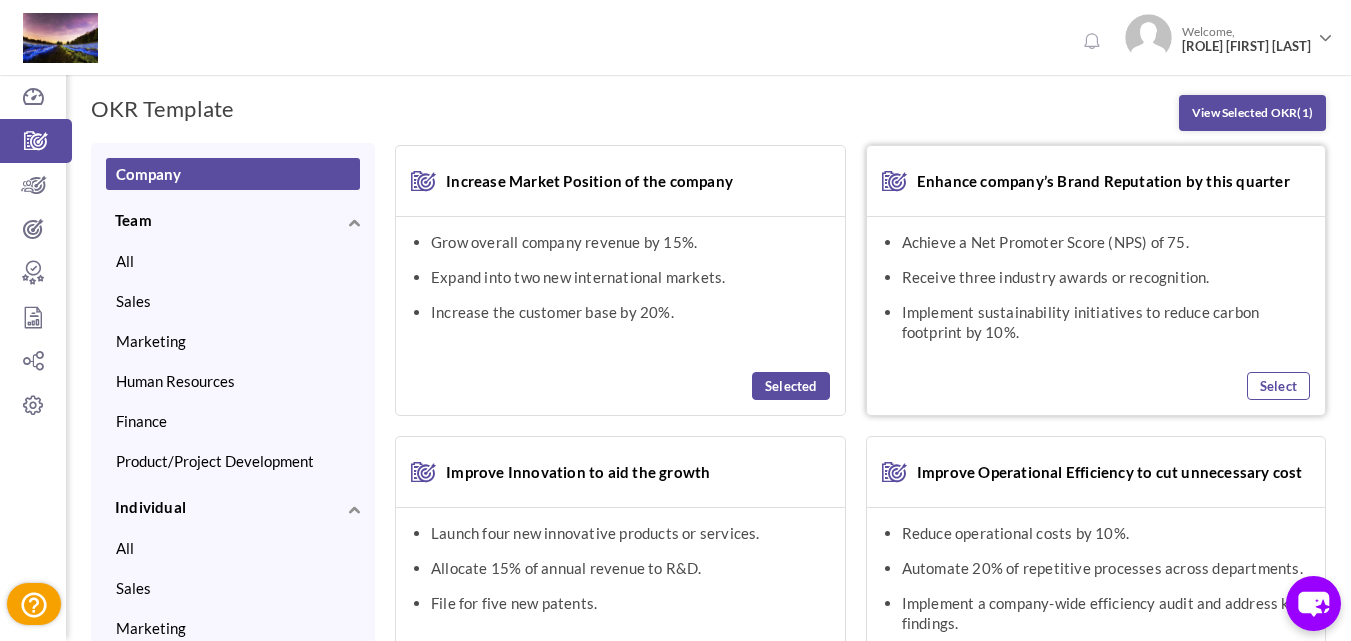 scroll, scrollTop: 45, scrollLeft: 0, axis: vertical 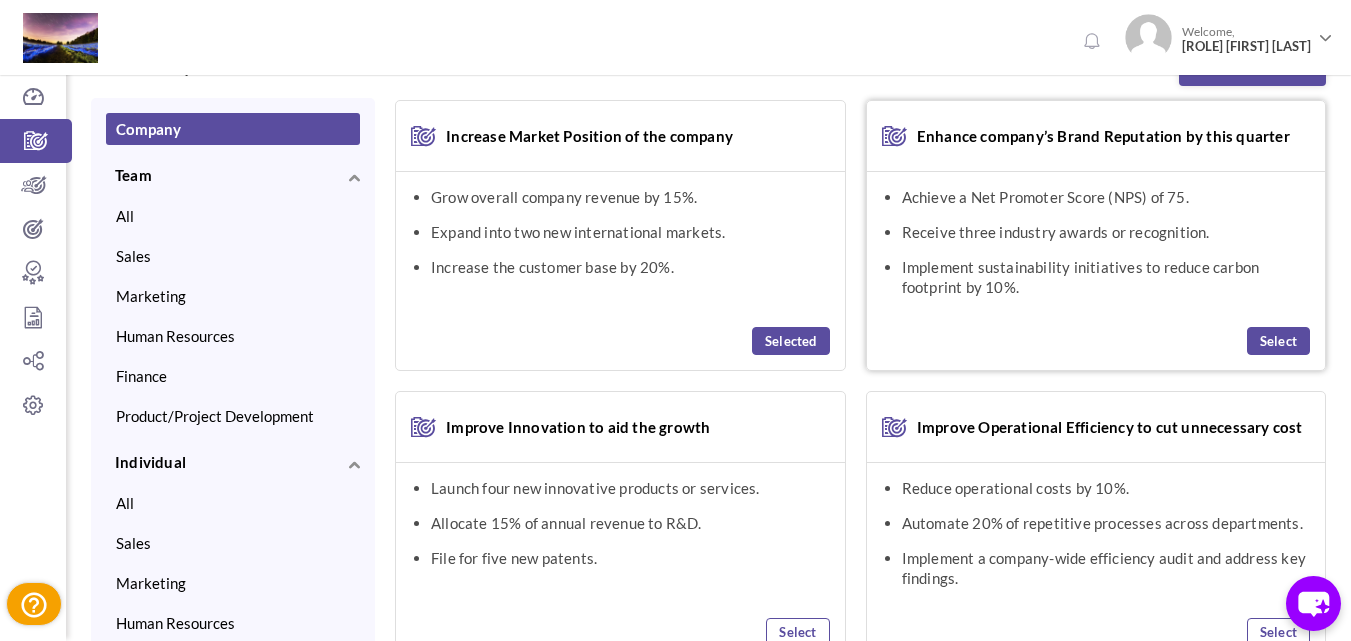 click on "Select" at bounding box center (1278, 341) 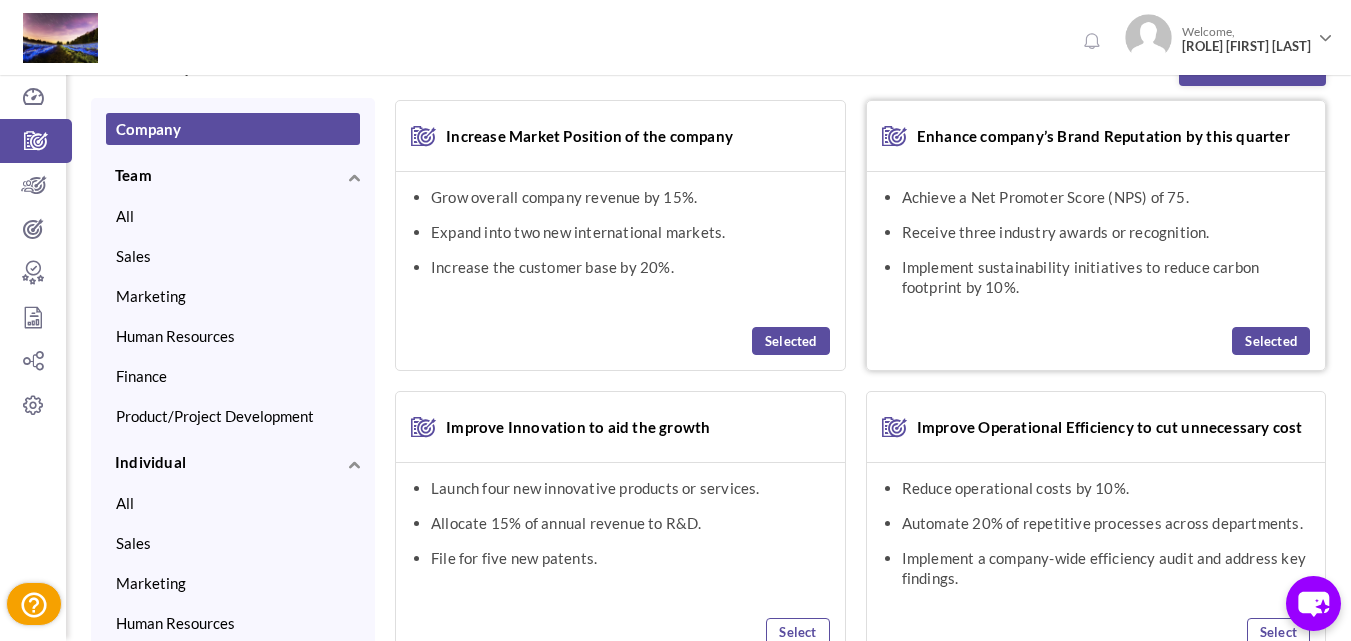 scroll, scrollTop: 0, scrollLeft: 0, axis: both 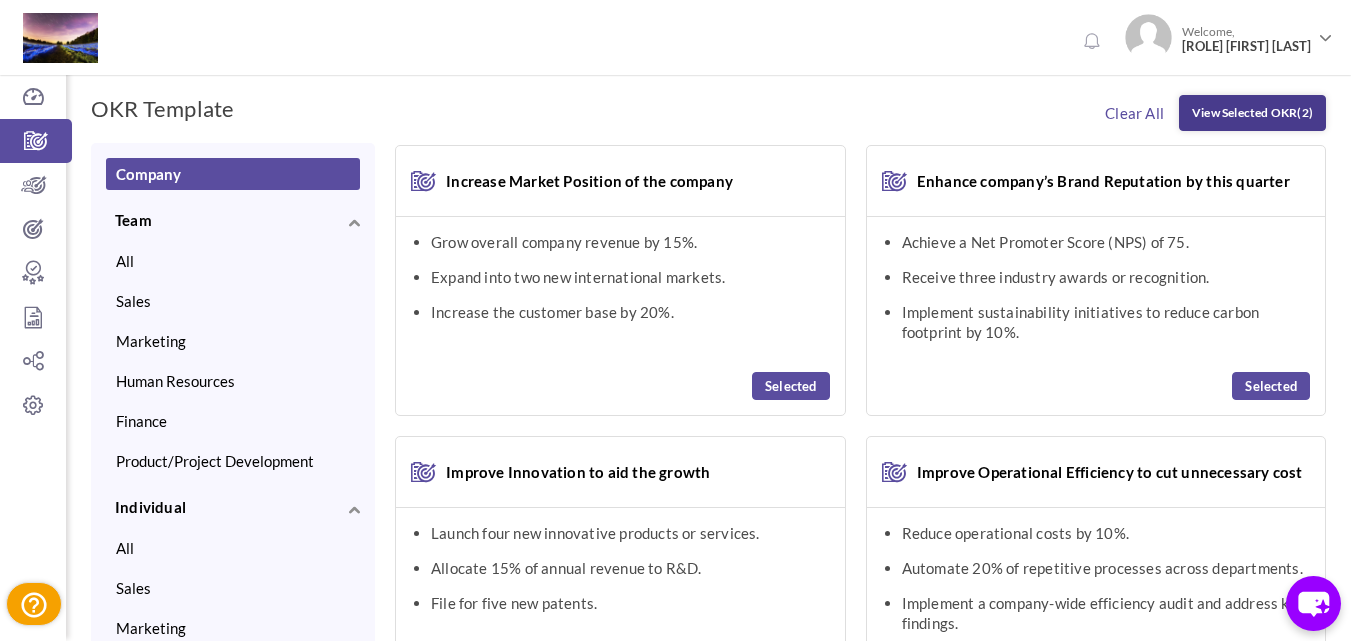 click on "[PRODUCT]
[ACTION] [PRODUCT]  ([NUMBER])
[ACTION]
[BRAND]
[CATEGORY]
[OPTION]
[CATEGORY]
[CATEGORY]
[CATEGORY]
[CATEGORY]
[CATEGORY]
[ROLE] [PERSON_TYPE]" at bounding box center (708, 591) 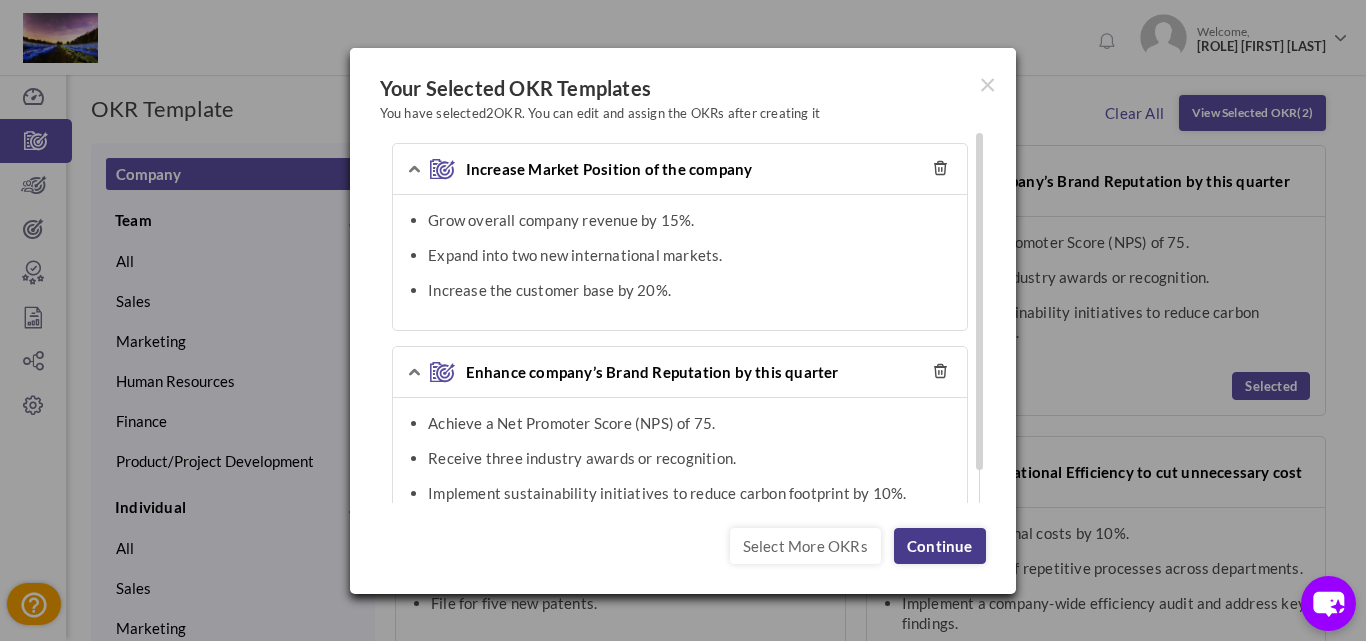 click on "Continue" at bounding box center (940, 546) 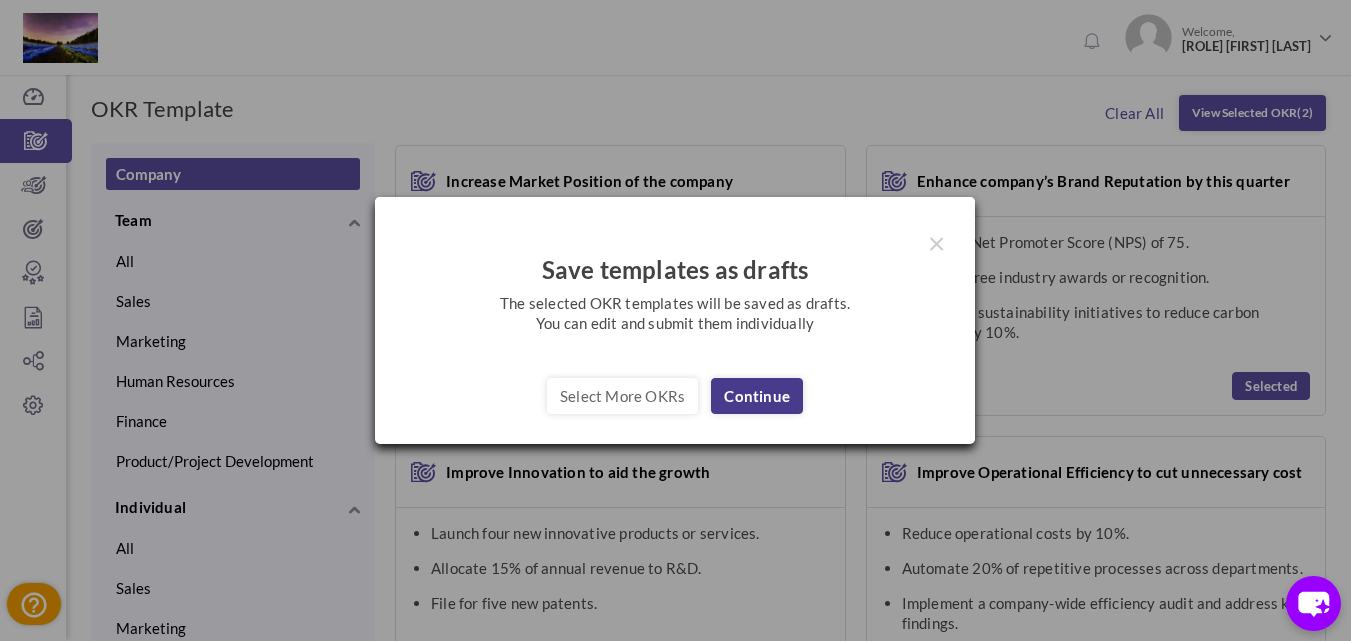 click on "Continue" at bounding box center [757, 396] 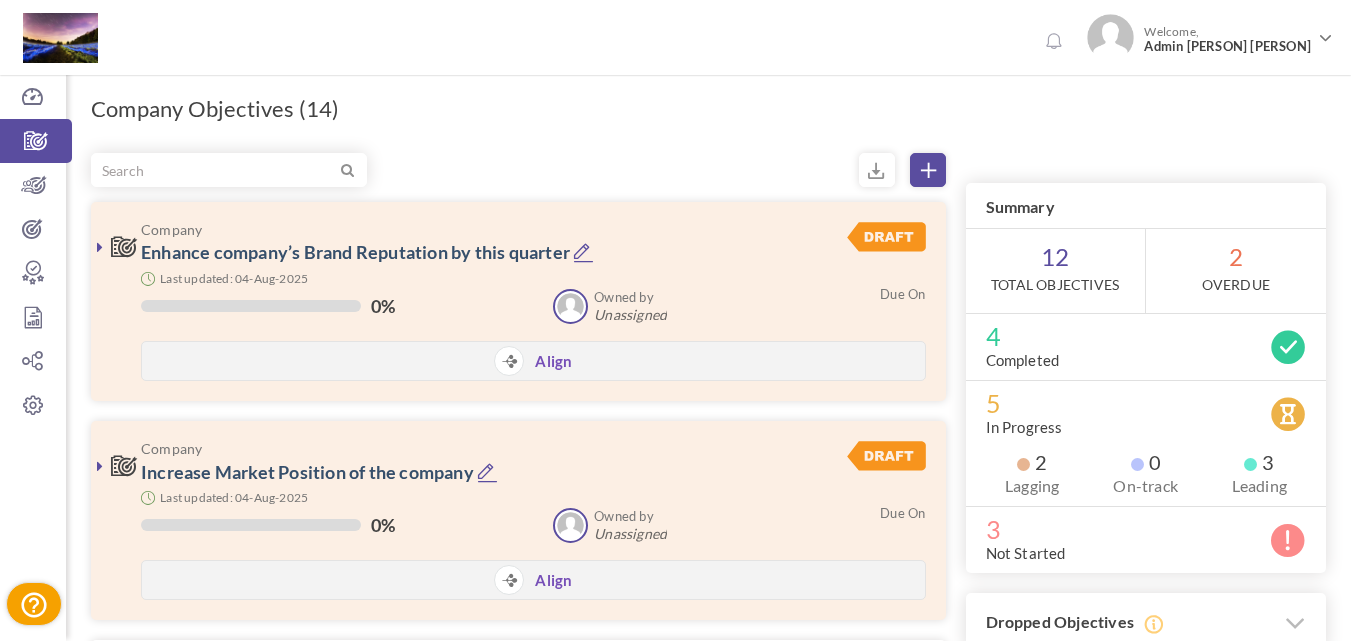 scroll, scrollTop: 0, scrollLeft: 0, axis: both 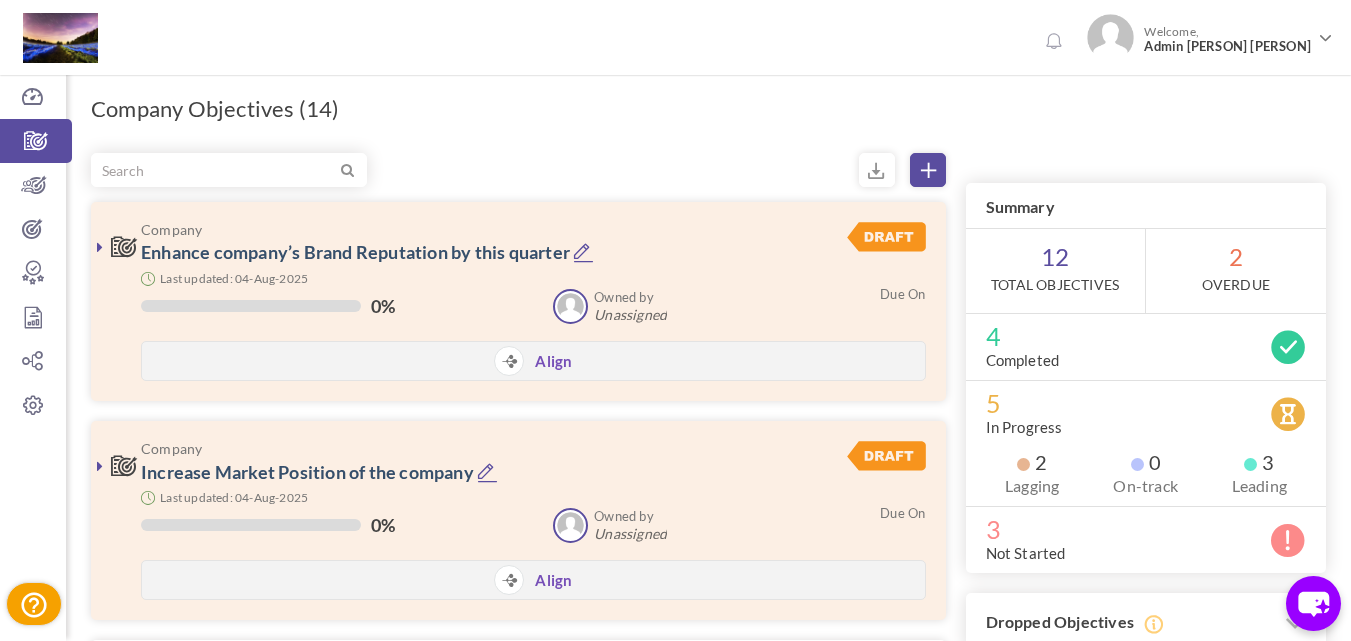 click at bounding box center [100, 247] 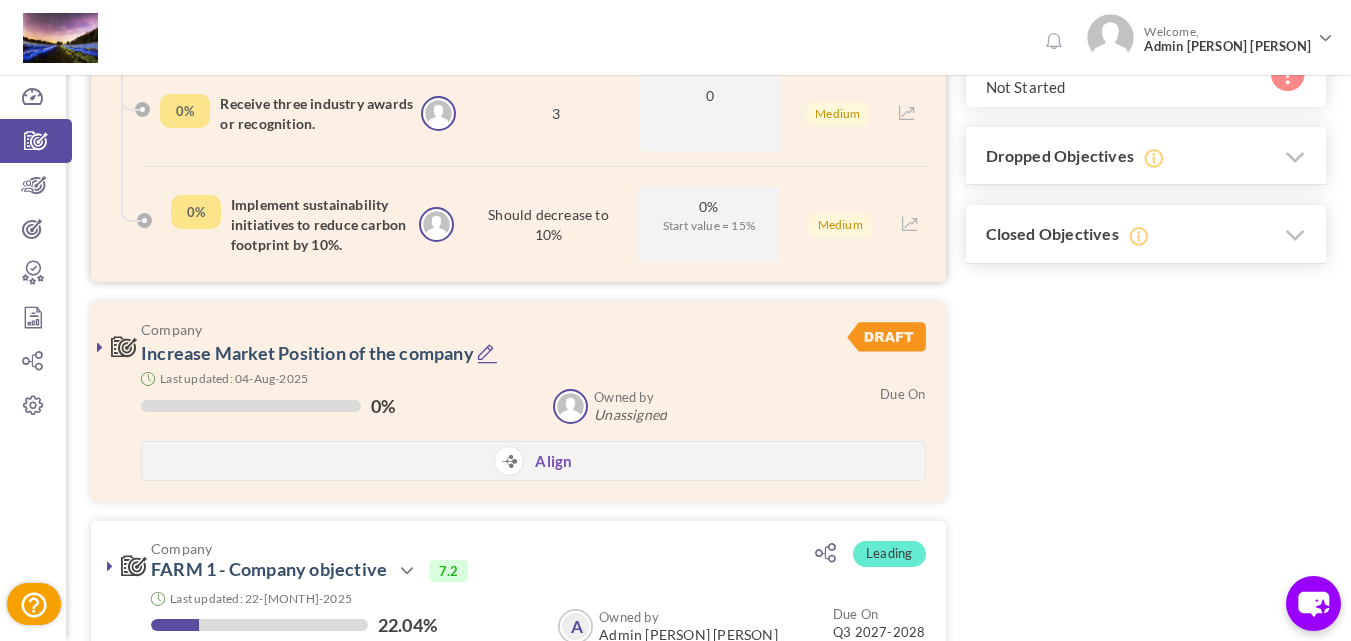 scroll, scrollTop: 470, scrollLeft: 0, axis: vertical 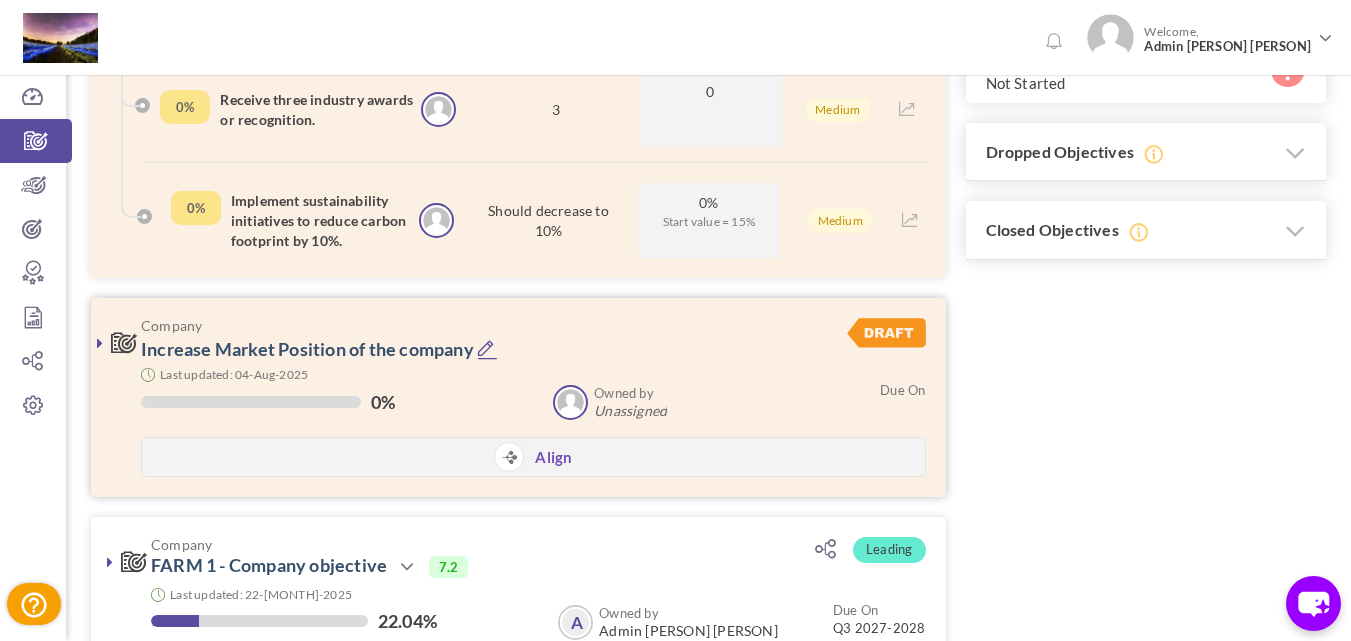 click at bounding box center (100, 343) 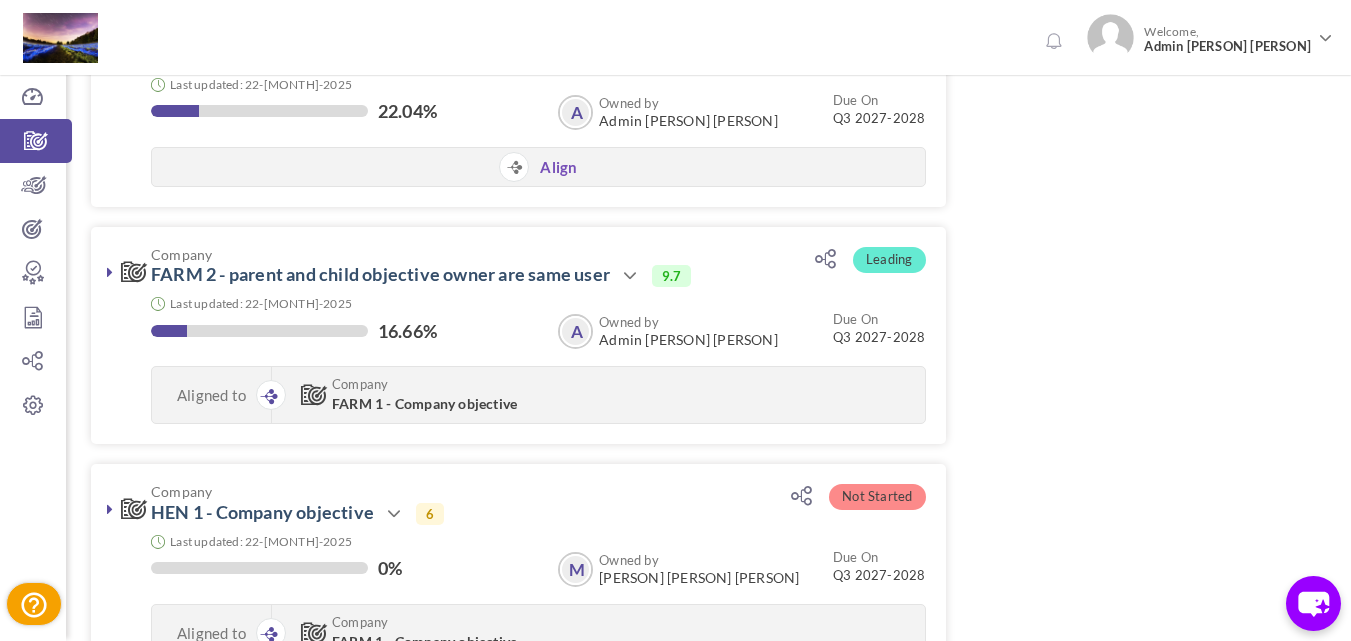 scroll, scrollTop: 1335, scrollLeft: 0, axis: vertical 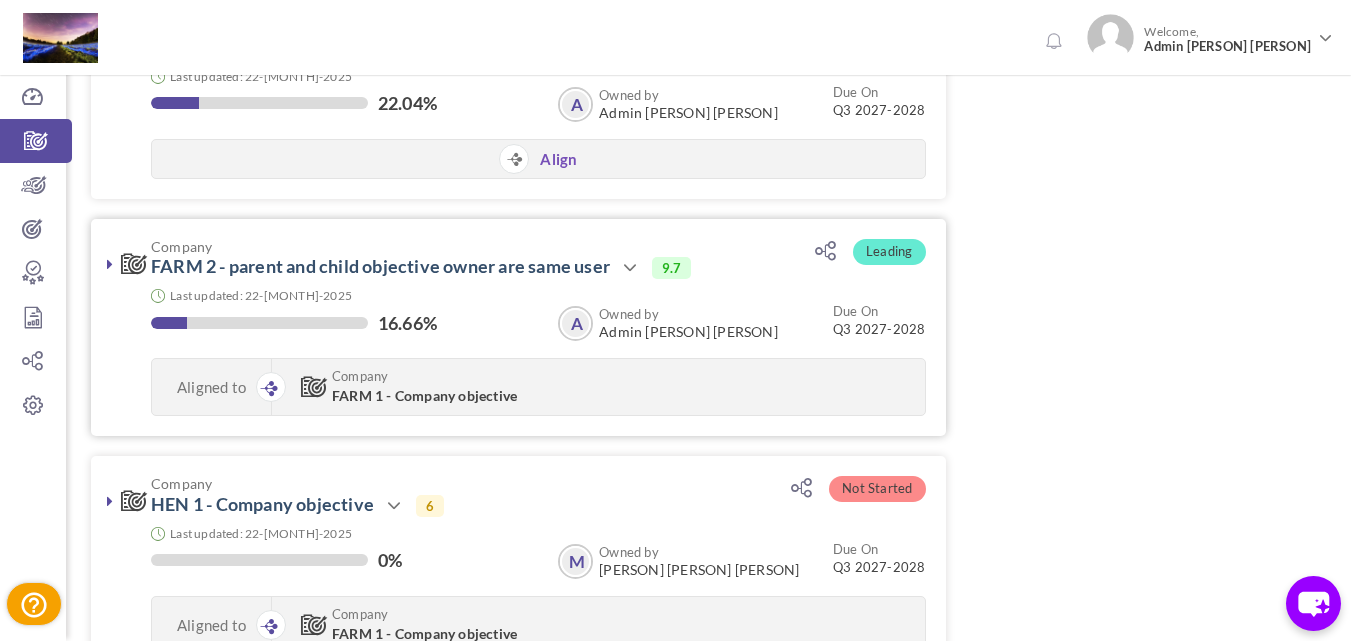 click at bounding box center (110, 264) 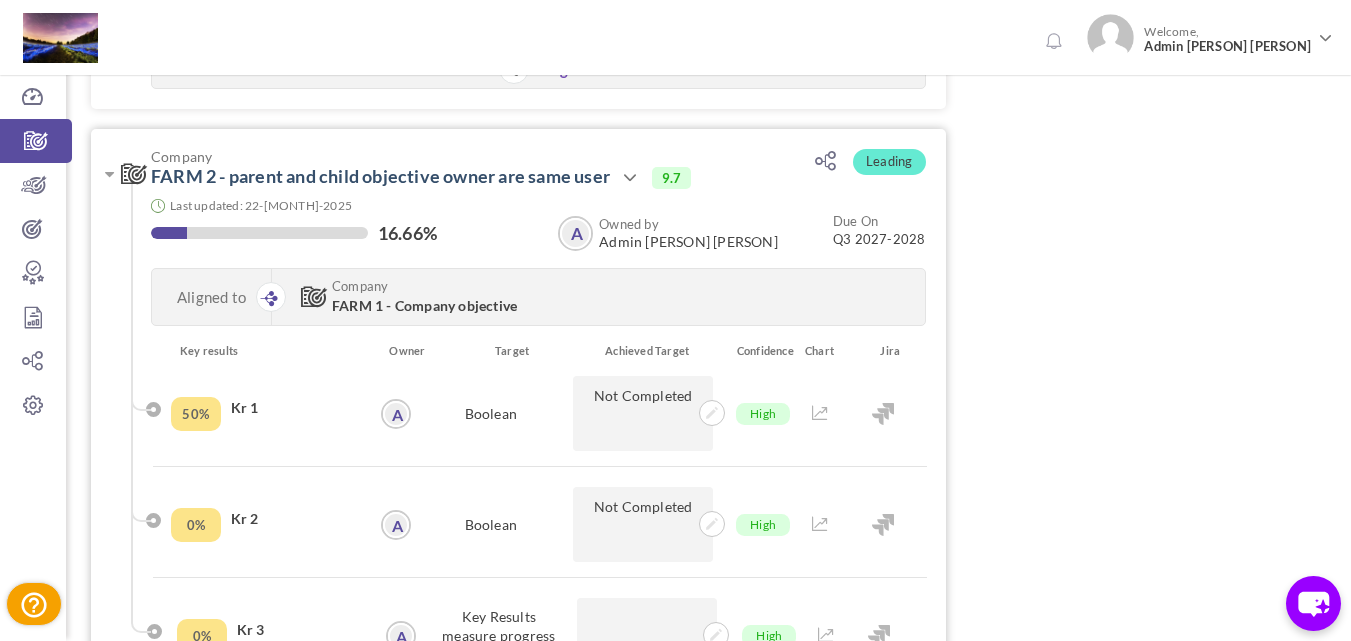 scroll, scrollTop: 1426, scrollLeft: 0, axis: vertical 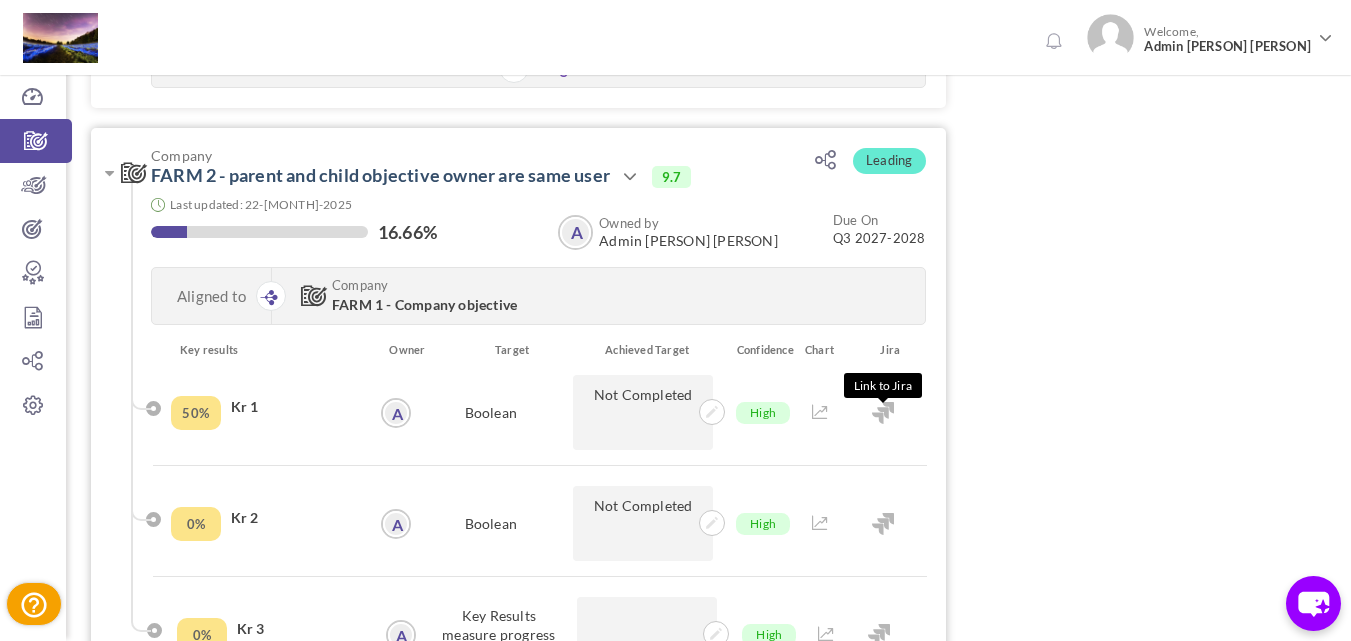 click at bounding box center (883, 413) 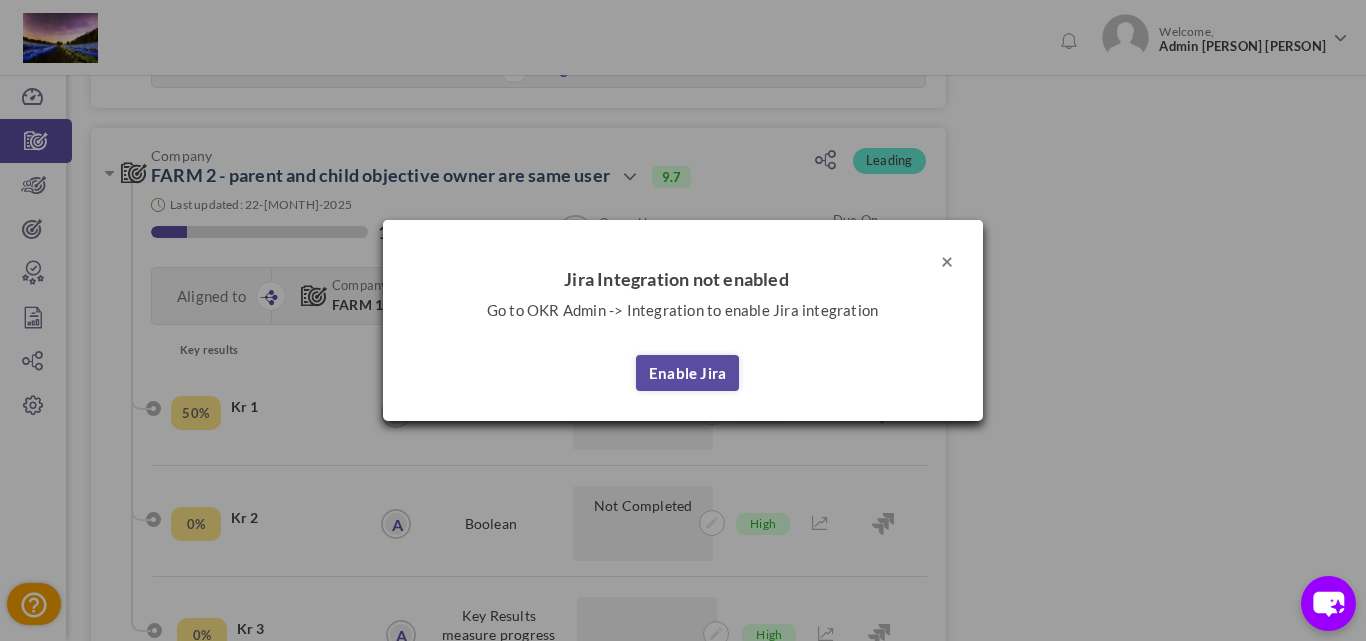 click on "×" at bounding box center [947, 260] 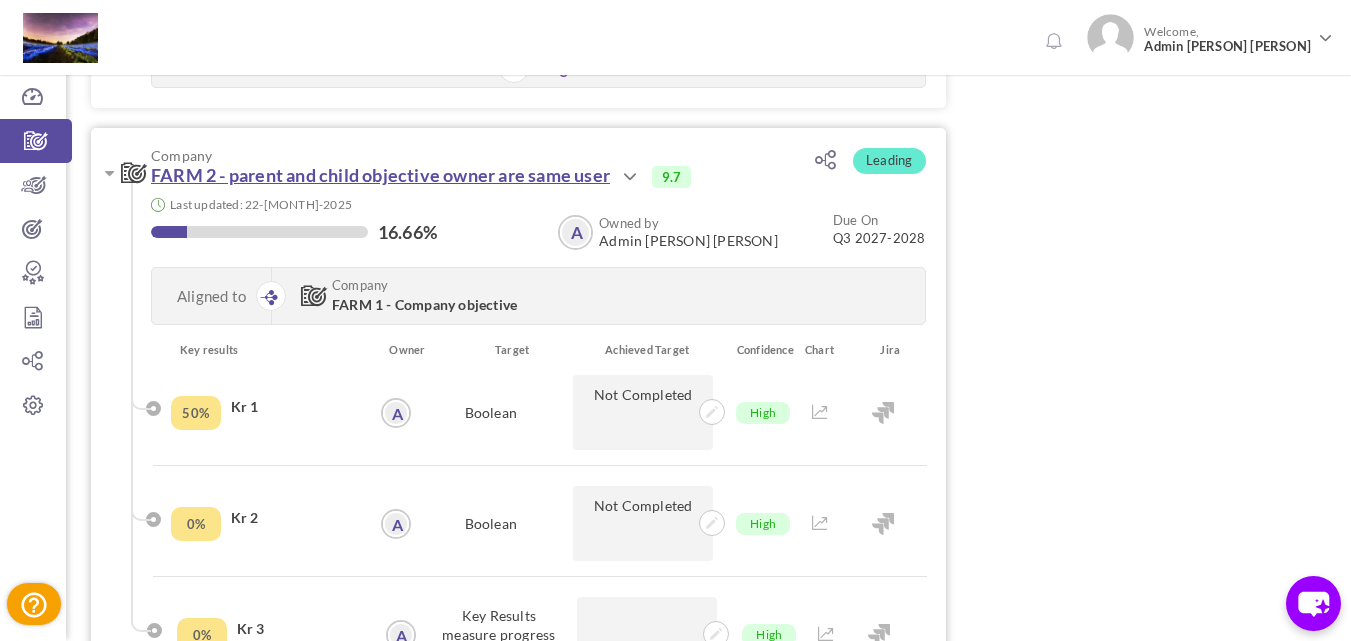 click on "FARM 2 - parent and child objective owner are same user" at bounding box center [380, 175] 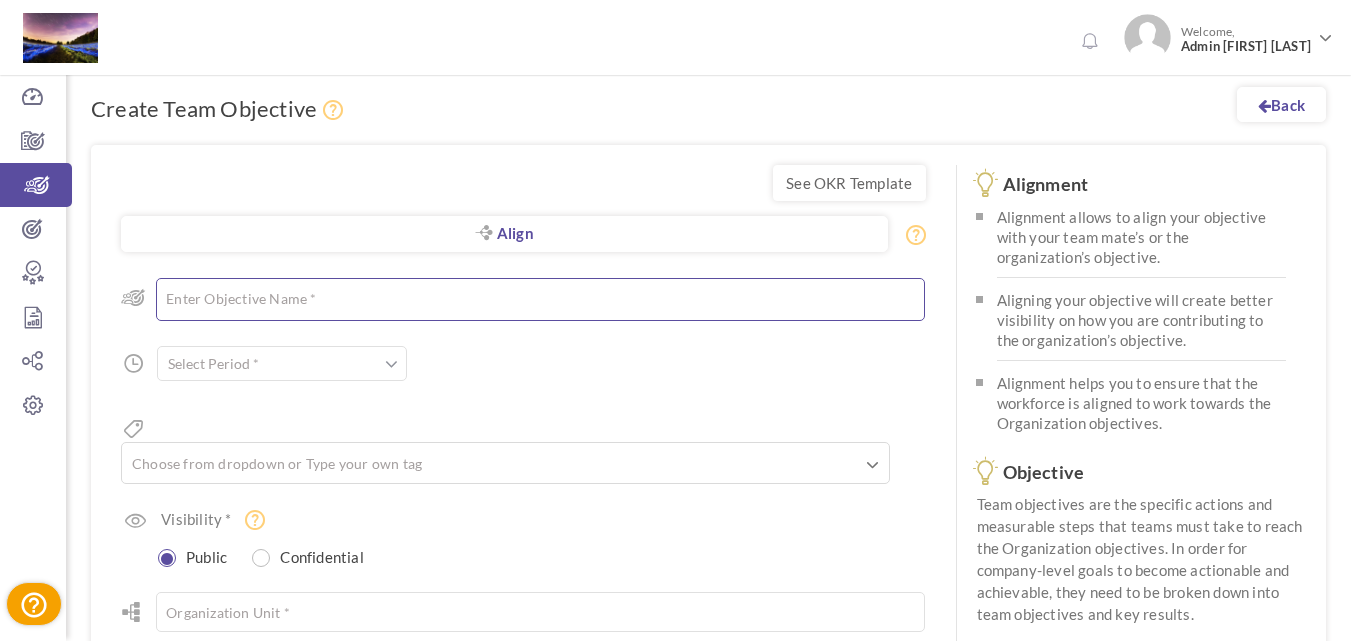scroll, scrollTop: 0, scrollLeft: 0, axis: both 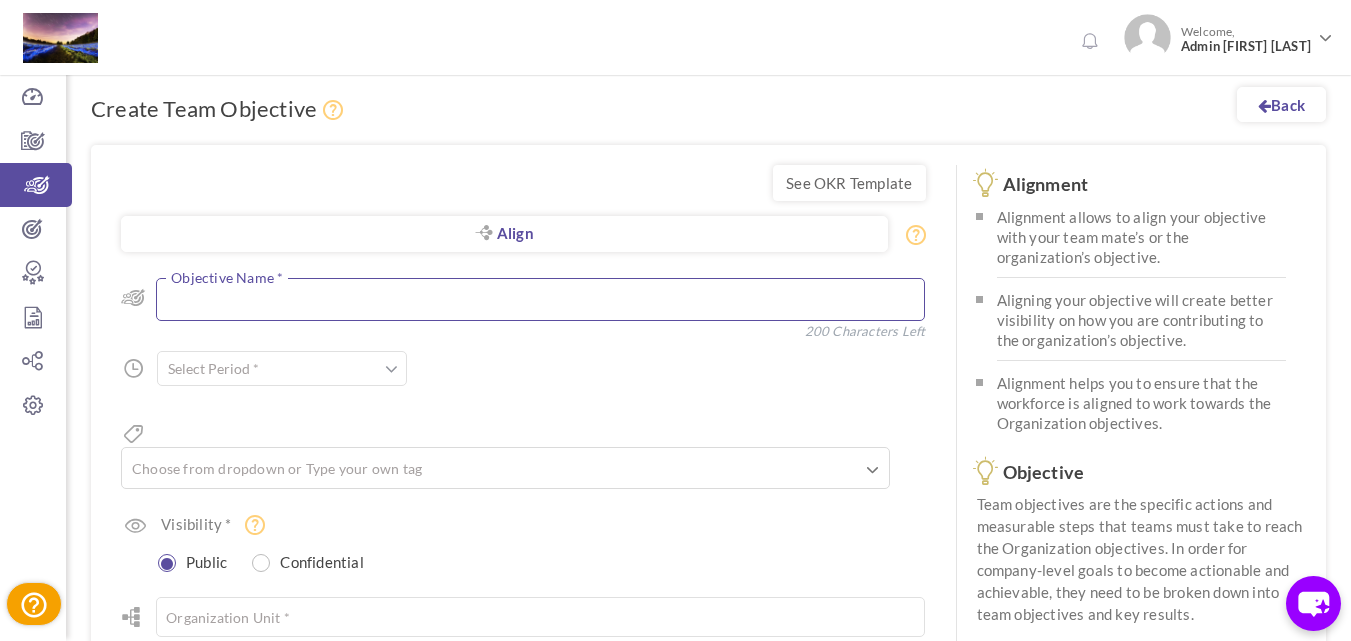 click at bounding box center (540, 299) 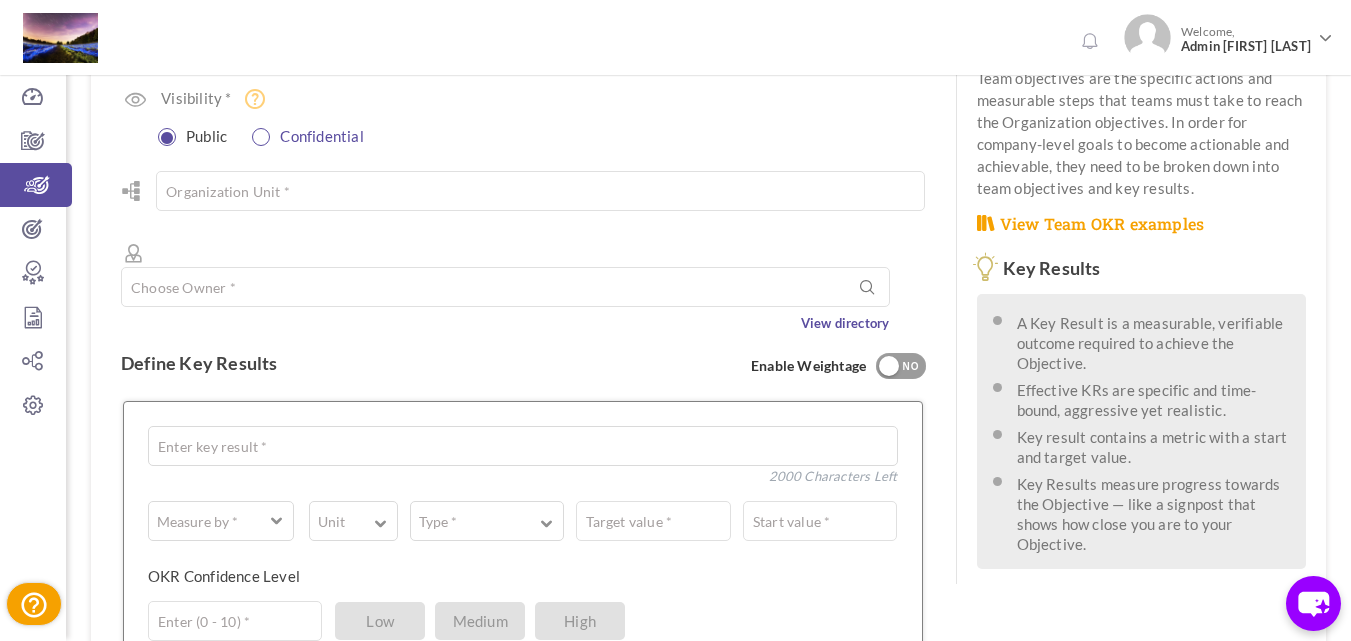scroll, scrollTop: 428, scrollLeft: 0, axis: vertical 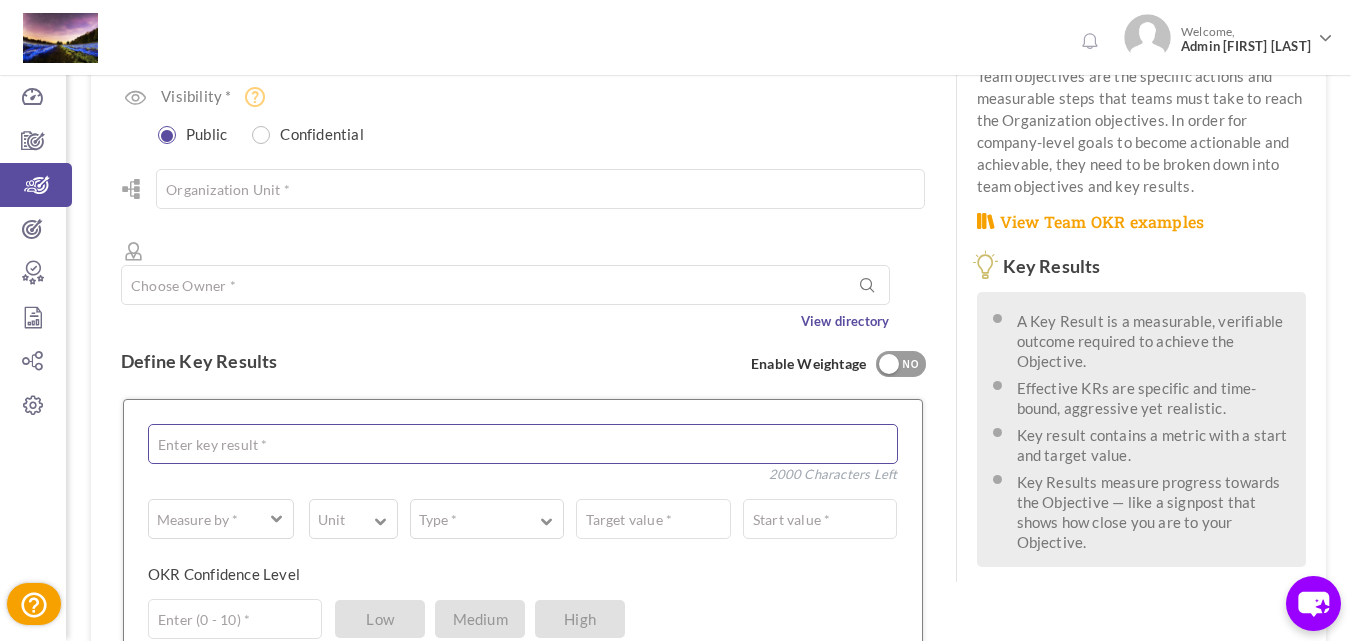 type on "Team - draft" 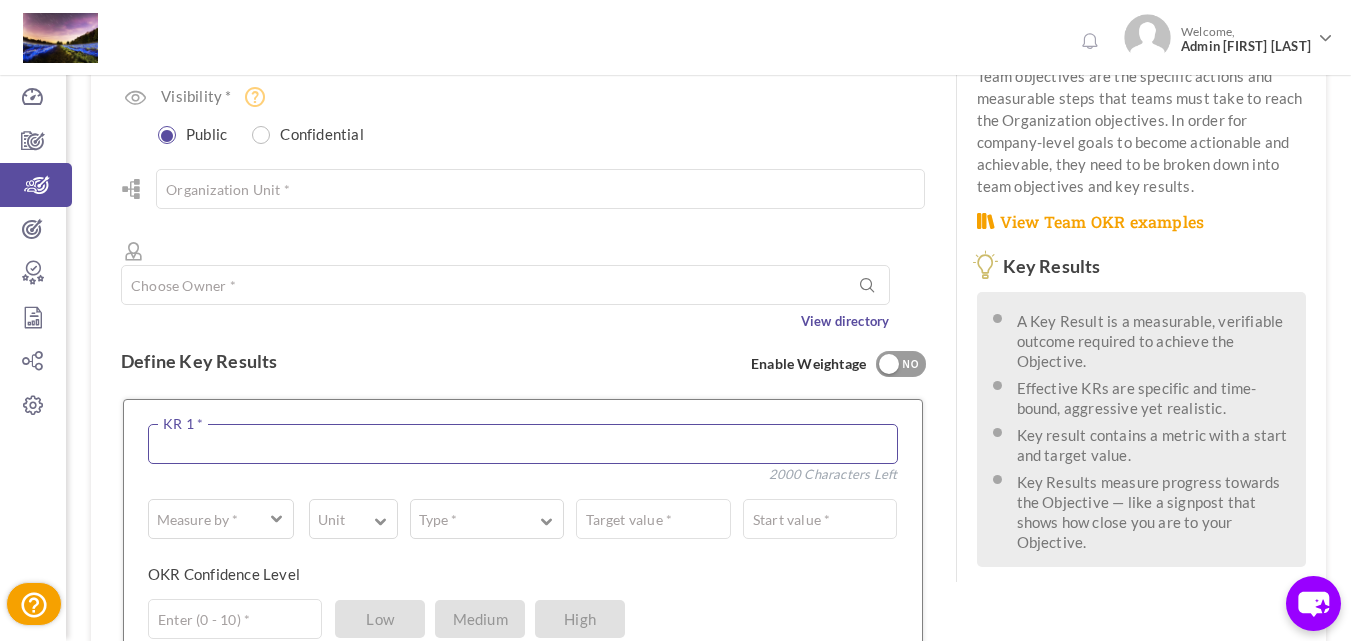 click at bounding box center (523, 444) 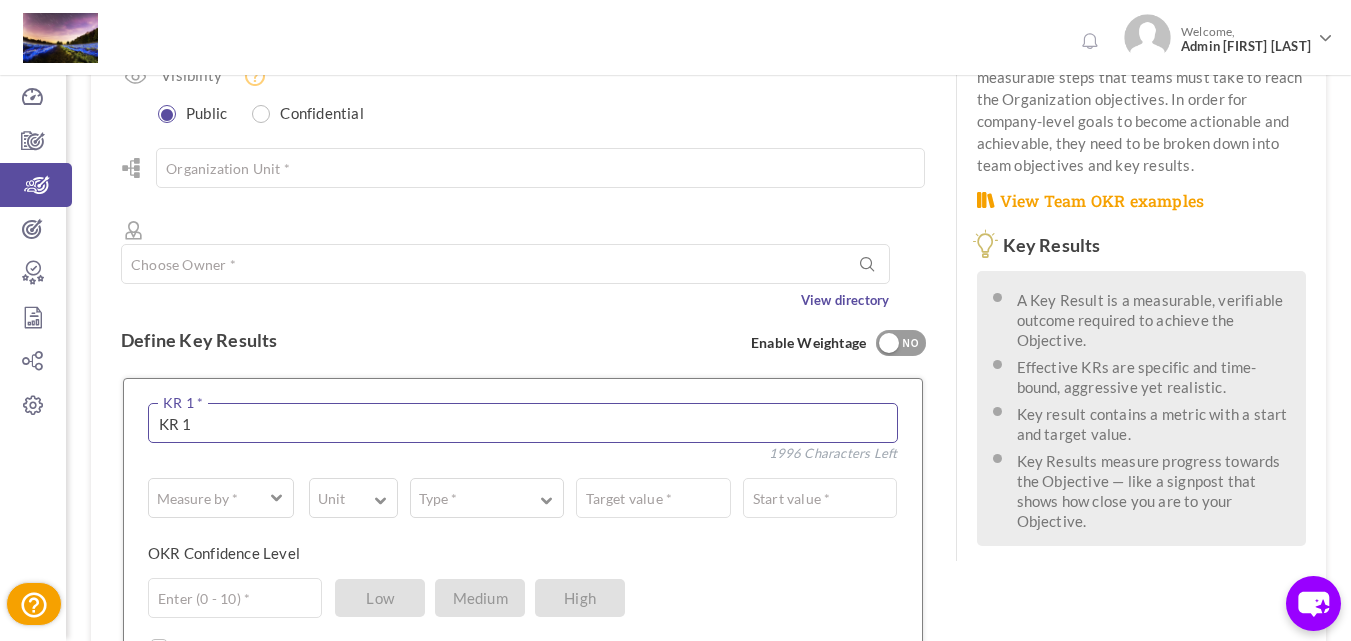 scroll, scrollTop: 452, scrollLeft: 0, axis: vertical 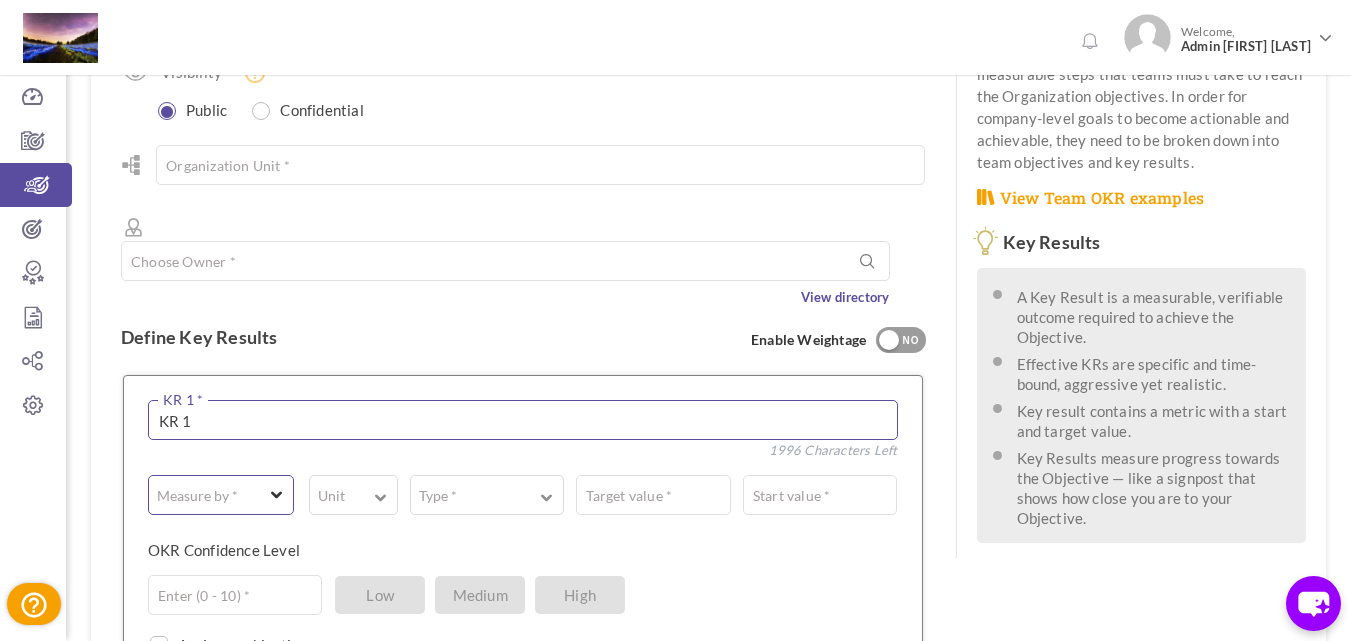 type on "KR 1" 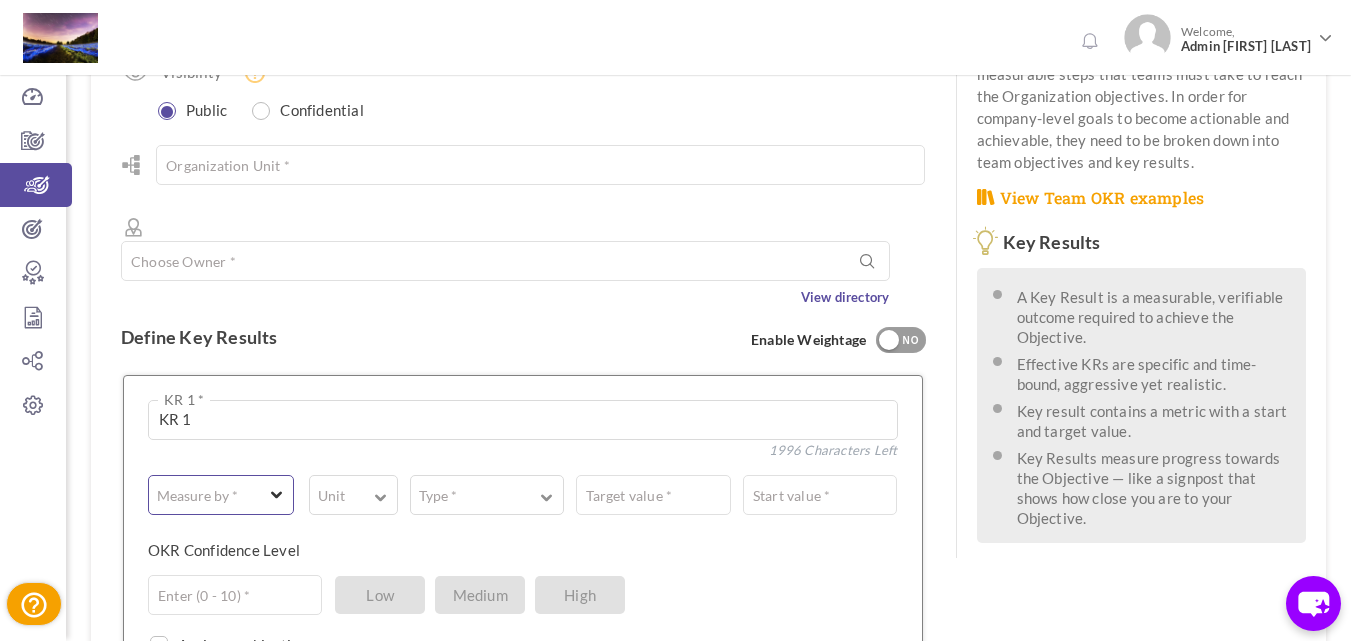 click on "Measure by *" at bounding box center (197, 496) 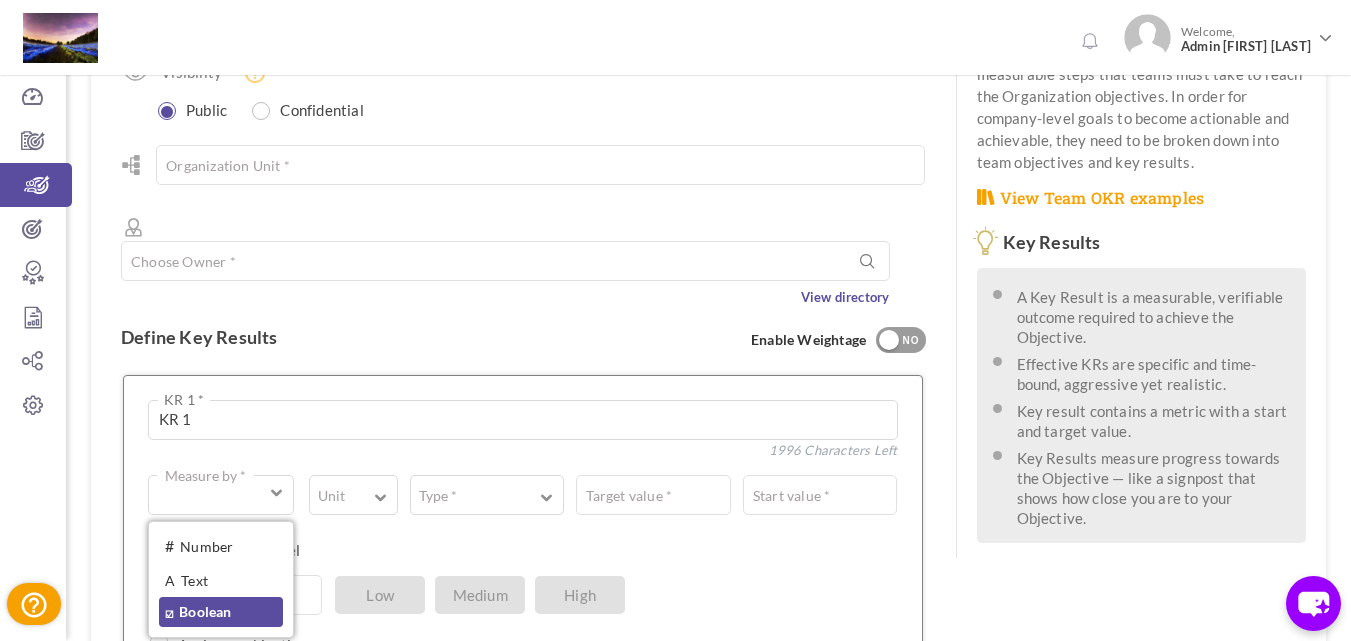 click on "☑ Boolean" at bounding box center (221, 612) 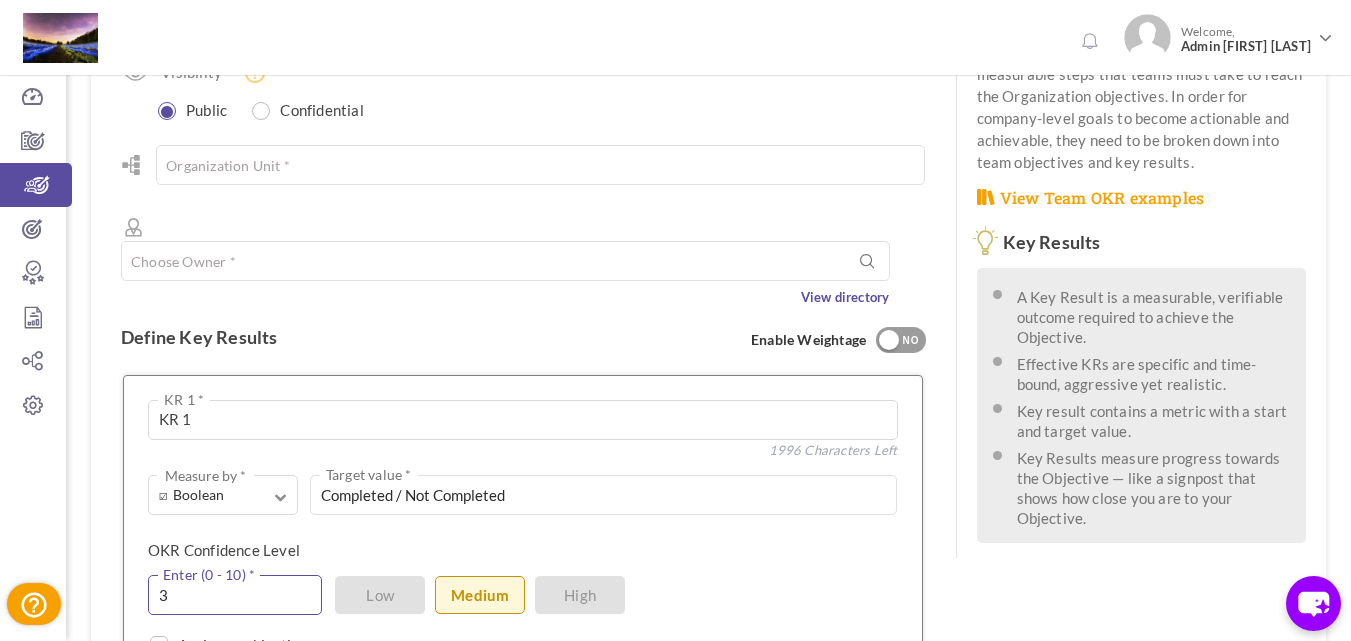 click on "3" at bounding box center (235, 595) 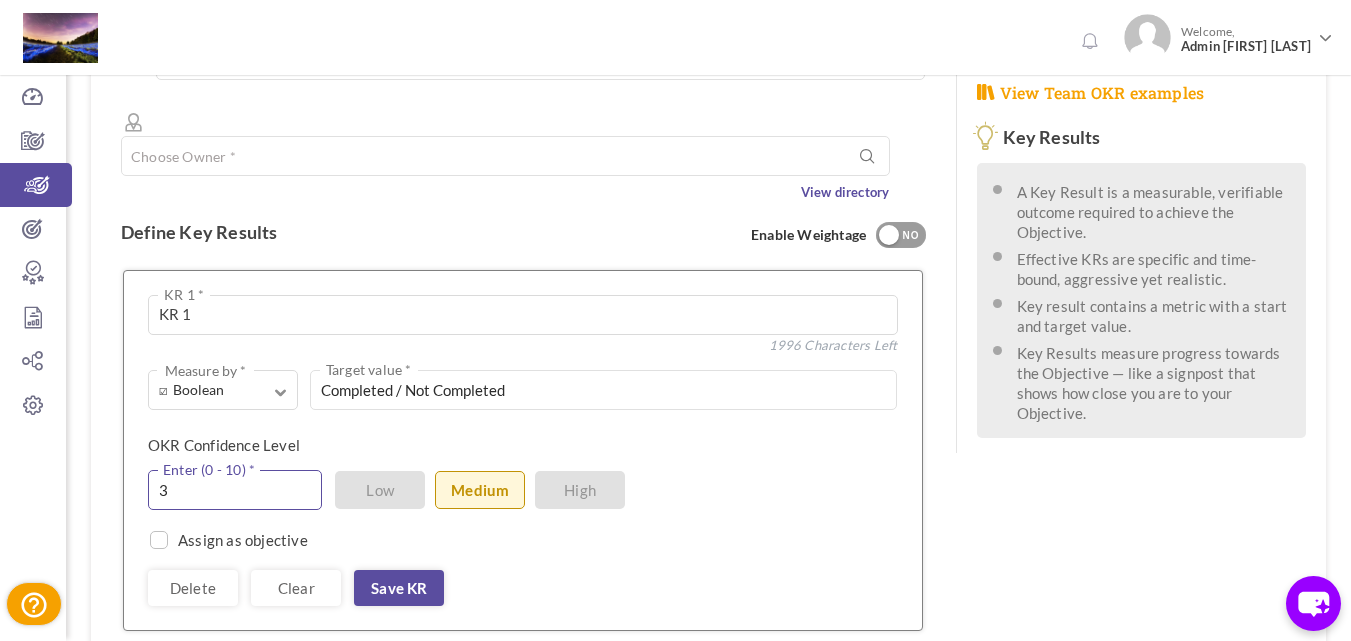 scroll, scrollTop: 561, scrollLeft: 0, axis: vertical 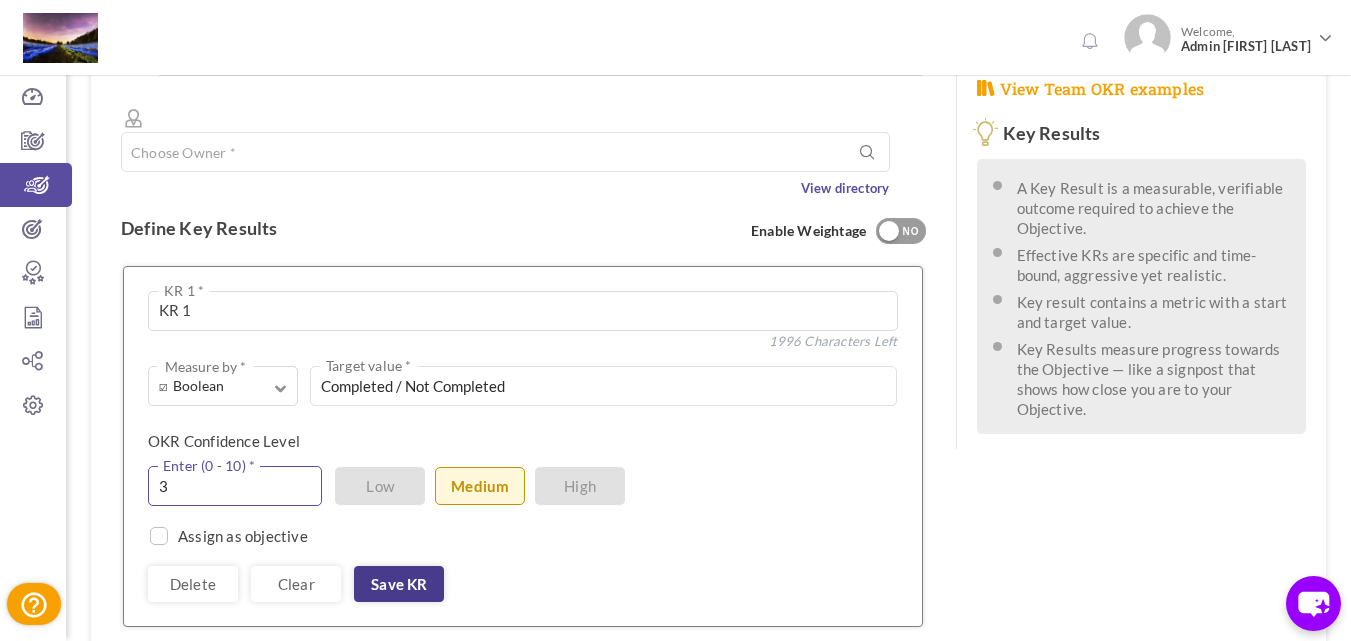 type on "3" 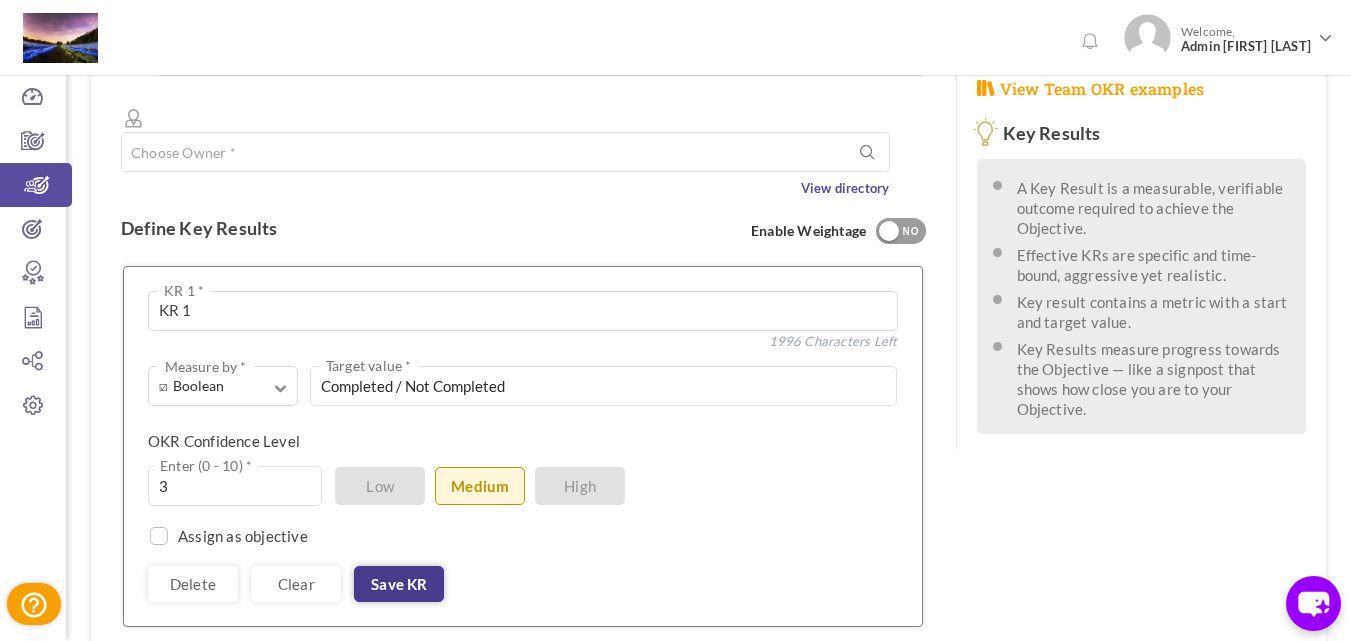 click on "Save KR" at bounding box center [399, 584] 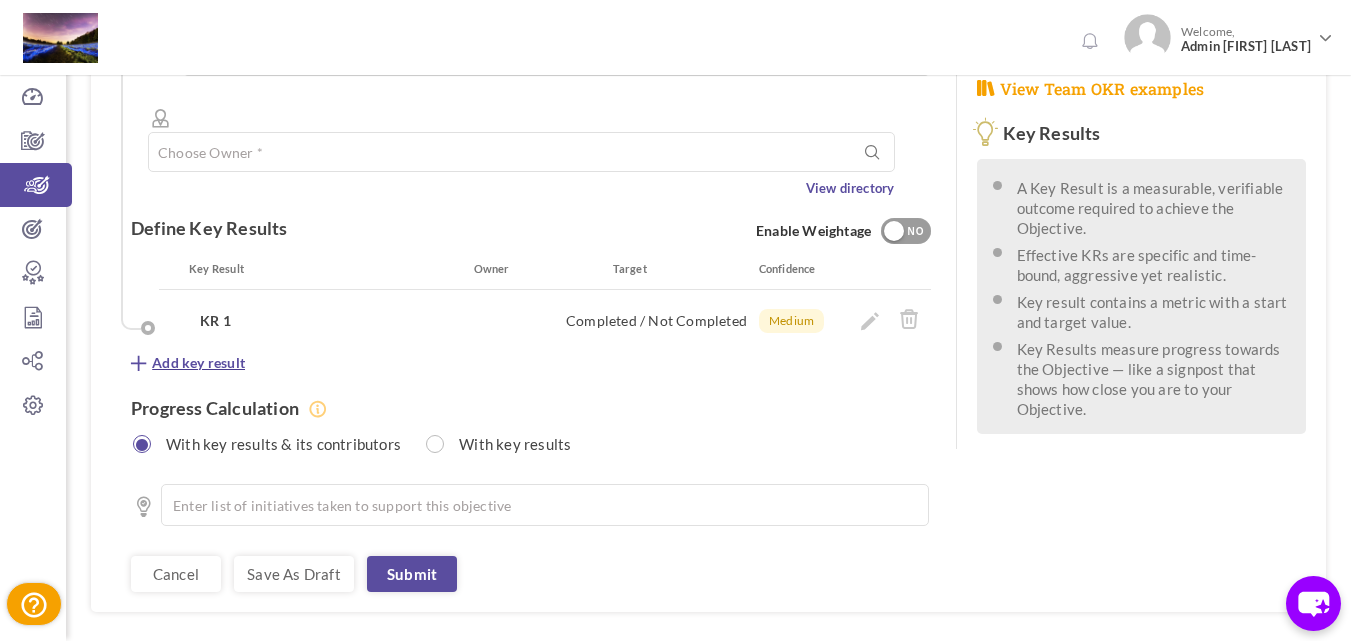 click on "Add key result" at bounding box center [198, 363] 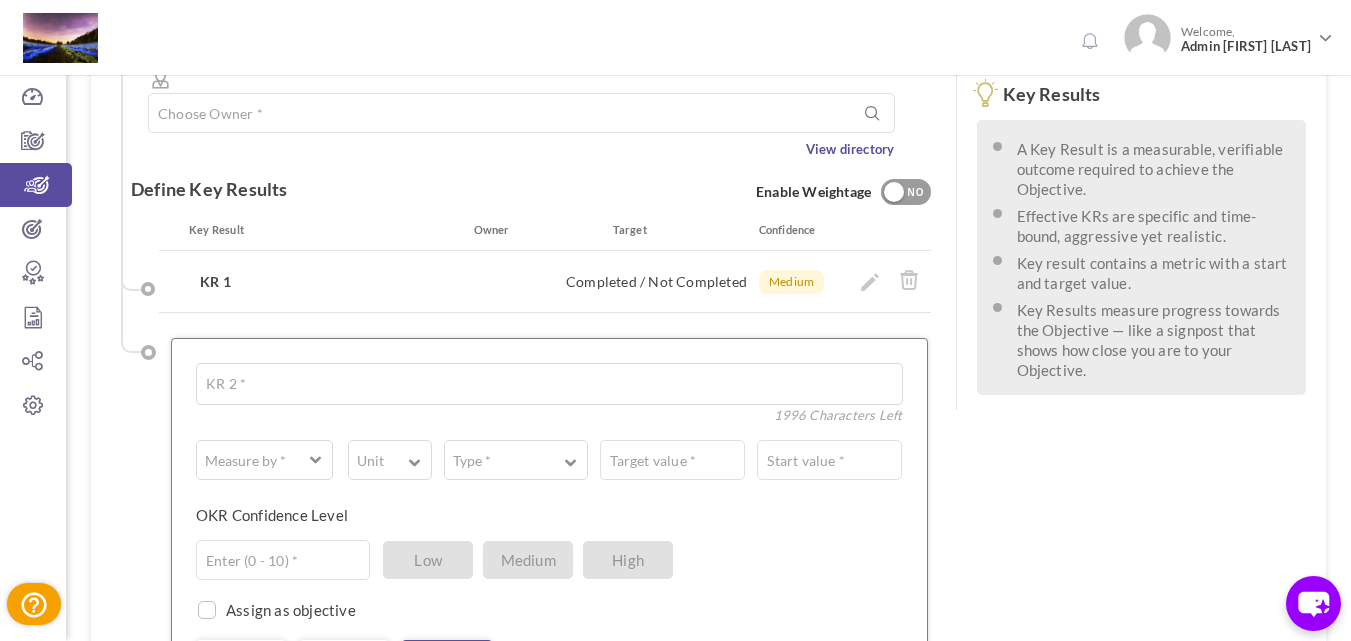 scroll, scrollTop: 602, scrollLeft: 0, axis: vertical 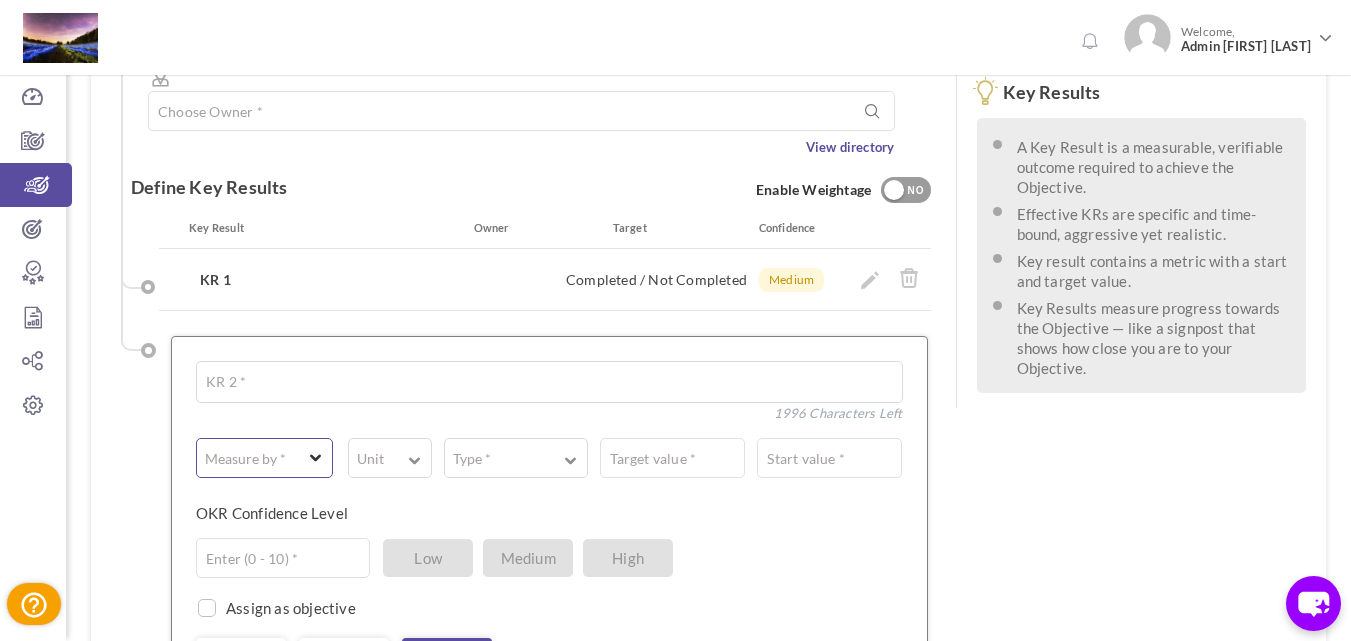 type on "KR 2" 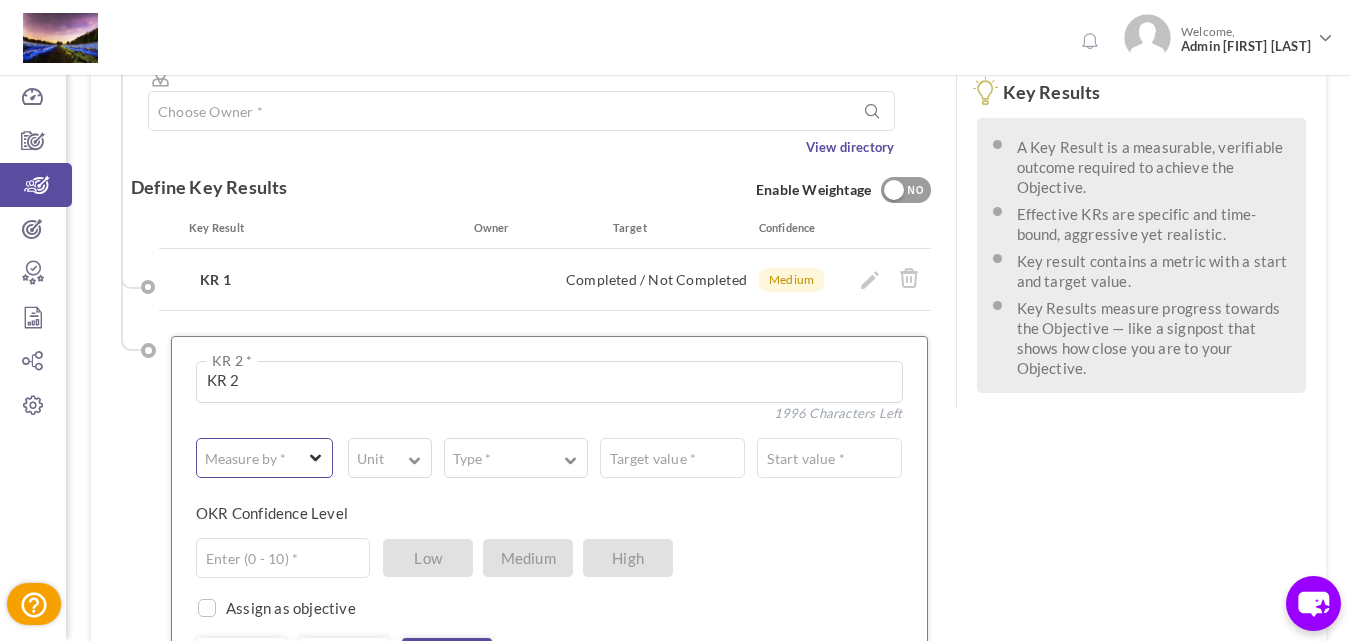 click on "Measure by *" at bounding box center [245, 459] 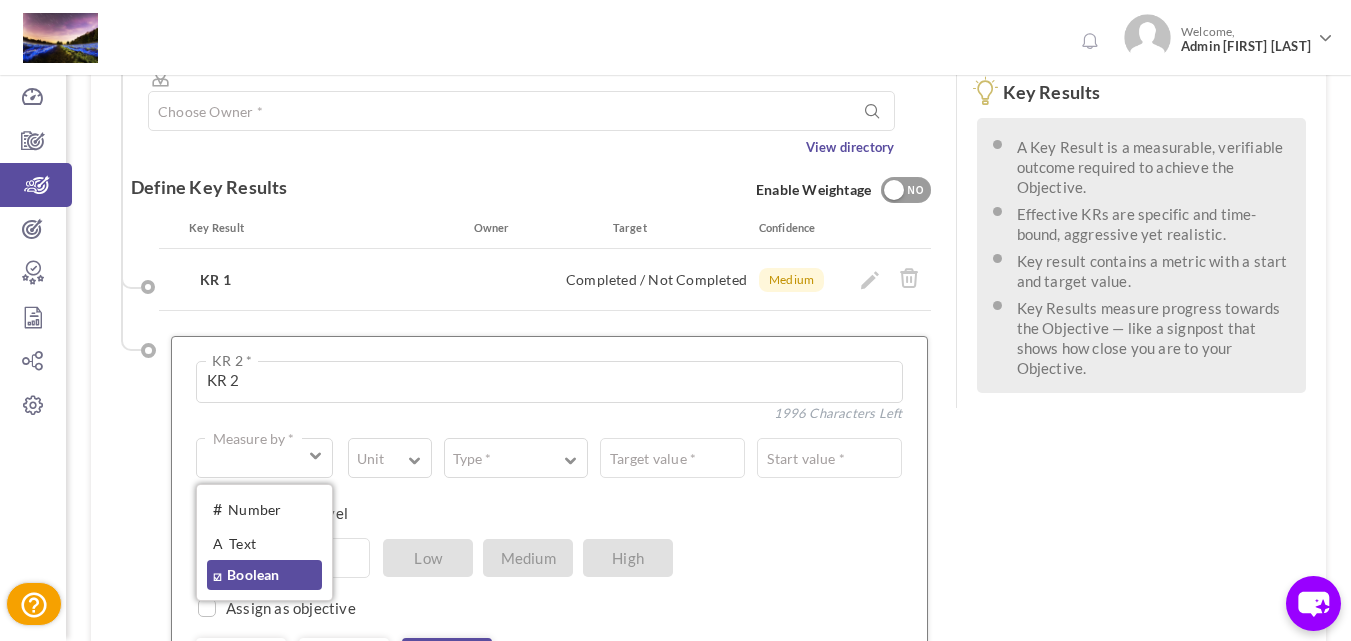 click on "☑ Boolean" at bounding box center (264, 575) 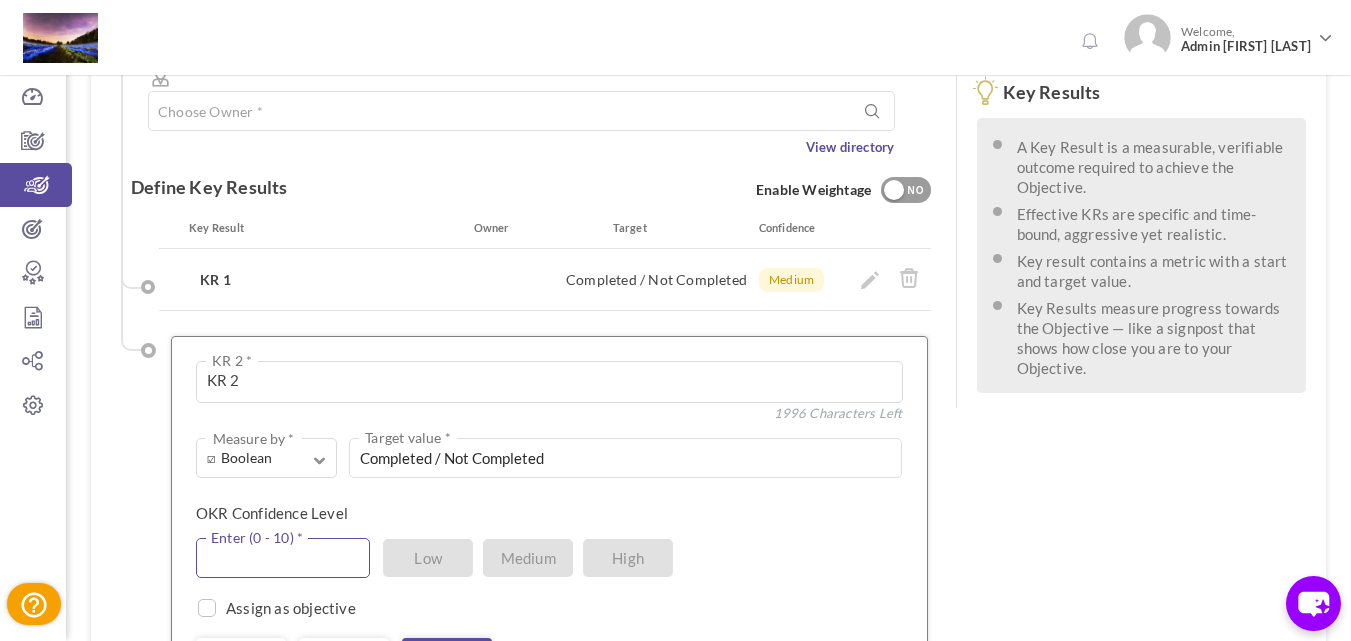 click at bounding box center (283, 558) 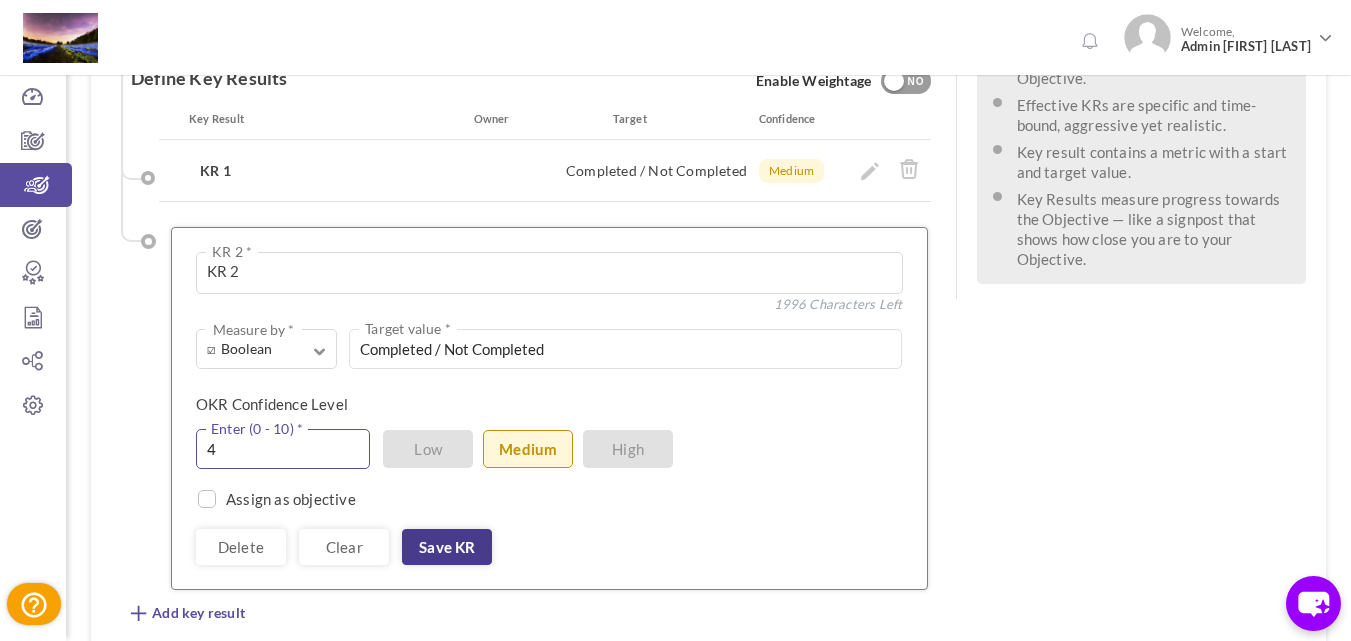 type on "4" 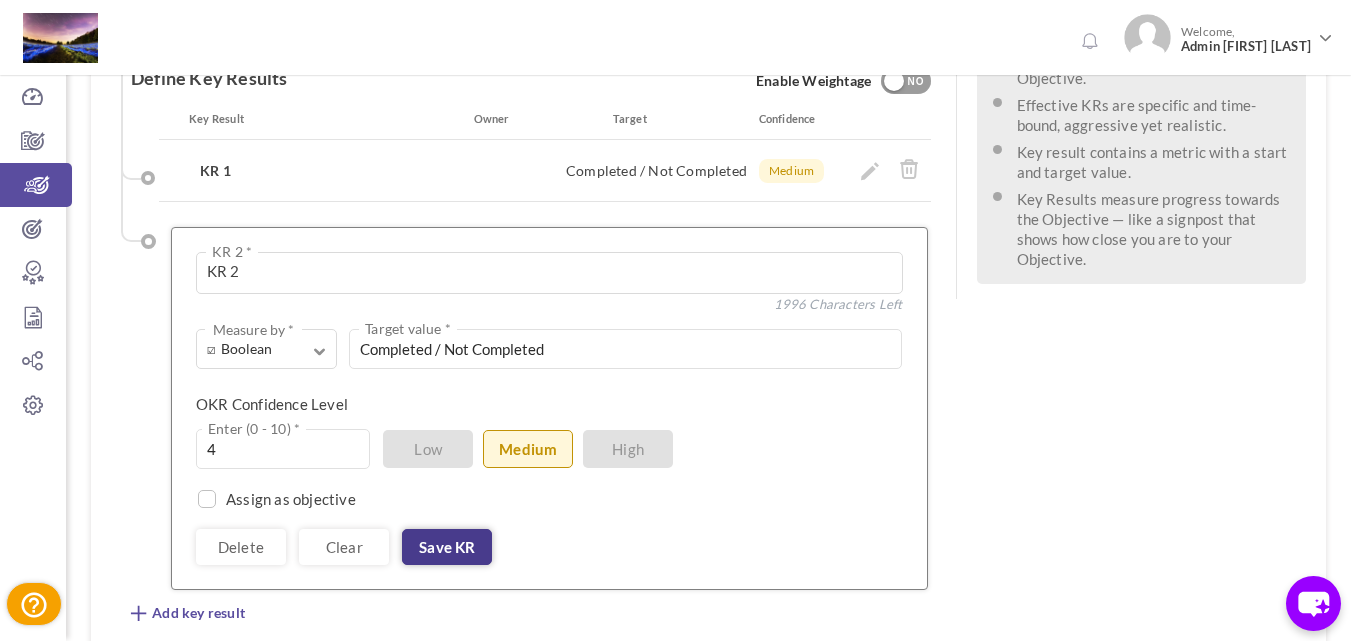 click on "Save KR" at bounding box center [447, 547] 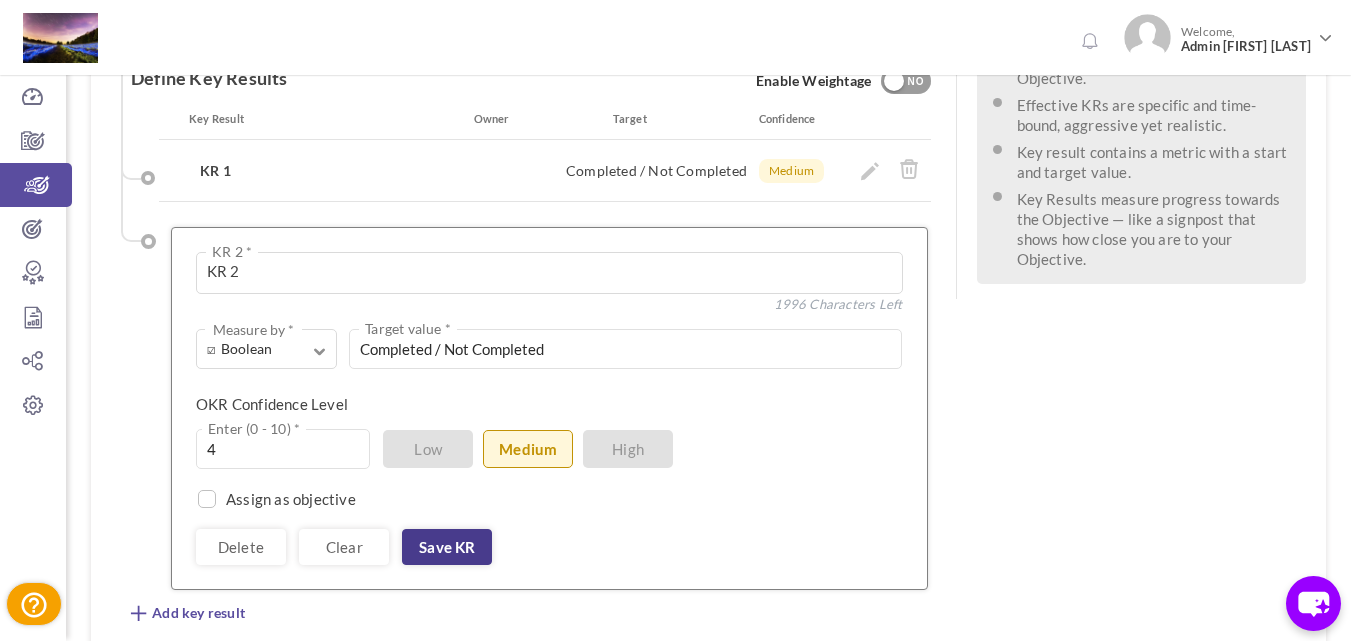 scroll, scrollTop: 647, scrollLeft: 0, axis: vertical 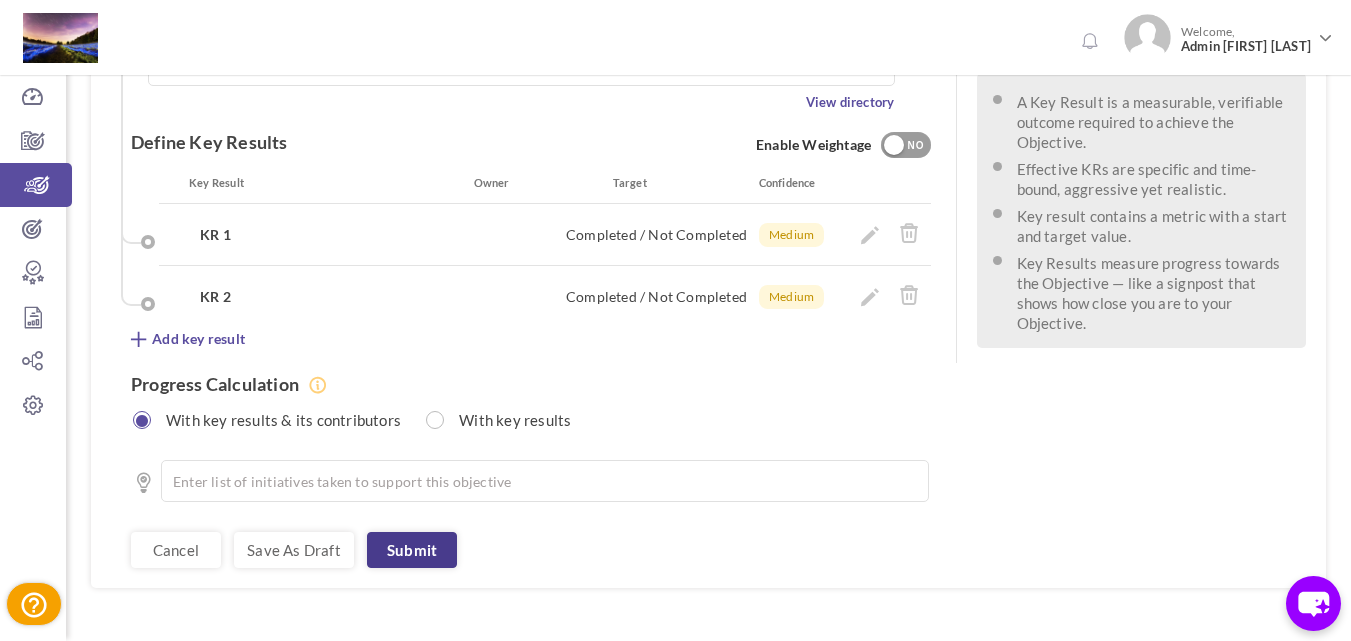 click on "Submit" at bounding box center (412, 550) 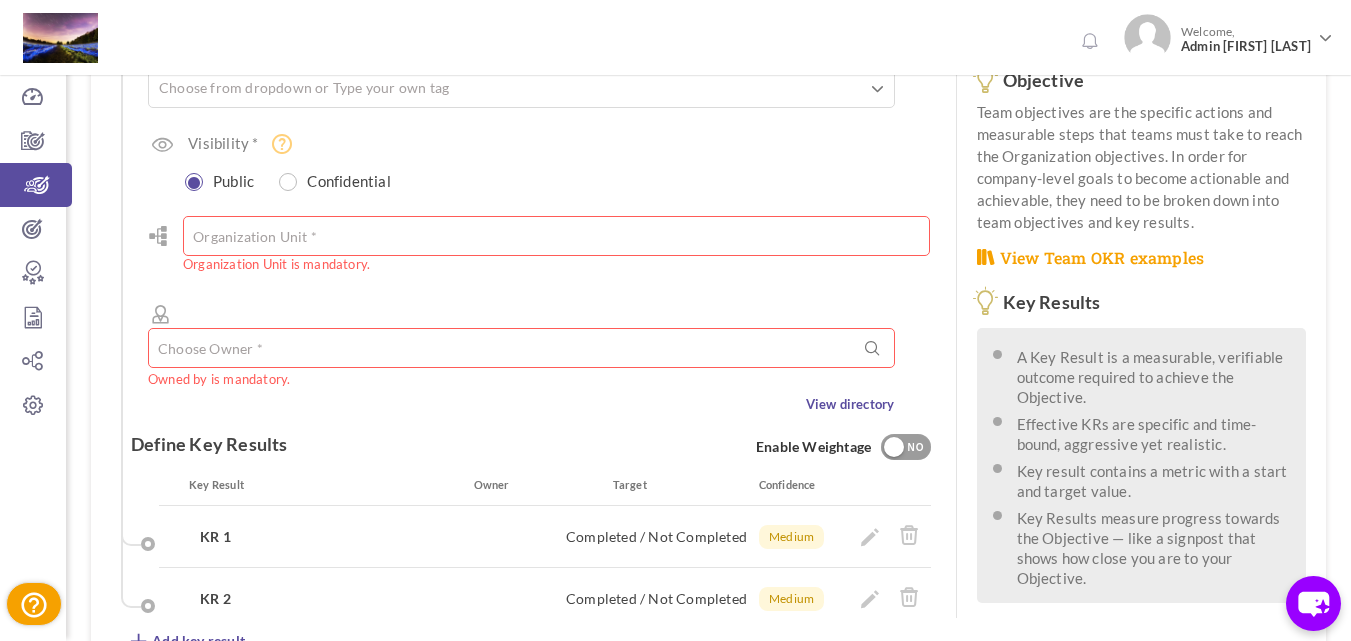 scroll, scrollTop: 373, scrollLeft: 0, axis: vertical 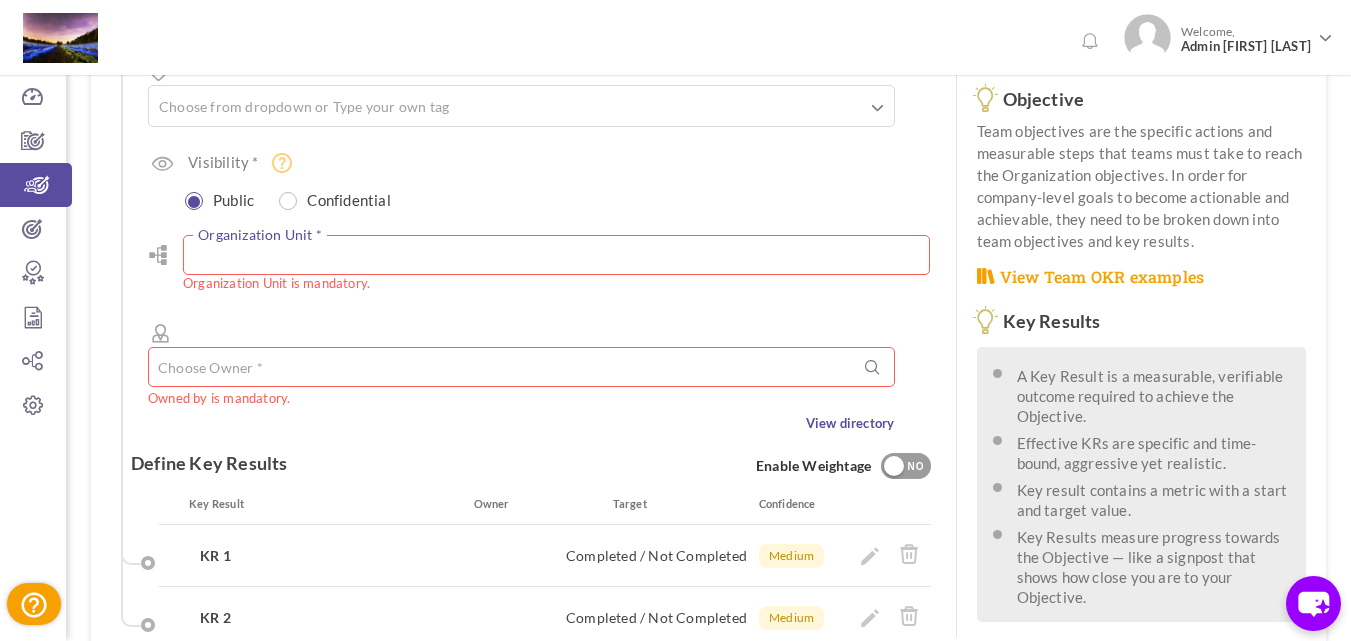 click at bounding box center (556, 255) 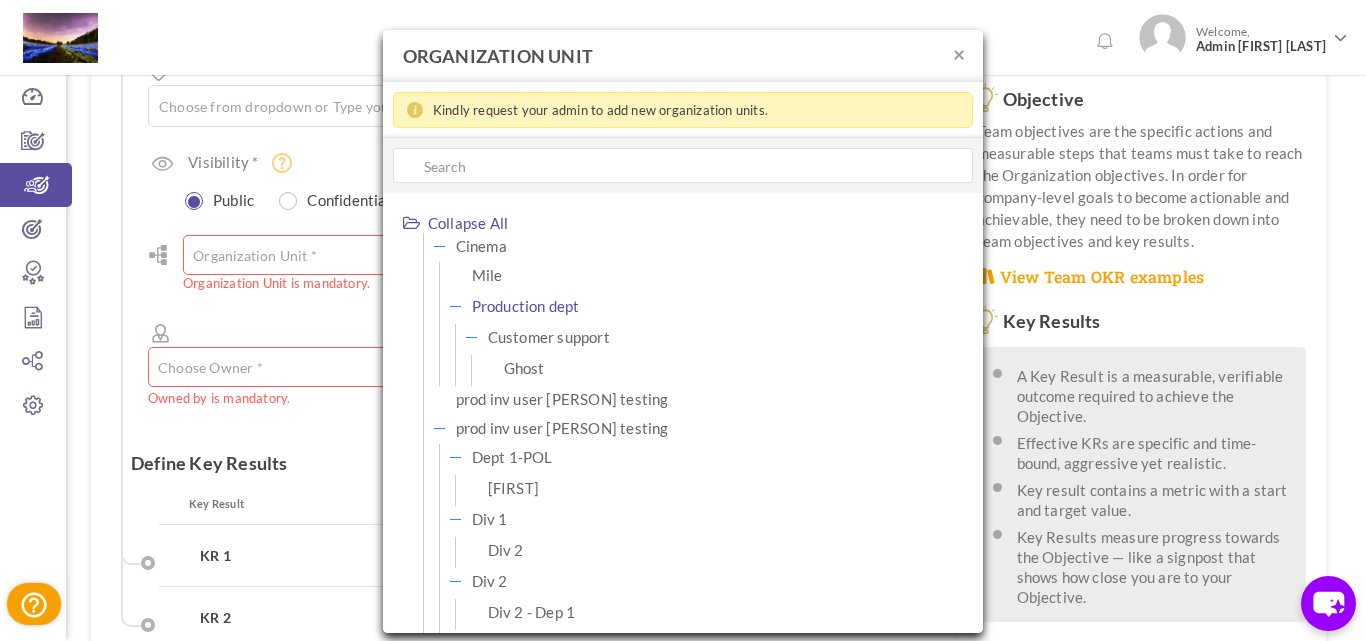click on "Production dept" at bounding box center [526, 306] 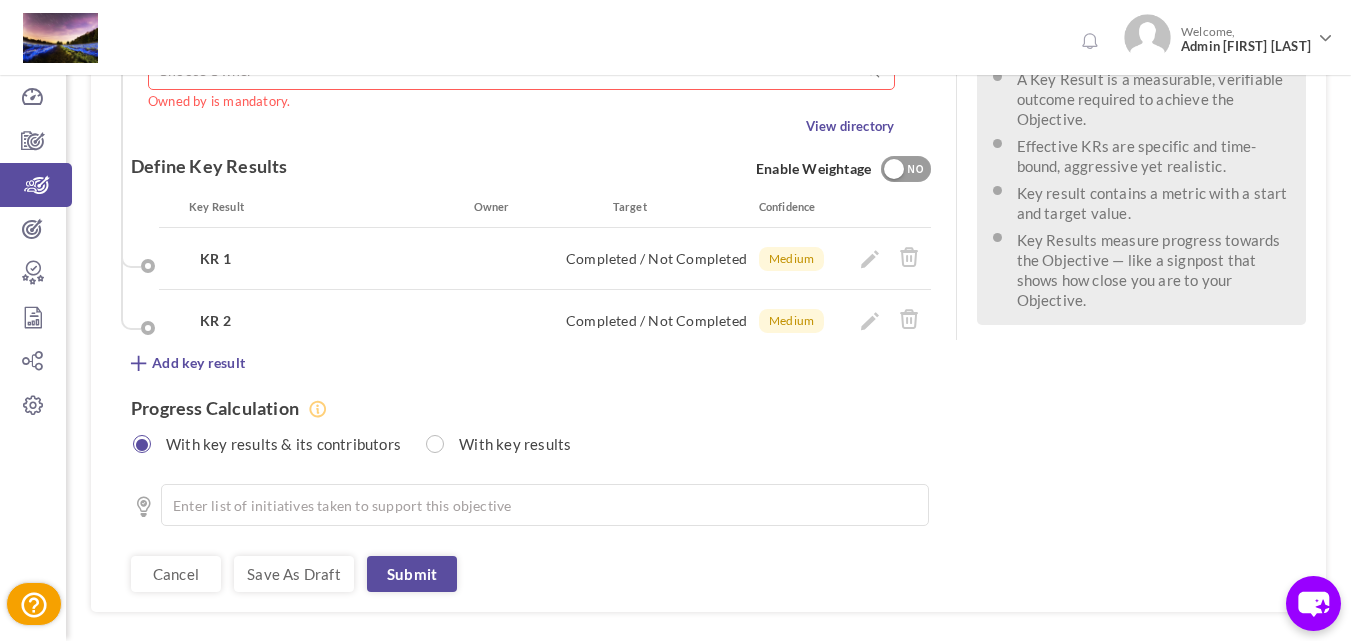 scroll, scrollTop: 694, scrollLeft: 0, axis: vertical 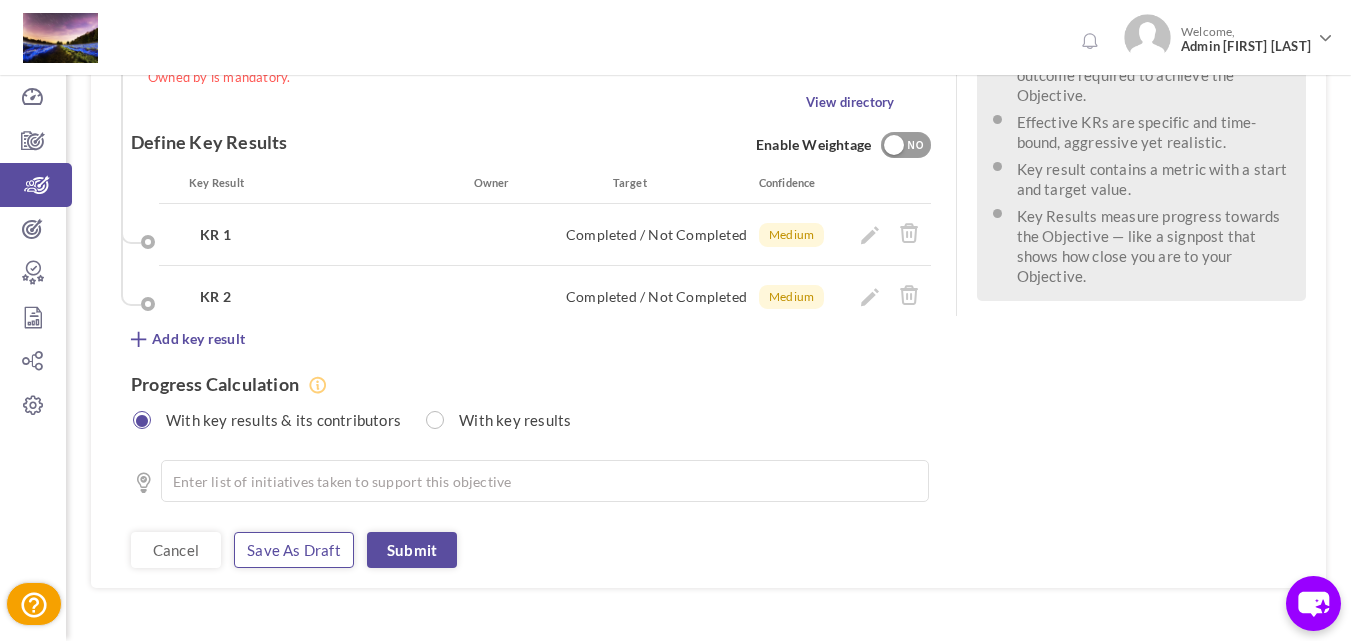 click on "Save as draft" at bounding box center (294, 550) 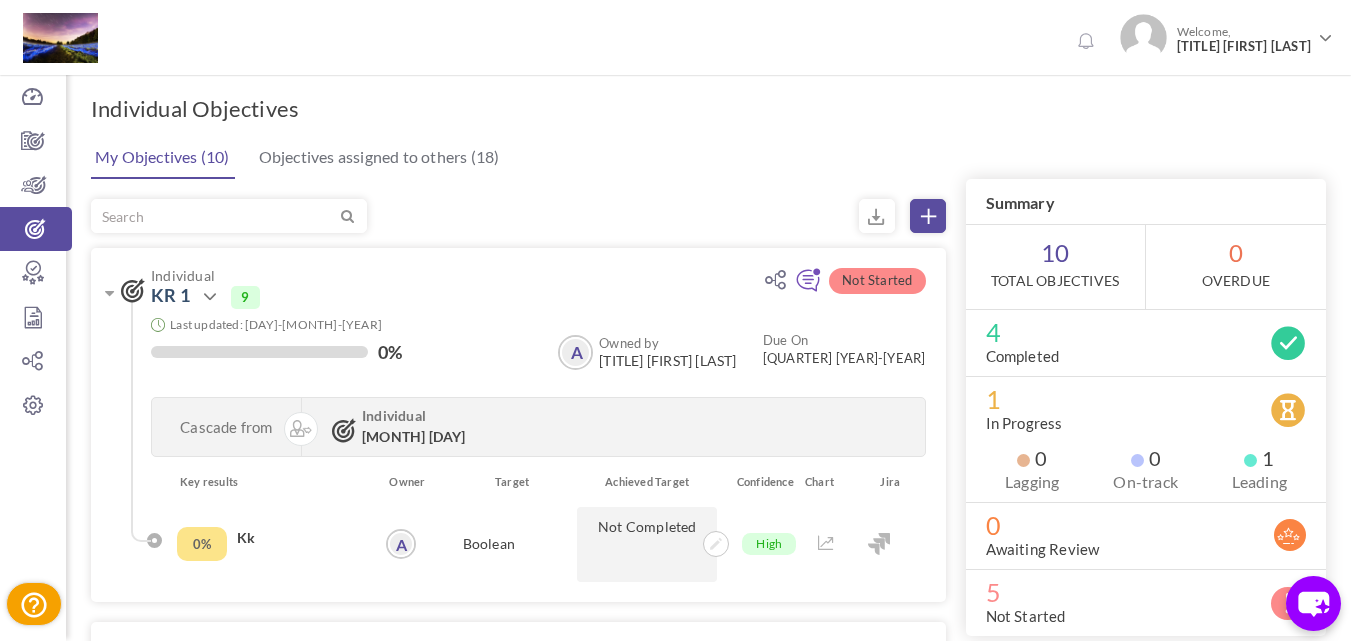 scroll, scrollTop: 0, scrollLeft: 0, axis: both 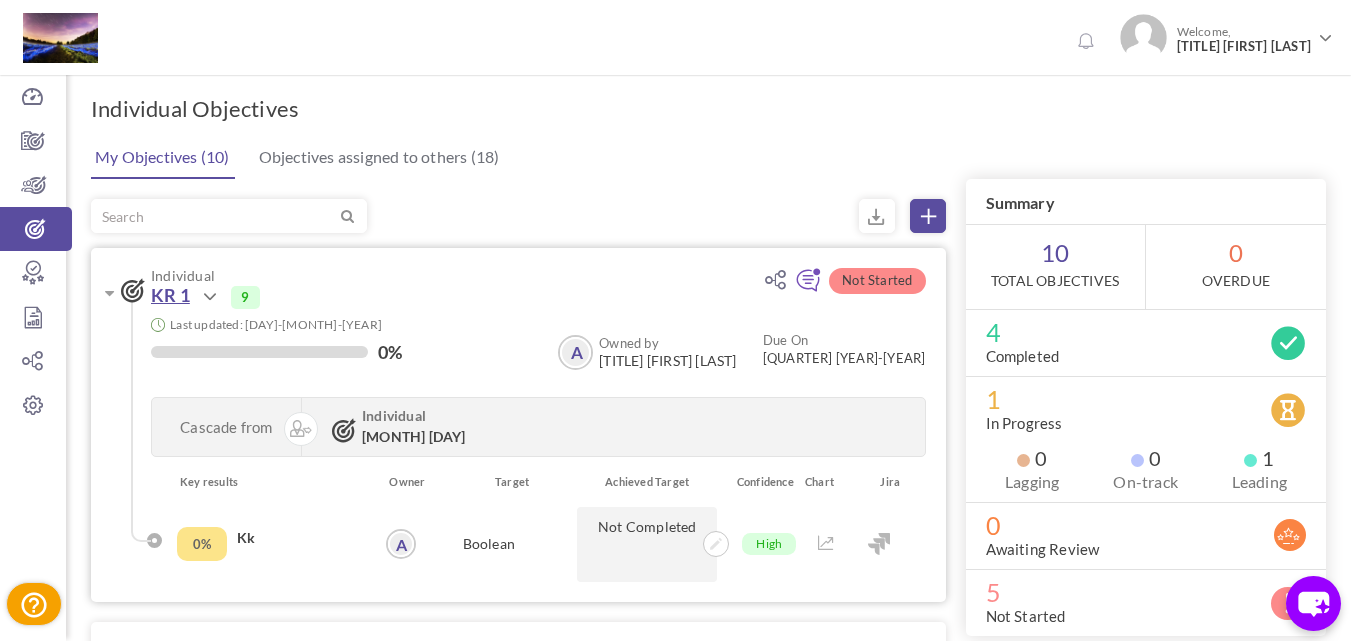 click on "KR 1" at bounding box center (170, 295) 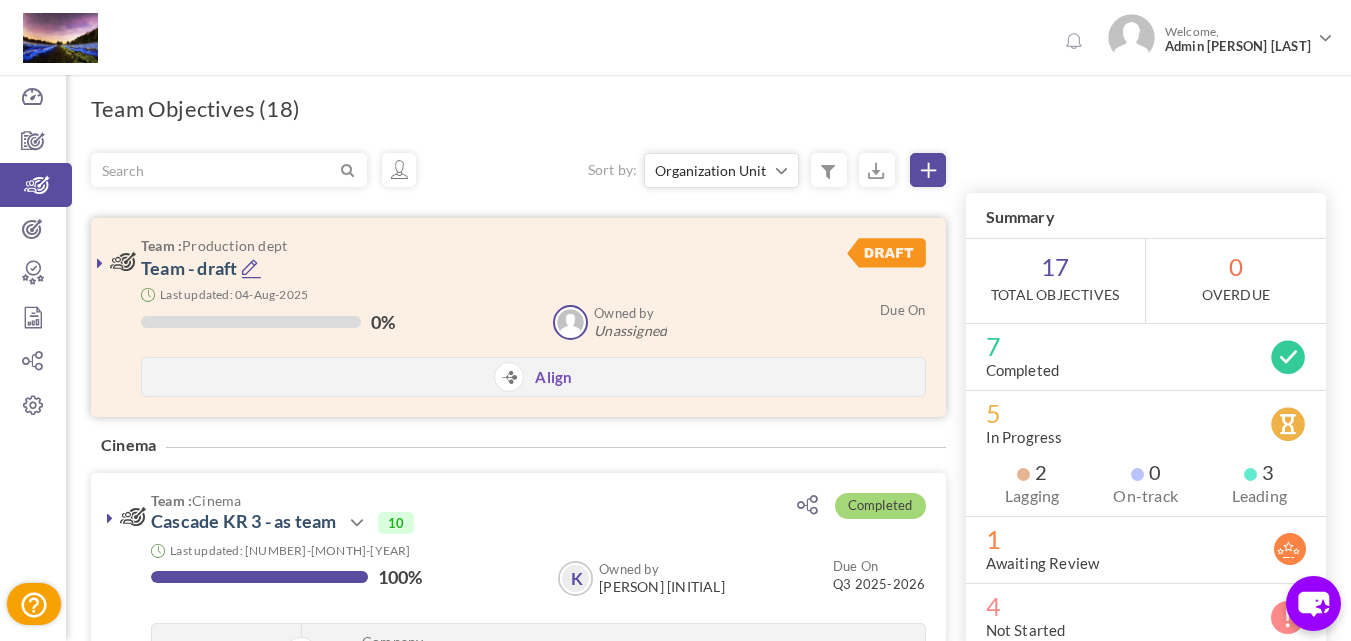 scroll, scrollTop: 0, scrollLeft: 0, axis: both 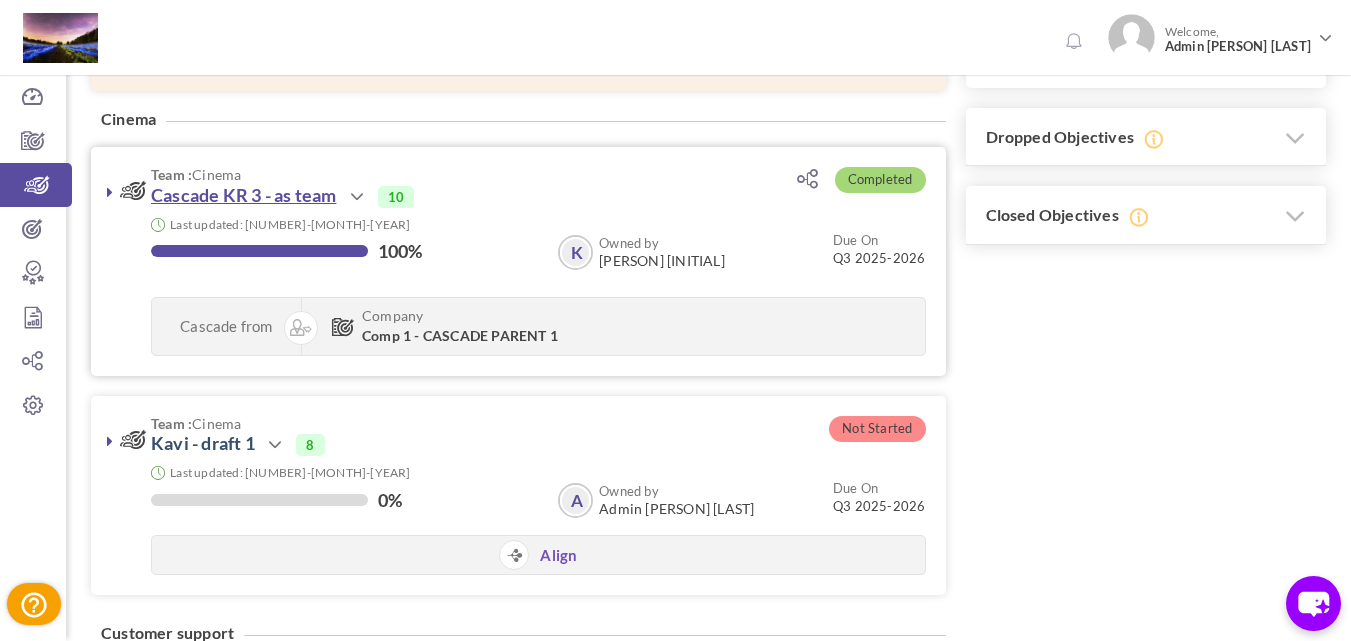 click on "Cascade KR 3 - as team" at bounding box center (243, 195) 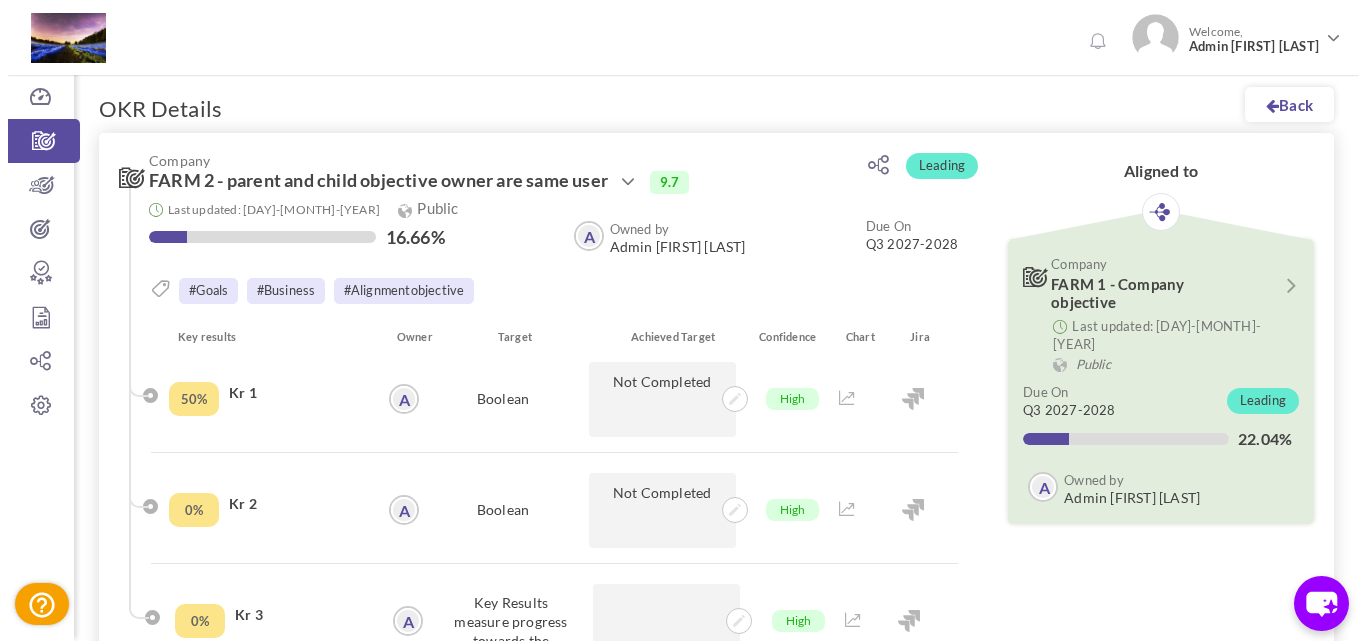 scroll, scrollTop: 0, scrollLeft: 0, axis: both 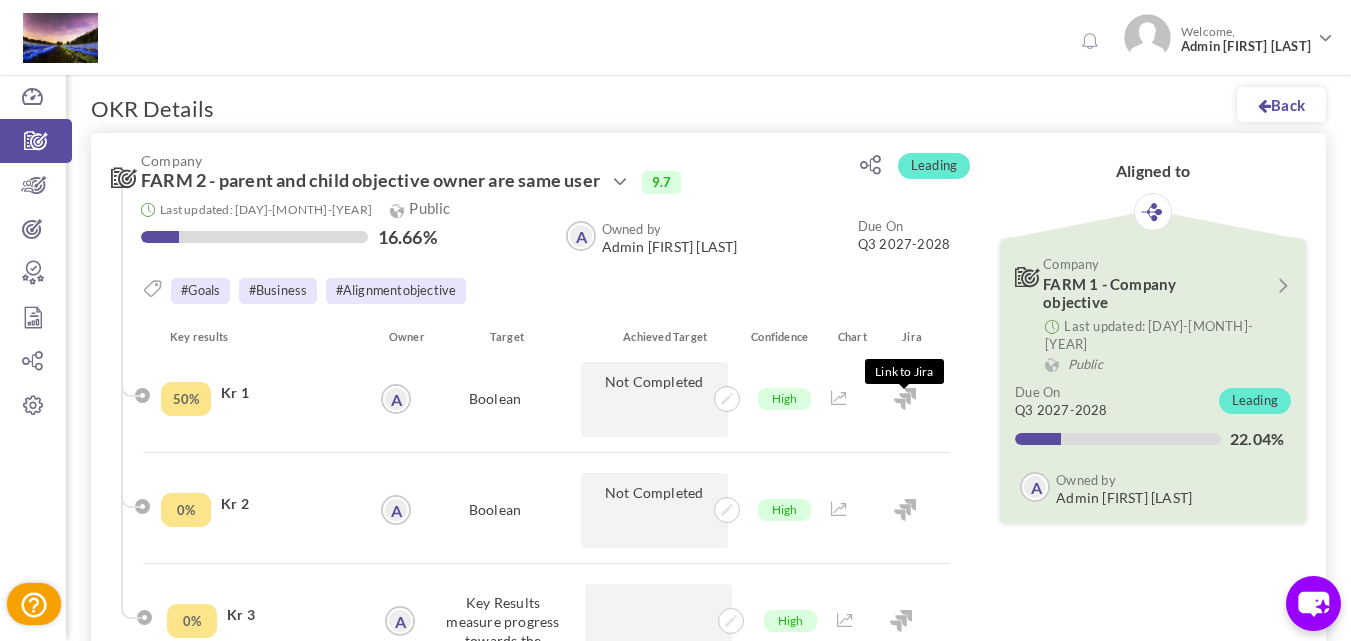click at bounding box center (905, 399) 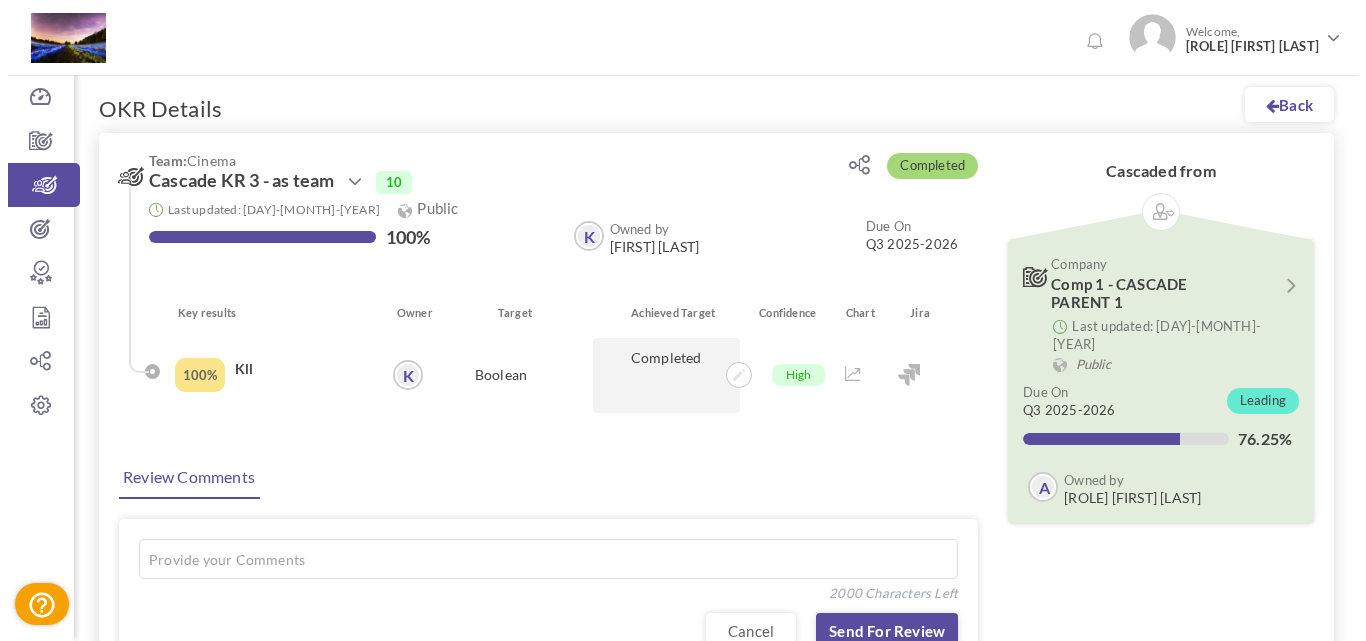 scroll, scrollTop: 0, scrollLeft: 0, axis: both 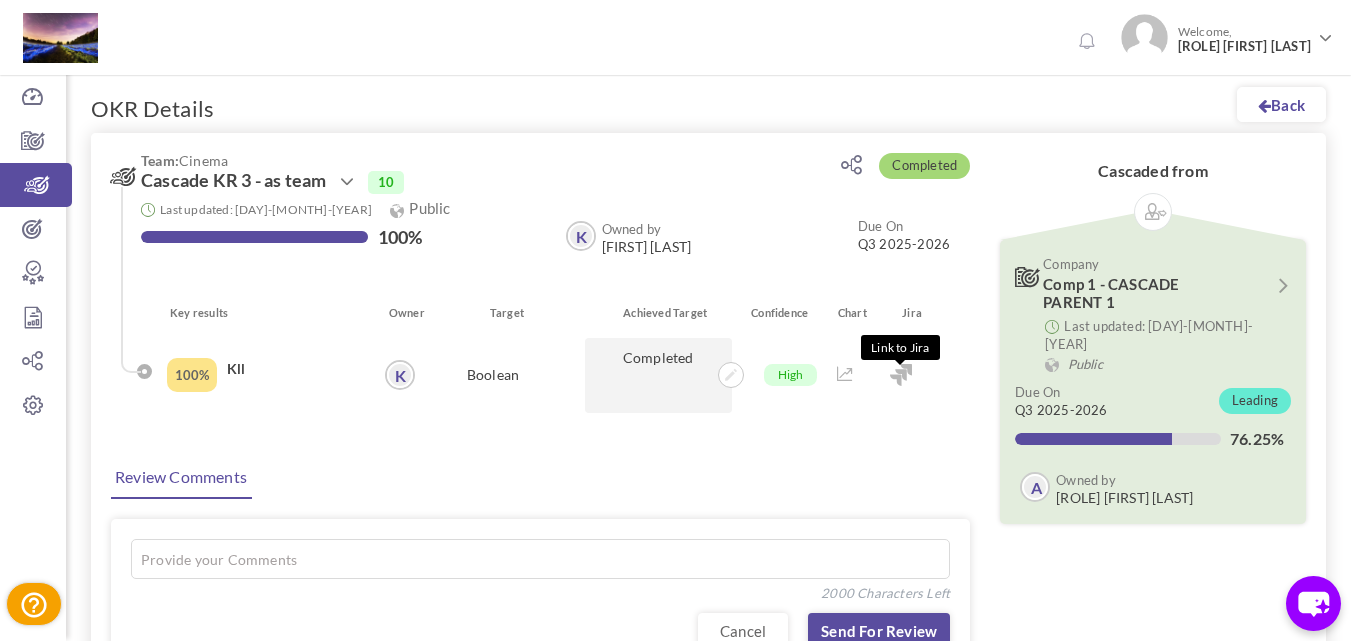 click at bounding box center [901, 375] 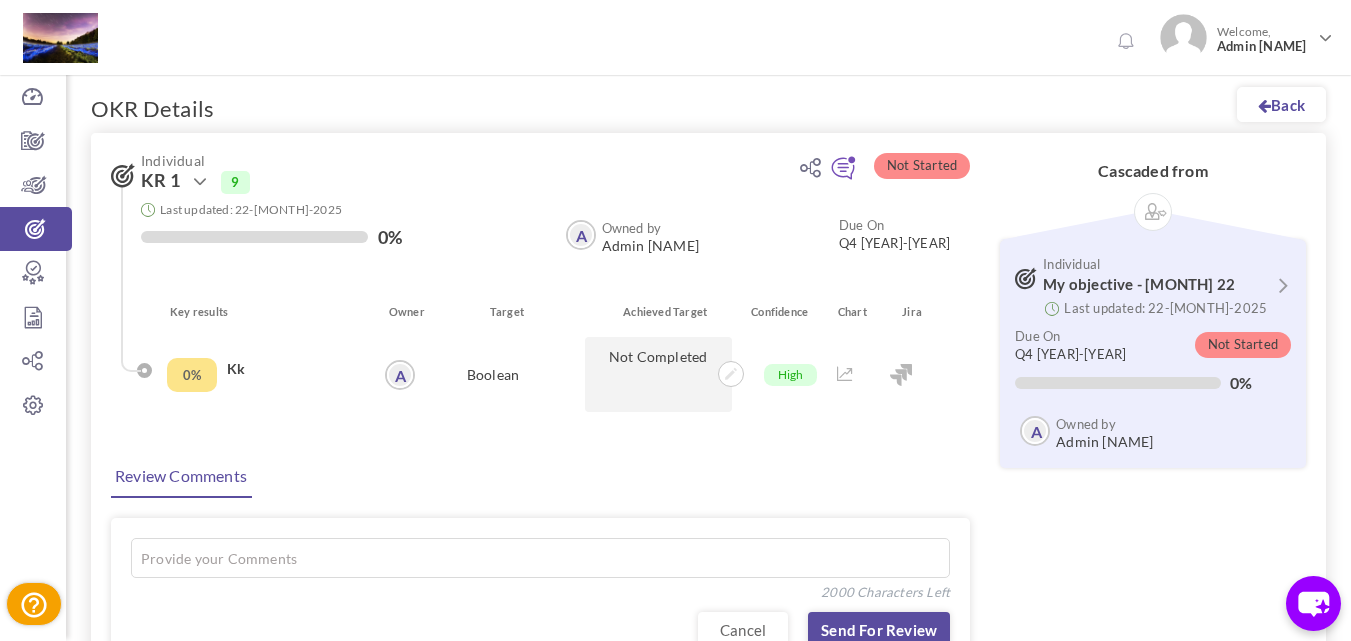 scroll, scrollTop: 0, scrollLeft: 0, axis: both 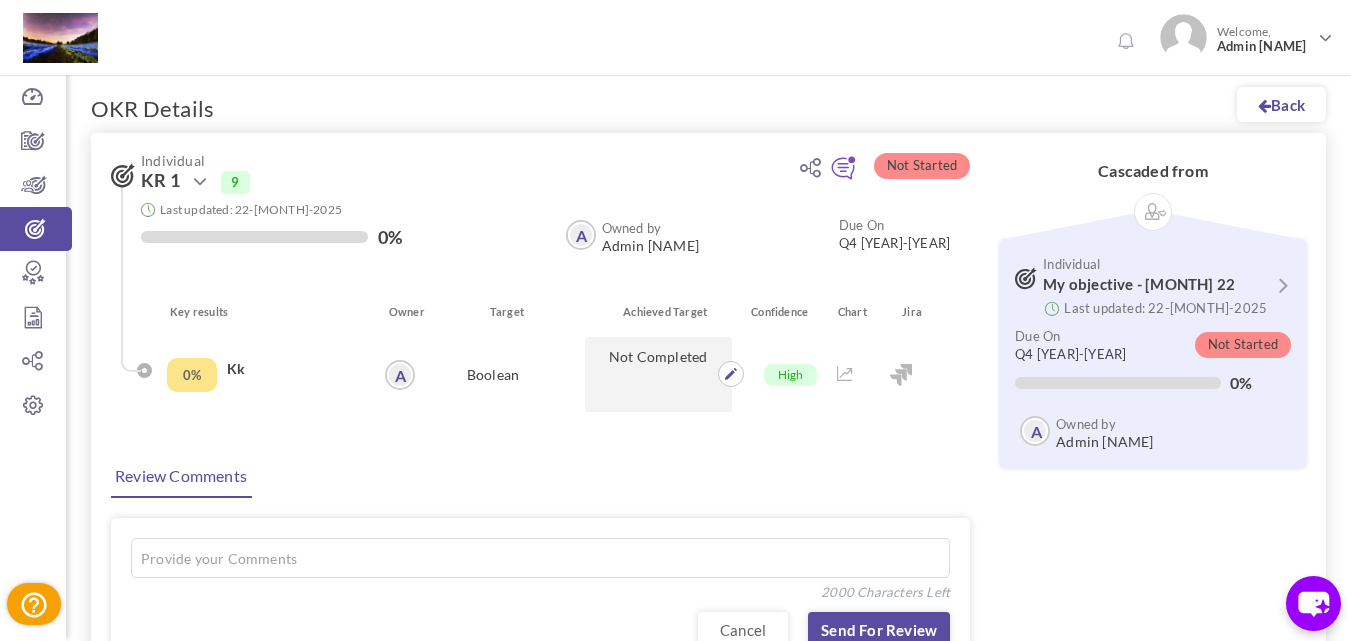 click on "Not Completed" at bounding box center [658, 374] 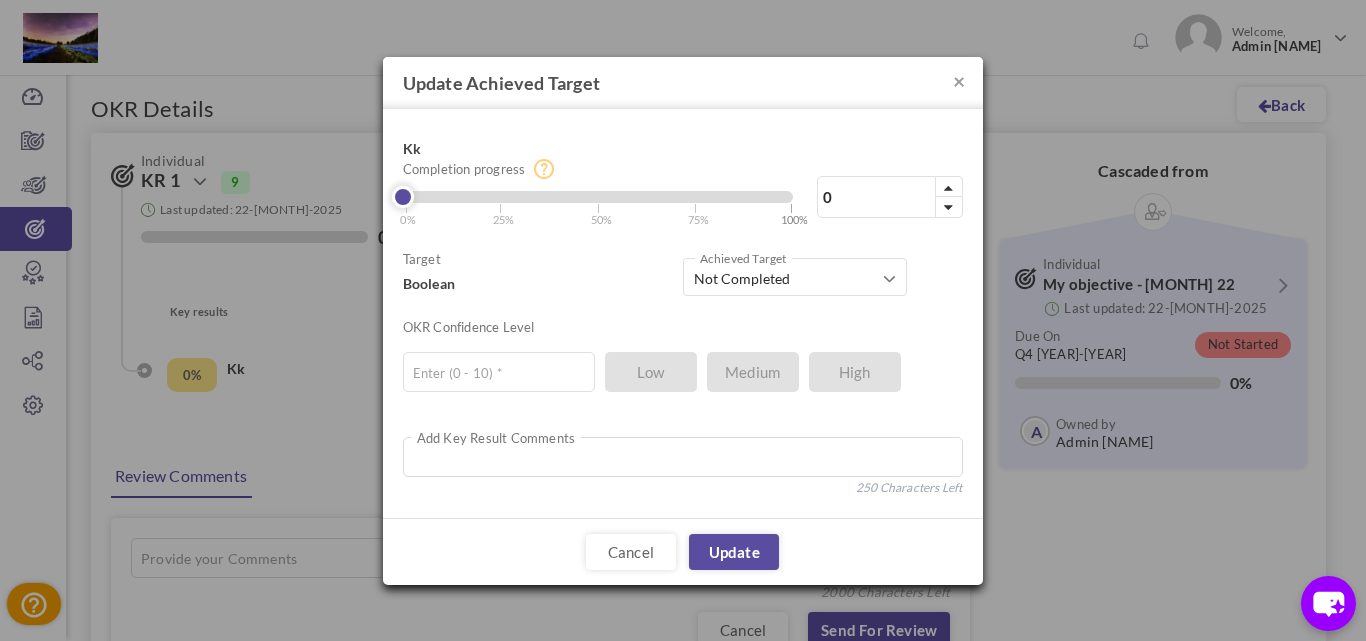 click on "100%" at bounding box center [795, 219] 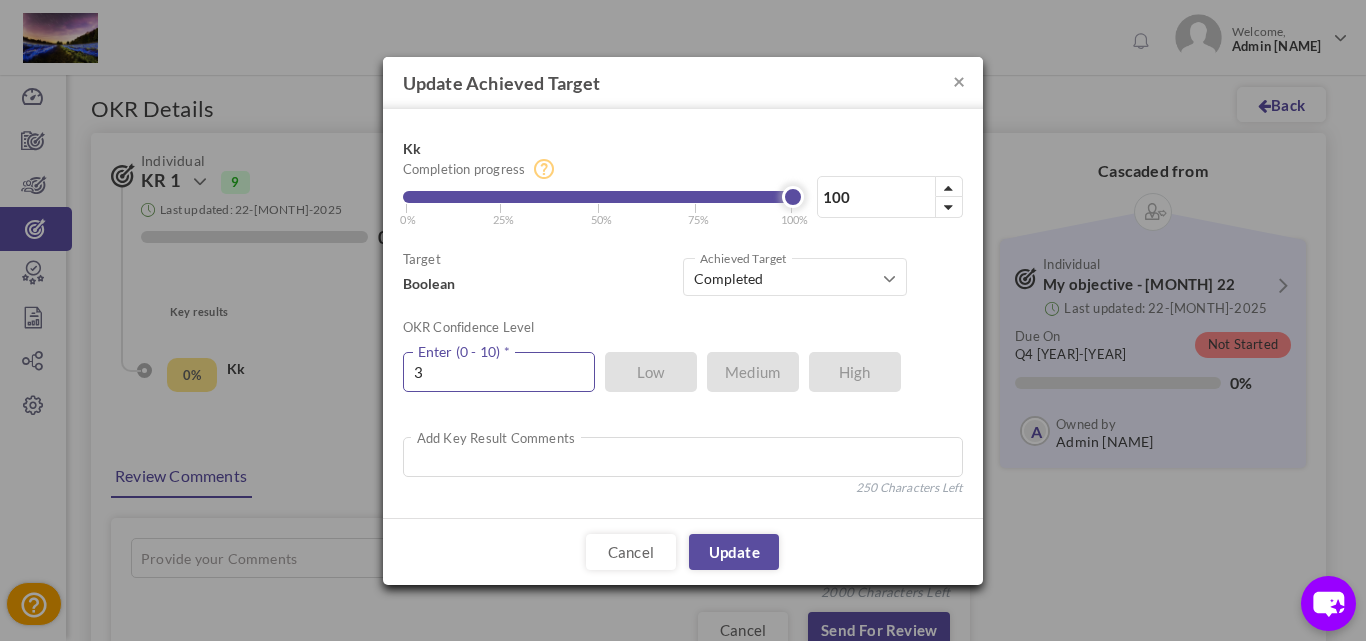 click on "3" at bounding box center (499, 372) 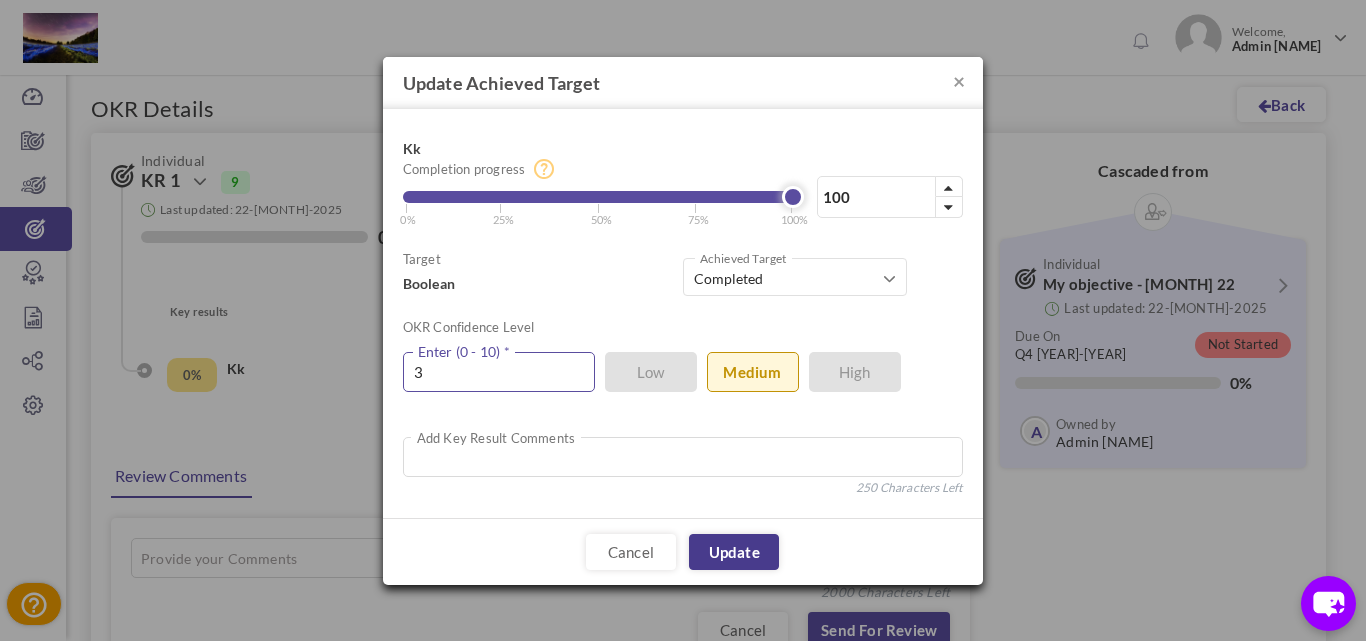type on "3" 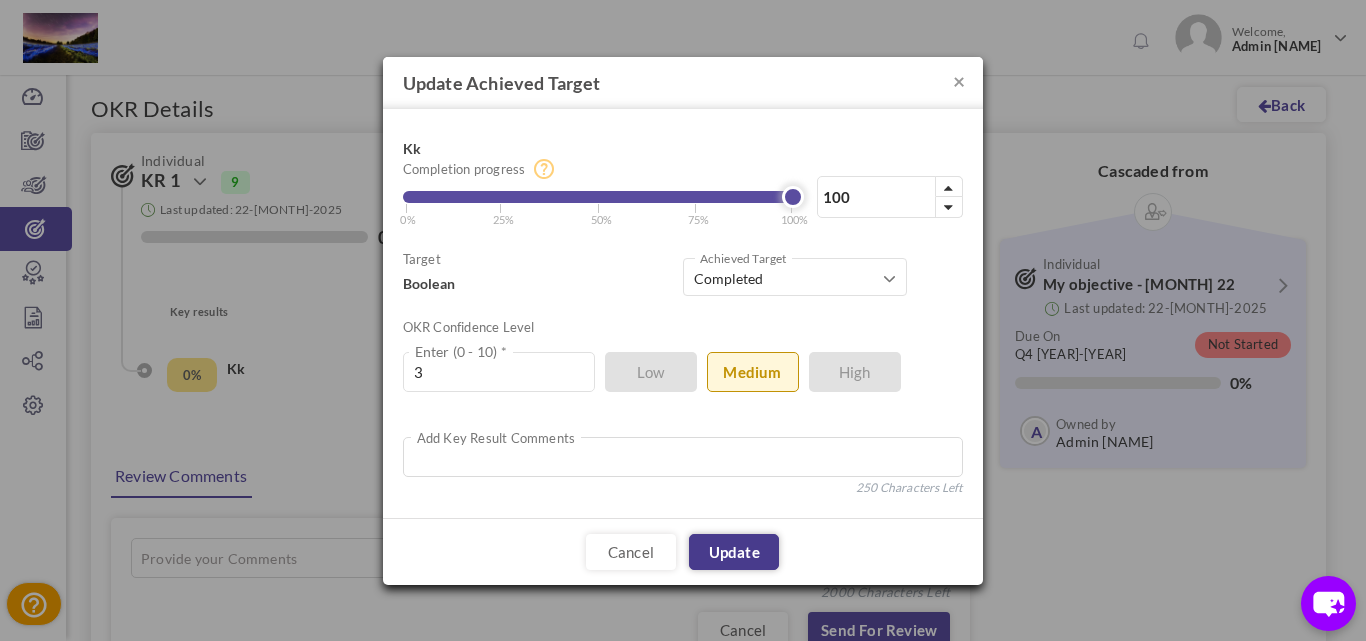 click on "Update" at bounding box center [734, 552] 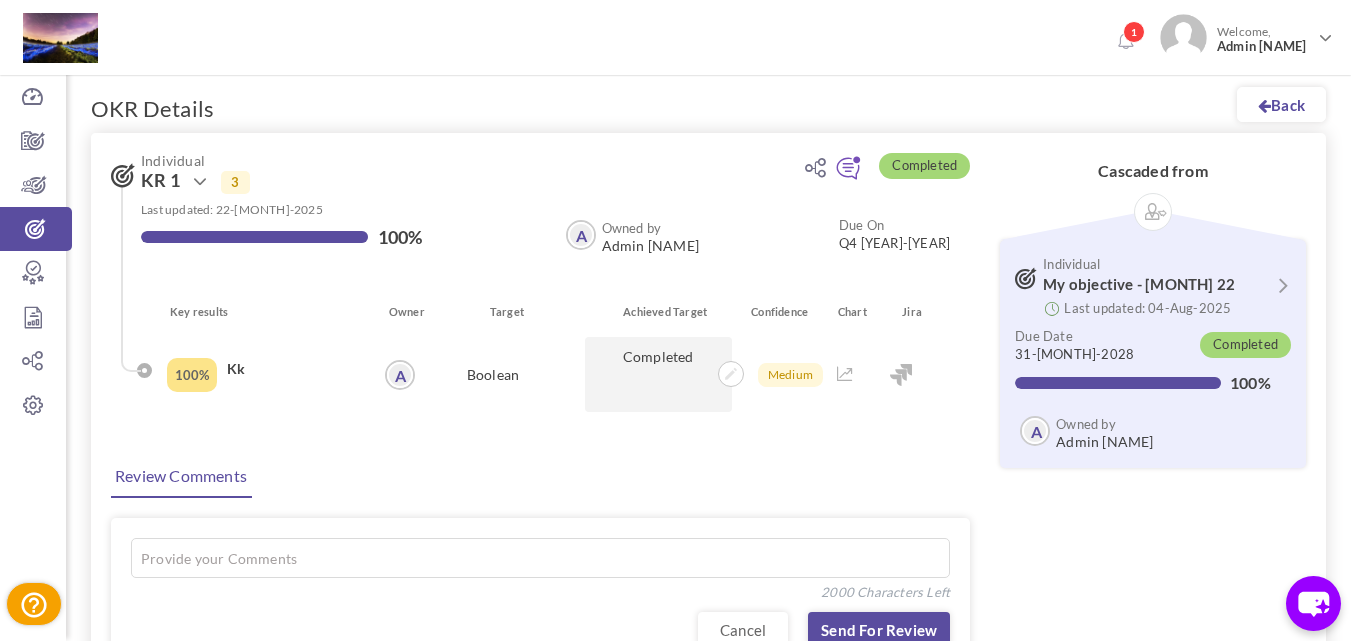 click at bounding box center [901, 375] 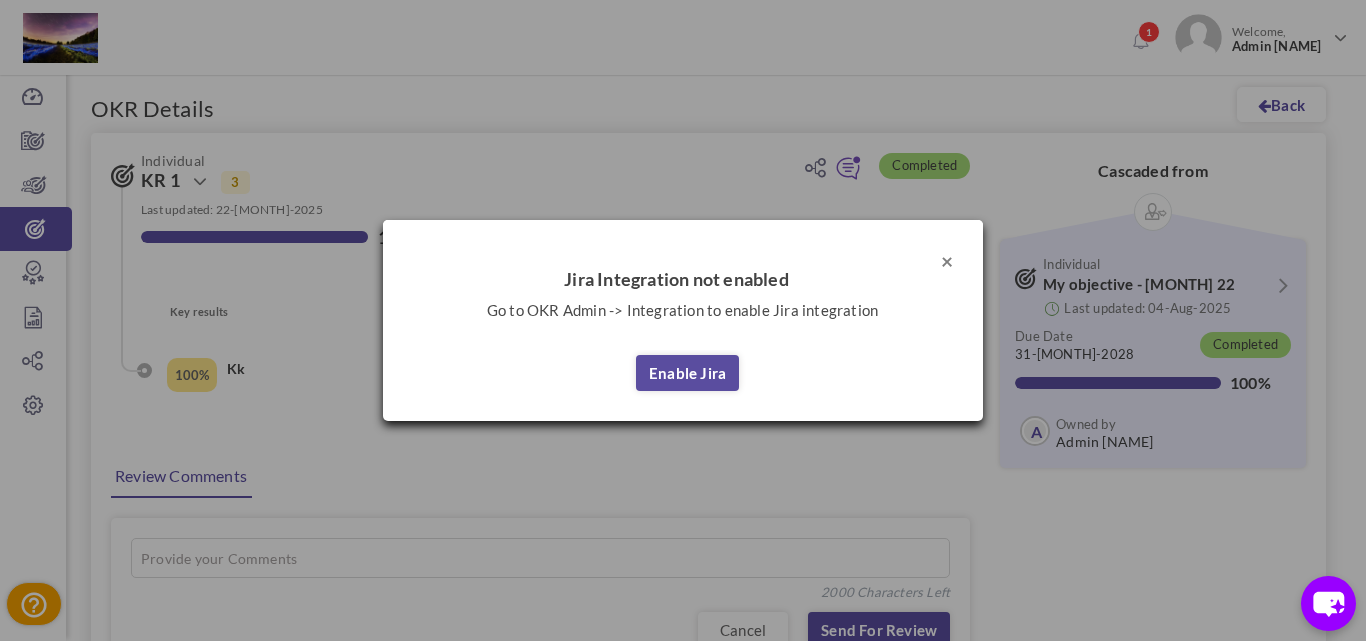 click on "×" at bounding box center [947, 260] 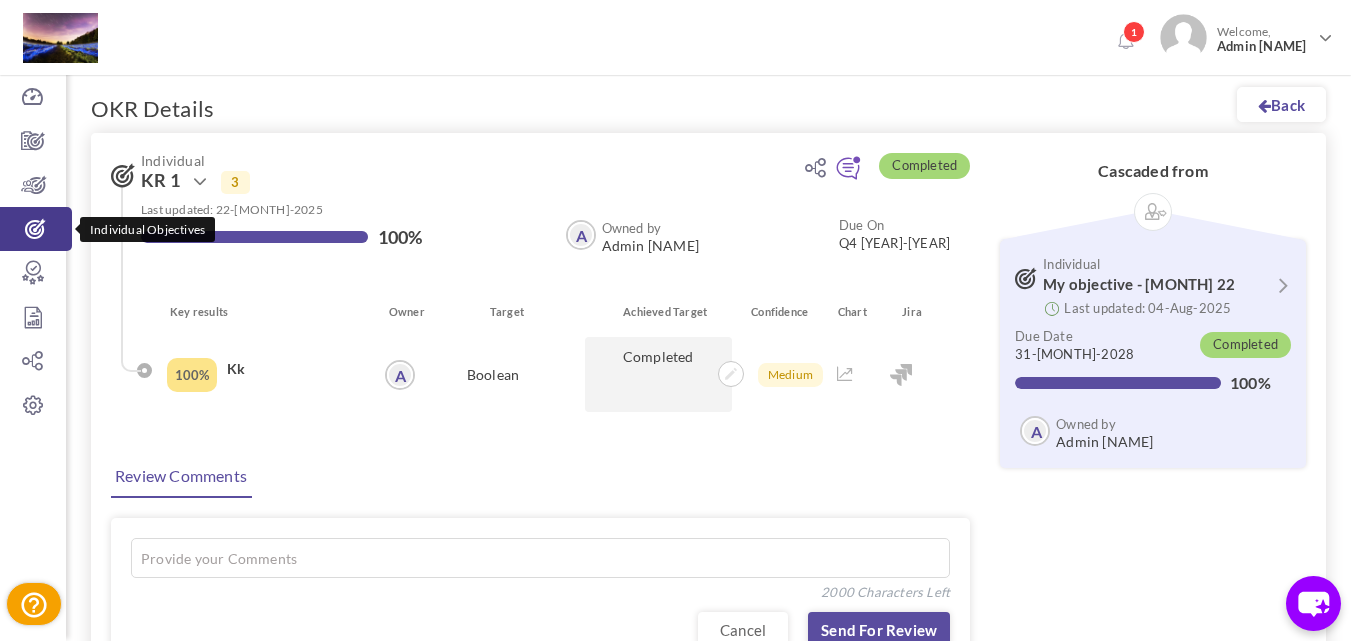 click at bounding box center (36, 229) 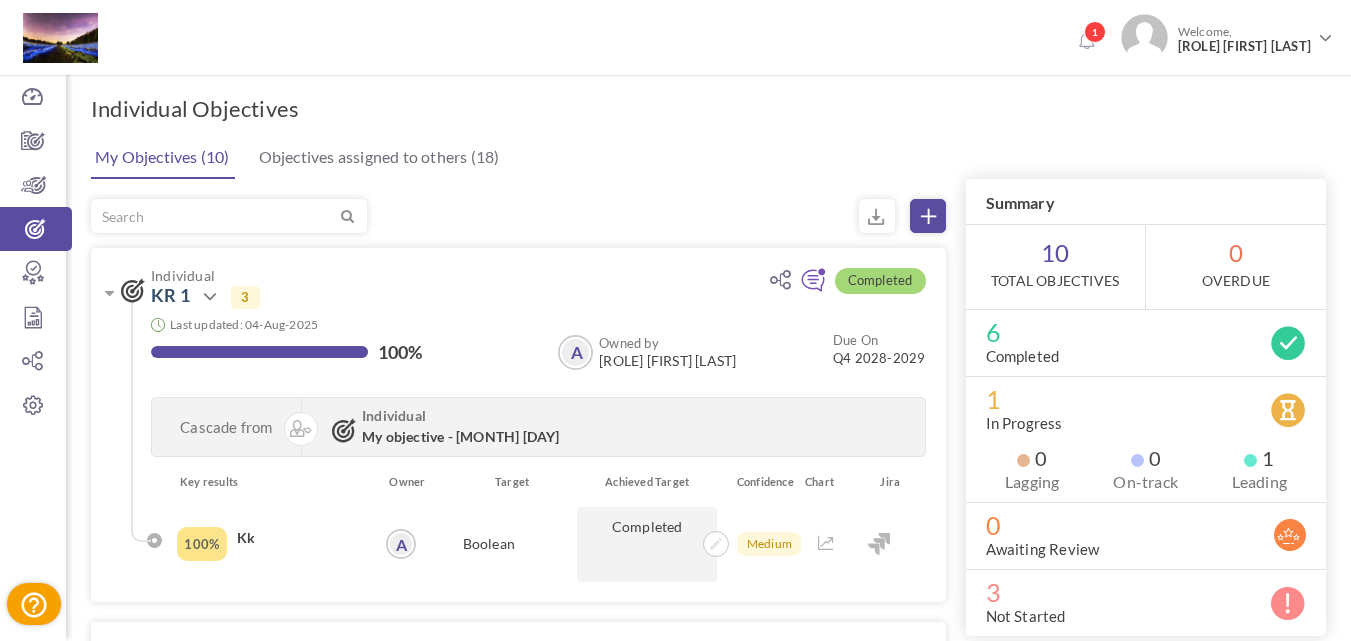 scroll, scrollTop: 0, scrollLeft: 0, axis: both 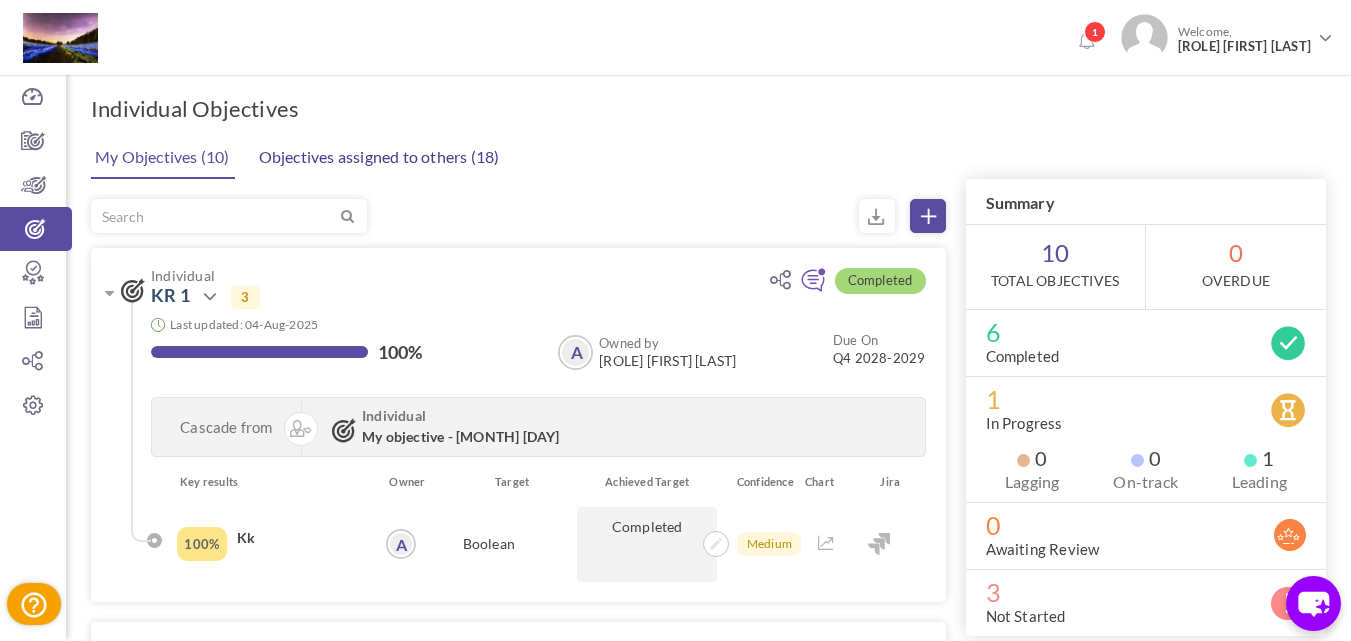 click on "Objectives assigned to others (18)" at bounding box center (379, 157) 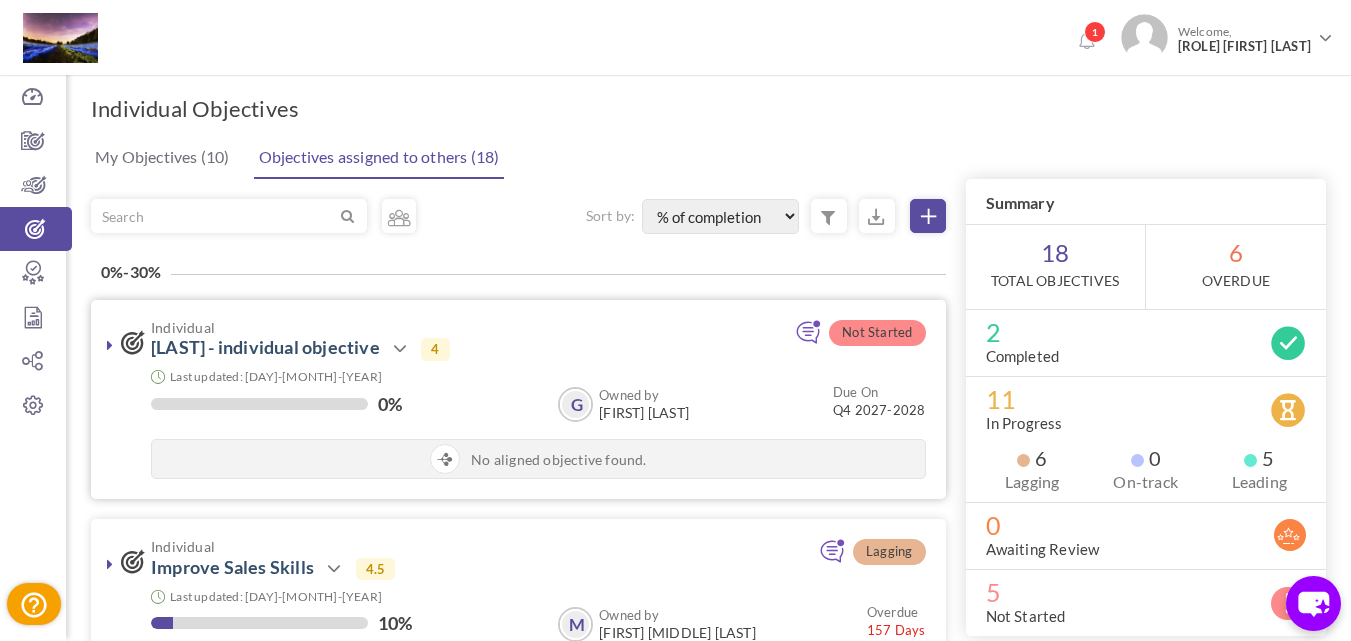 click at bounding box center [110, 345] 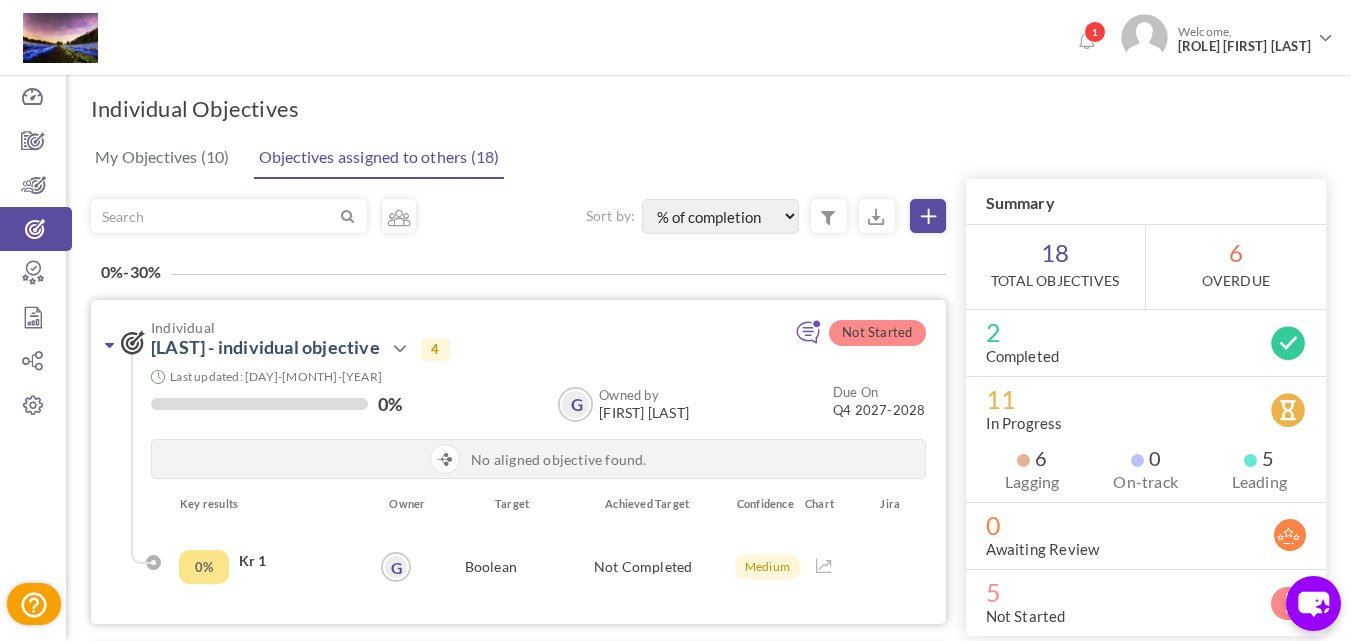 scroll, scrollTop: 123, scrollLeft: 0, axis: vertical 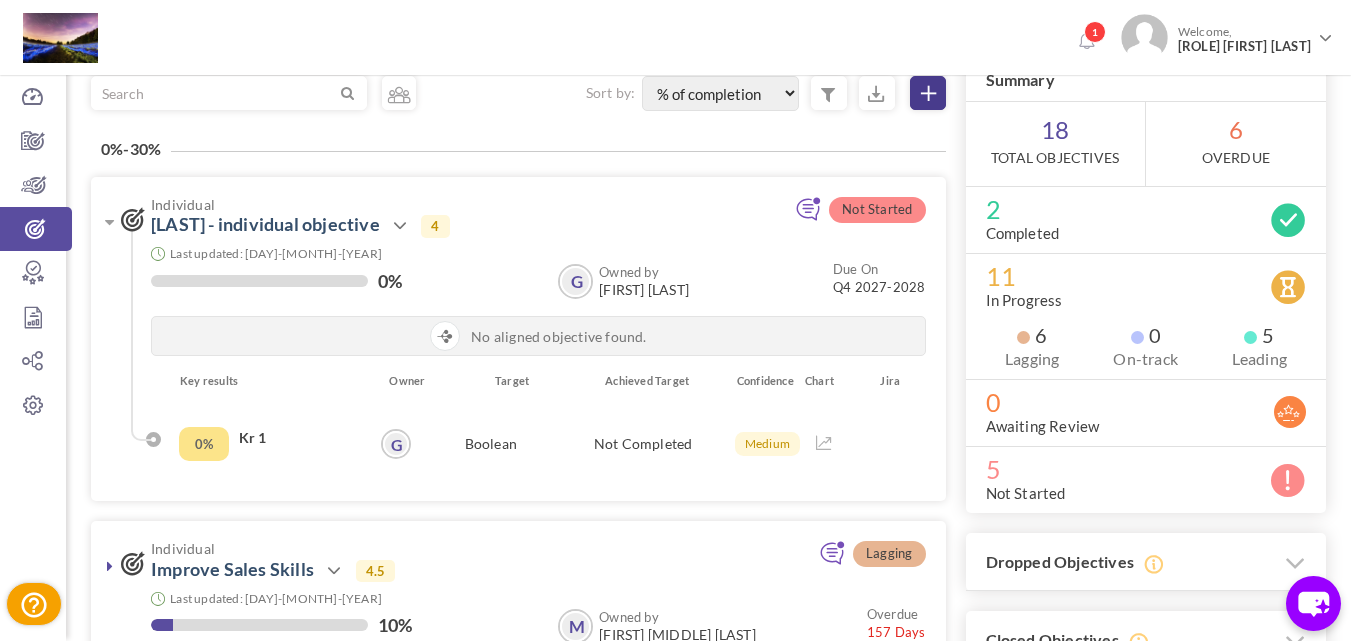 click at bounding box center [928, 93] 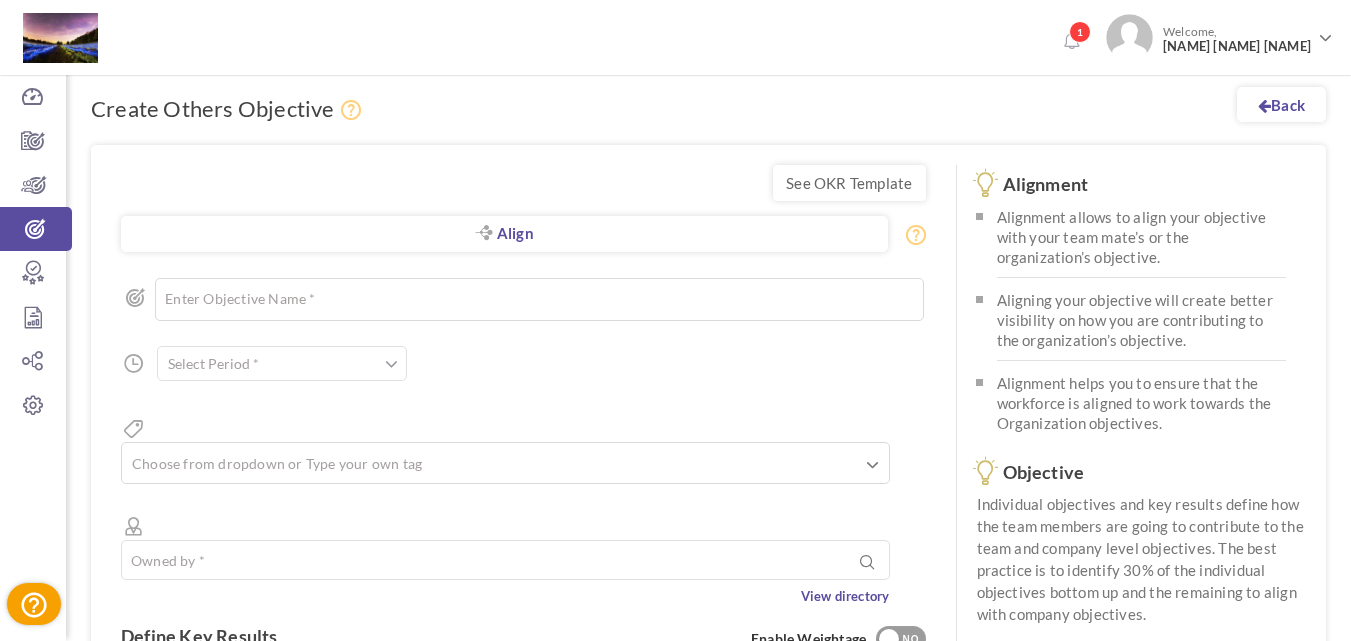 scroll, scrollTop: 0, scrollLeft: 0, axis: both 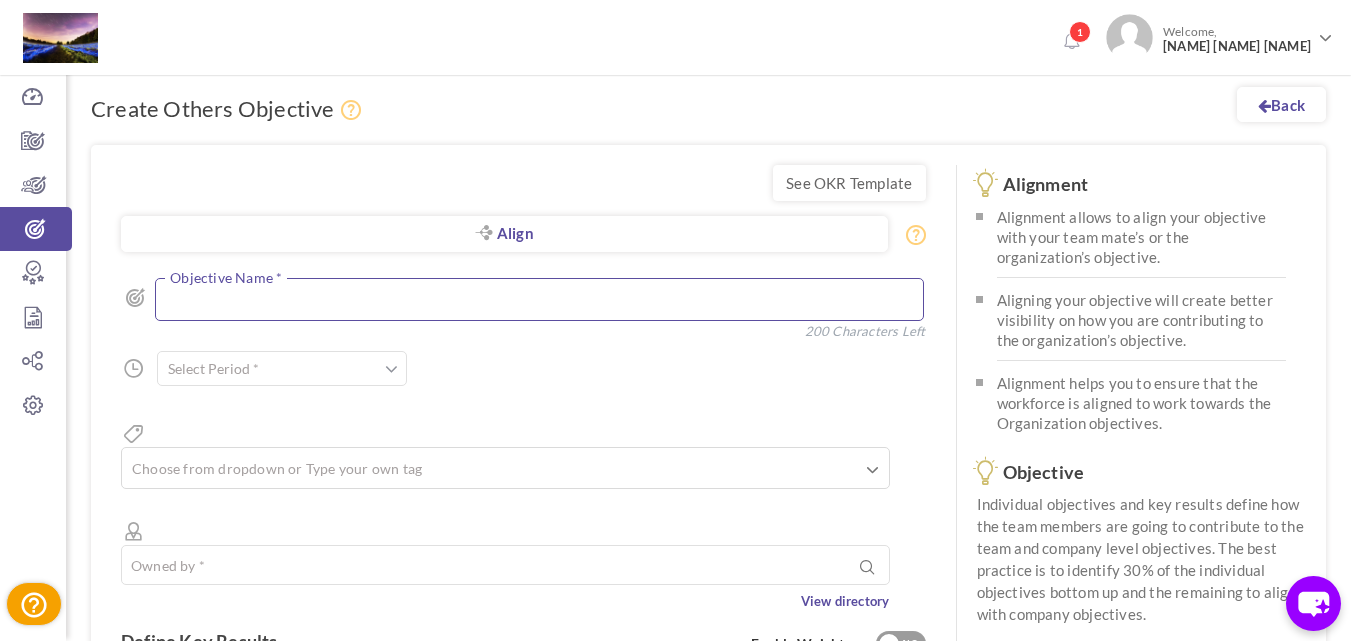 click at bounding box center [539, 299] 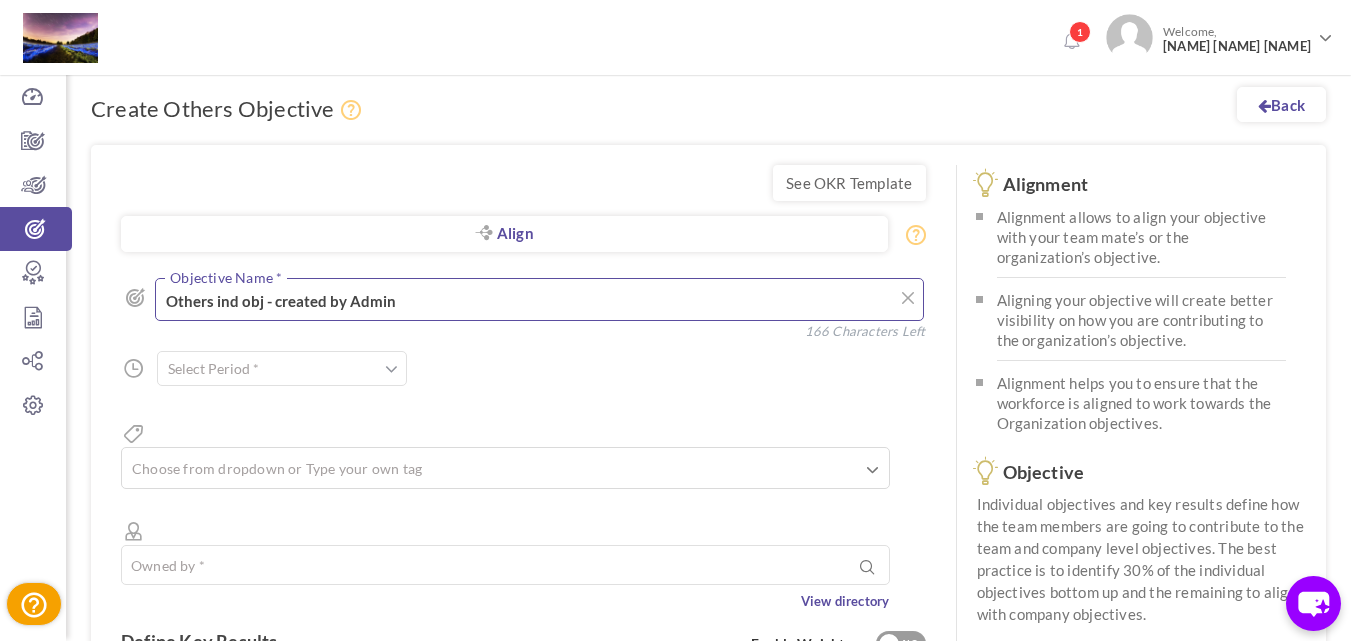 type on "Others ind obj - created by Admin" 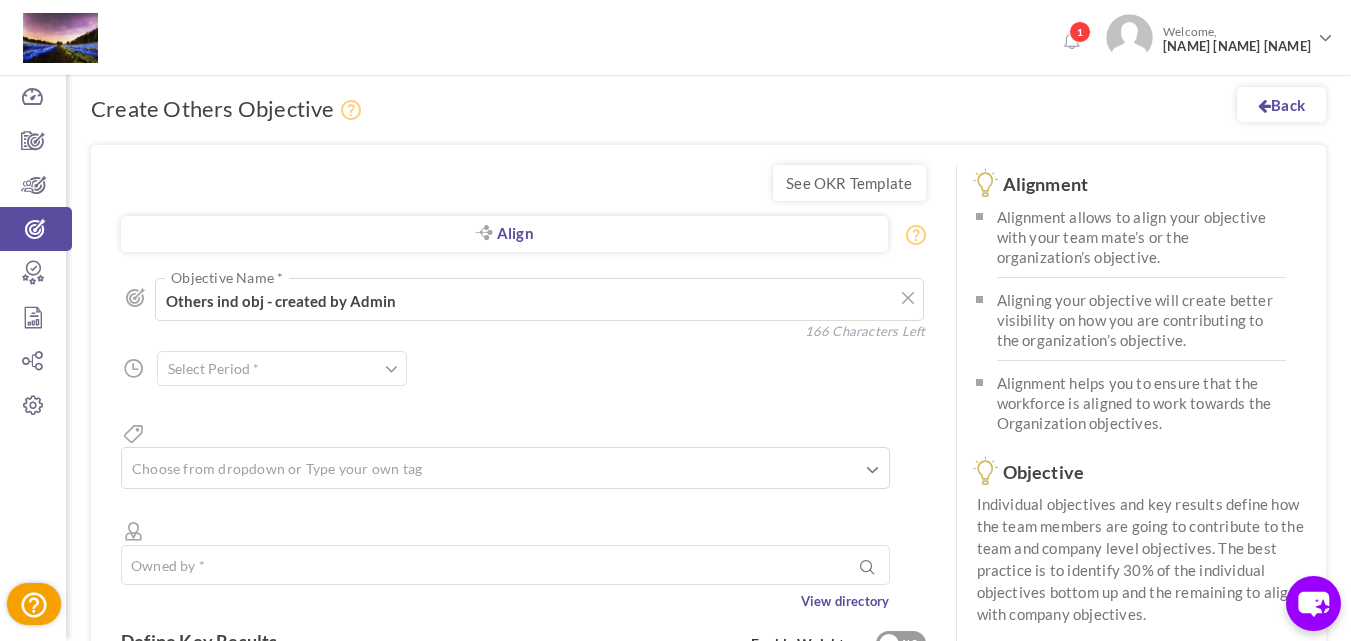 click at bounding box center [282, 368] 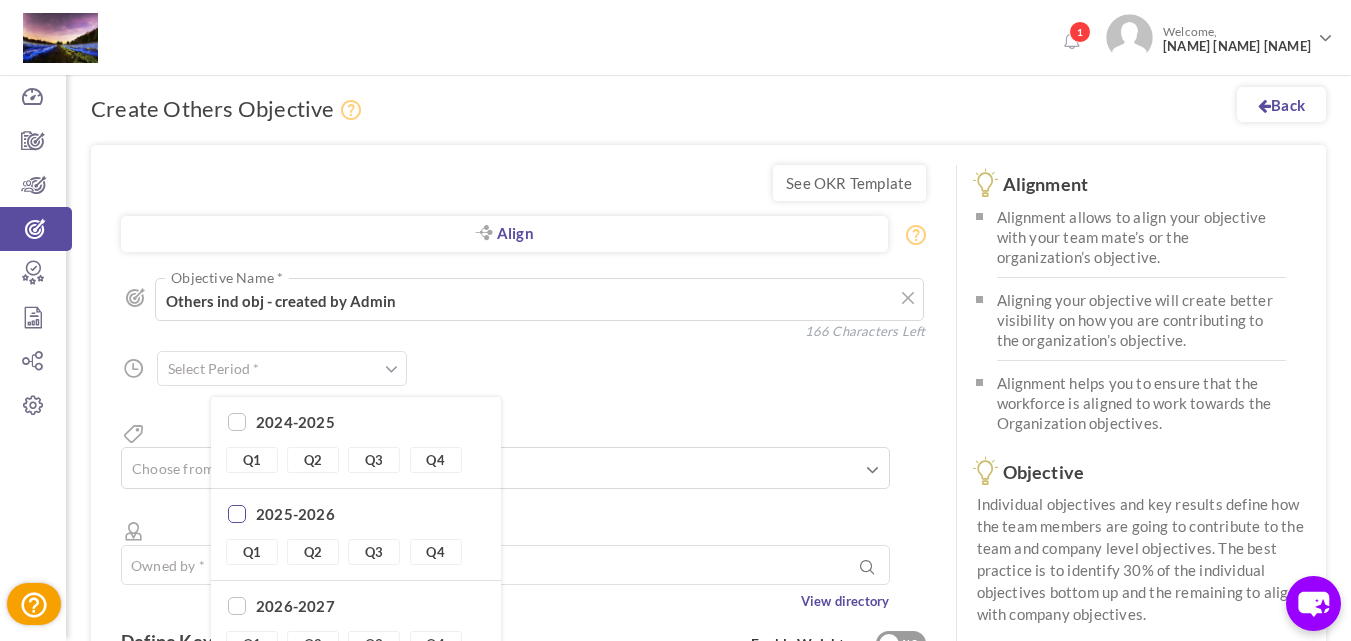 click at bounding box center [237, 515] 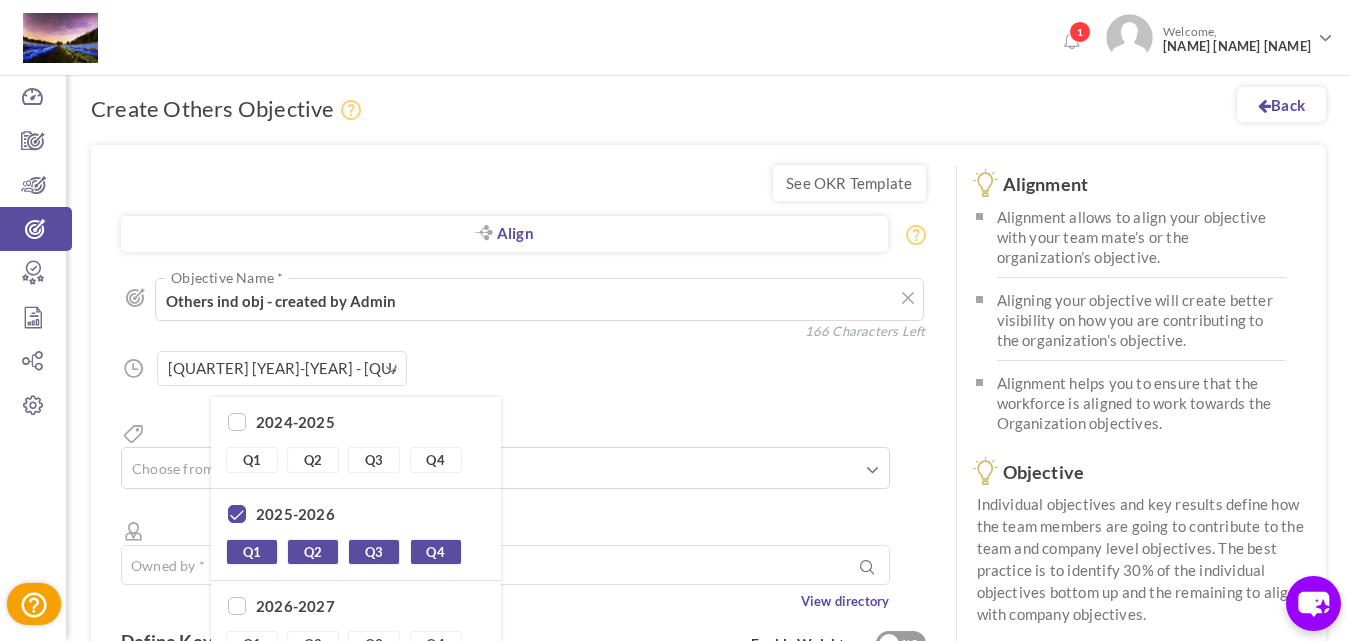 scroll, scrollTop: 93, scrollLeft: 0, axis: vertical 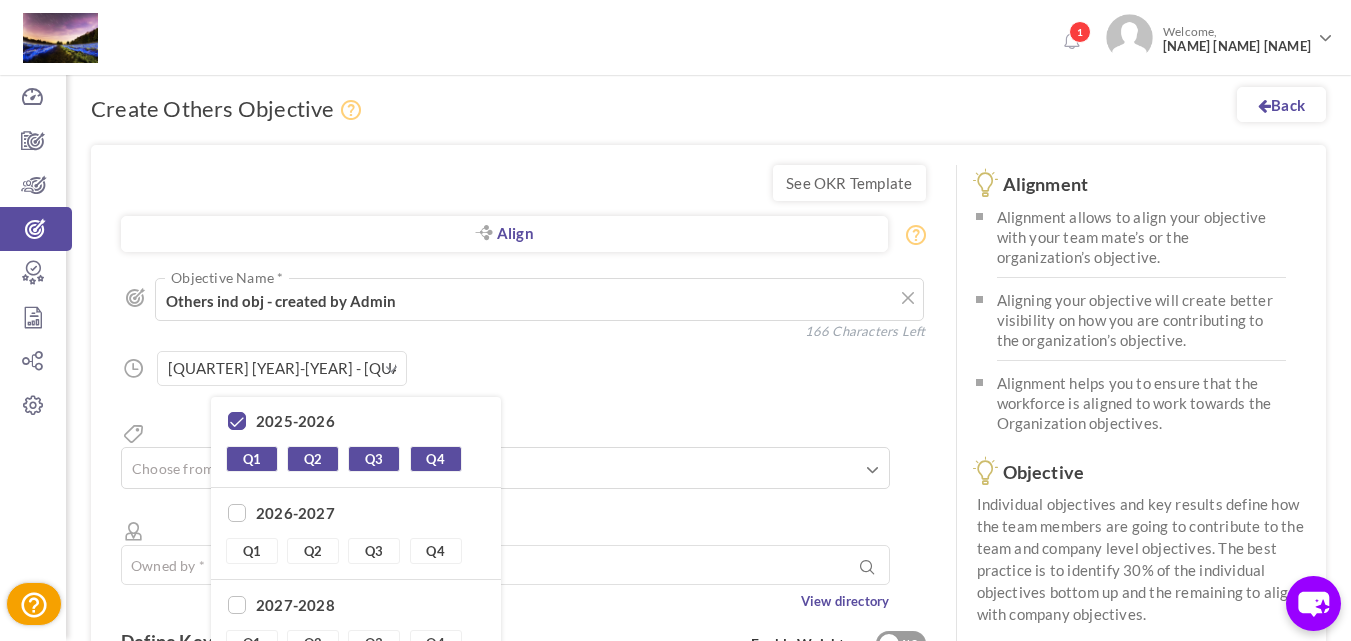 click at bounding box center [237, 514] 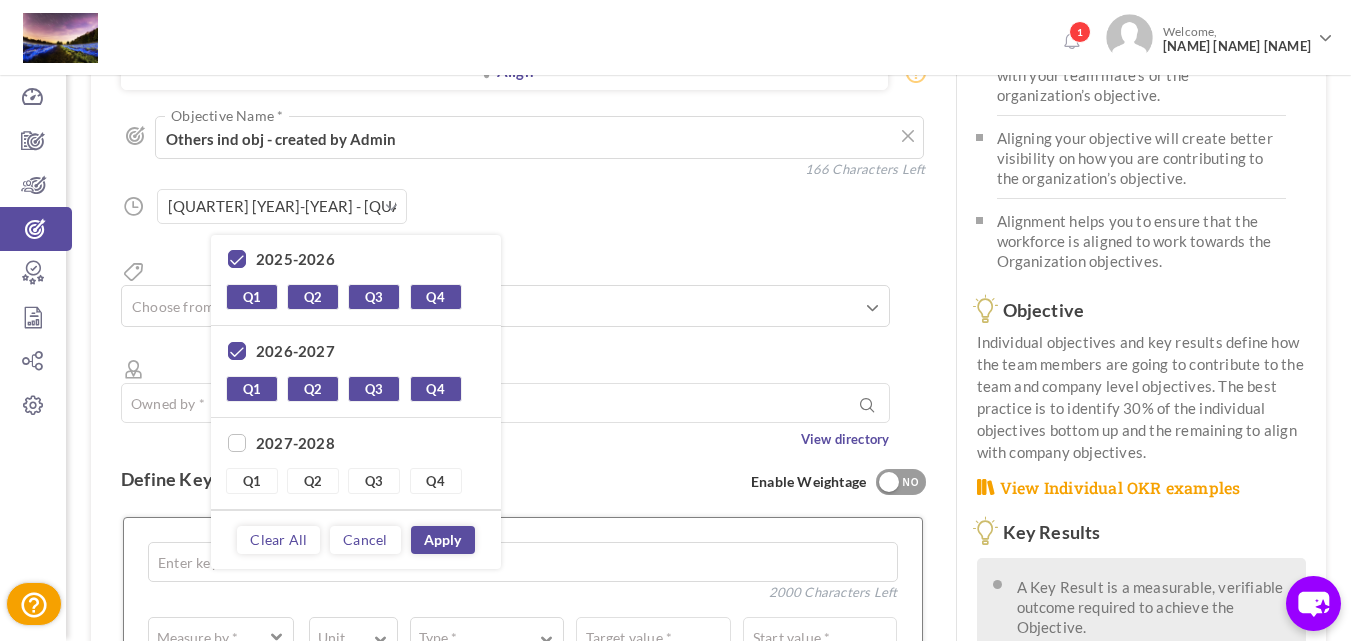 scroll, scrollTop: 163, scrollLeft: 0, axis: vertical 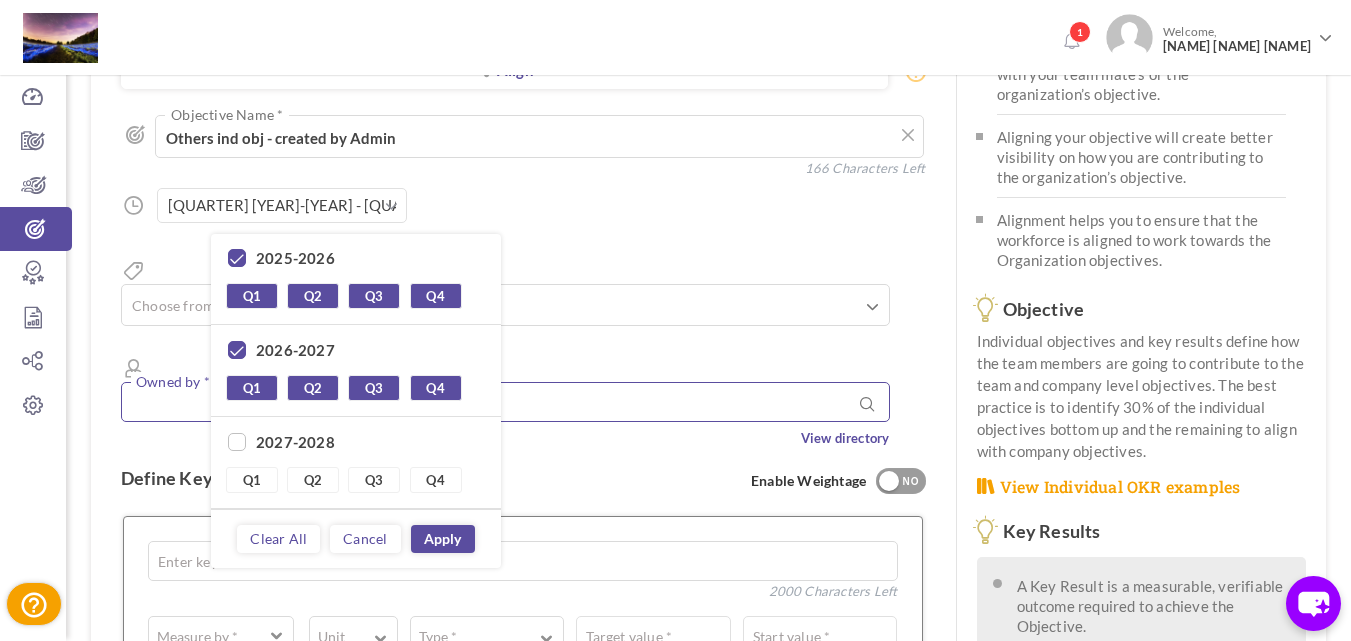 click at bounding box center [505, 402] 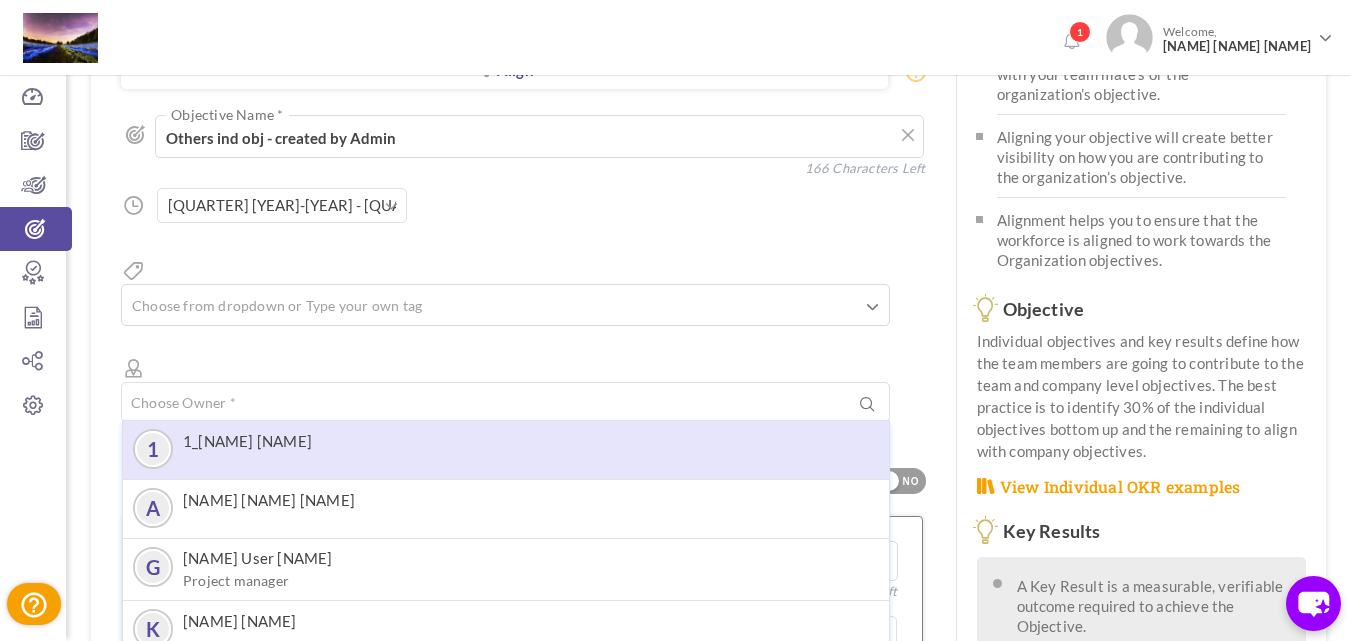 click on "1  1_Diego SG" at bounding box center (506, 449) 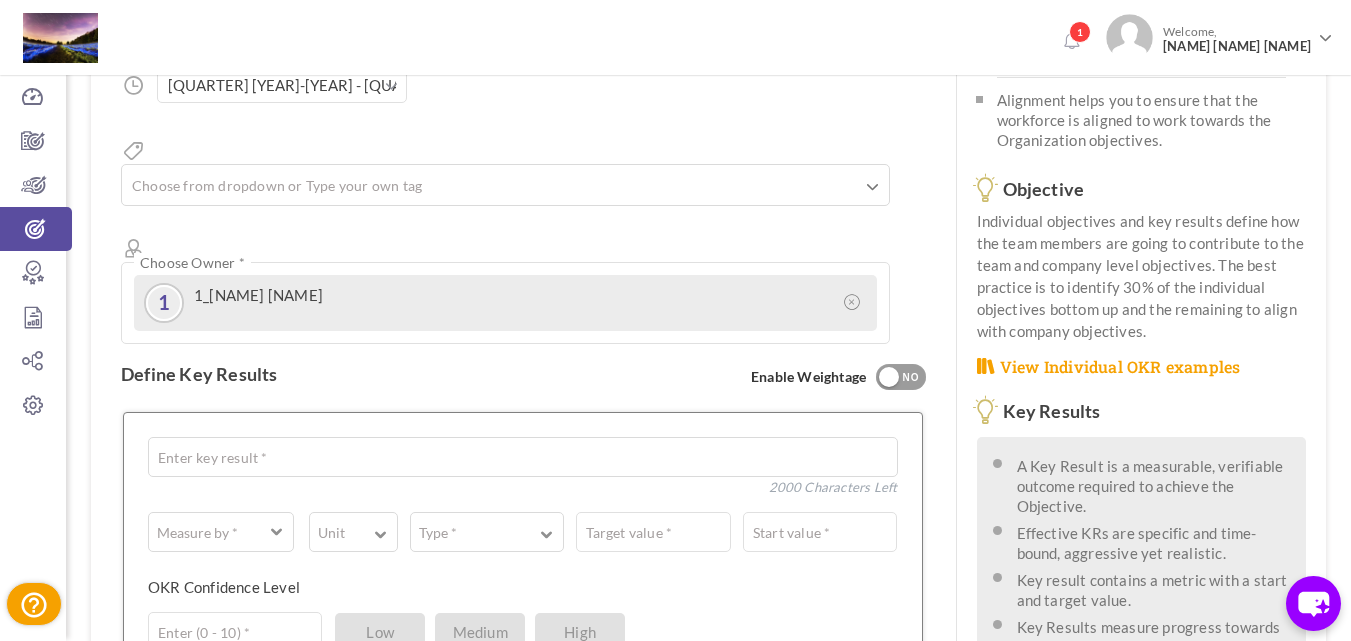 scroll, scrollTop: 284, scrollLeft: 0, axis: vertical 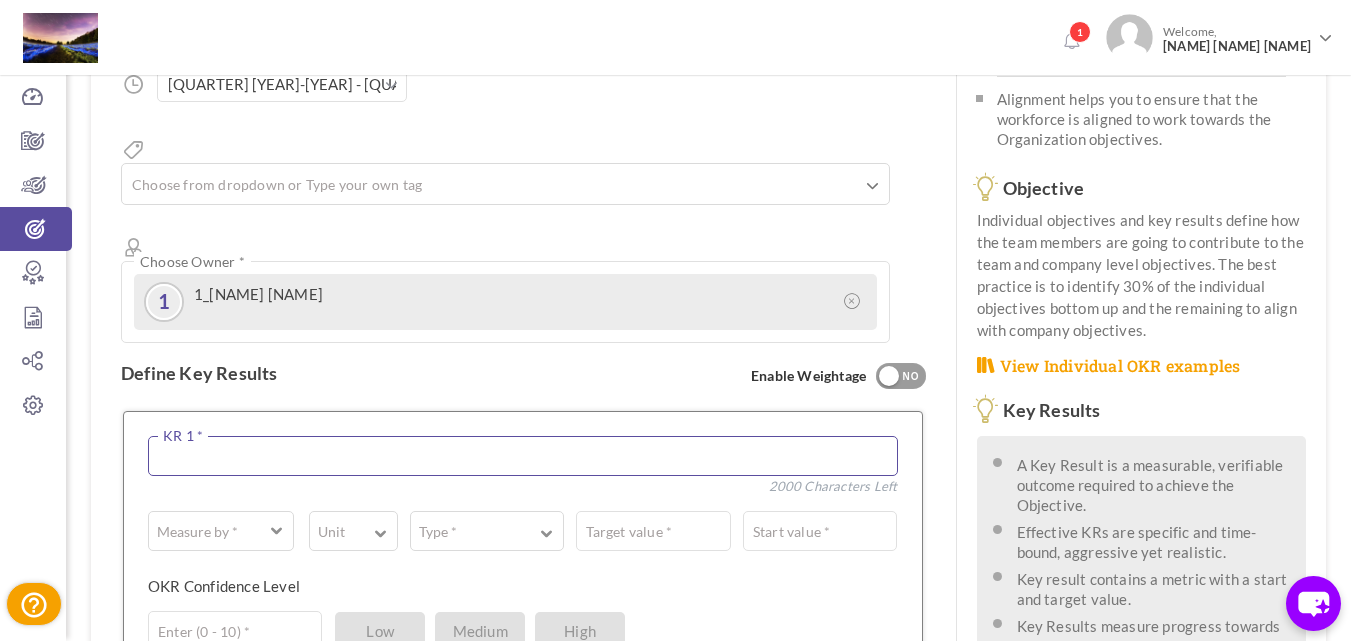 click at bounding box center (523, 456) 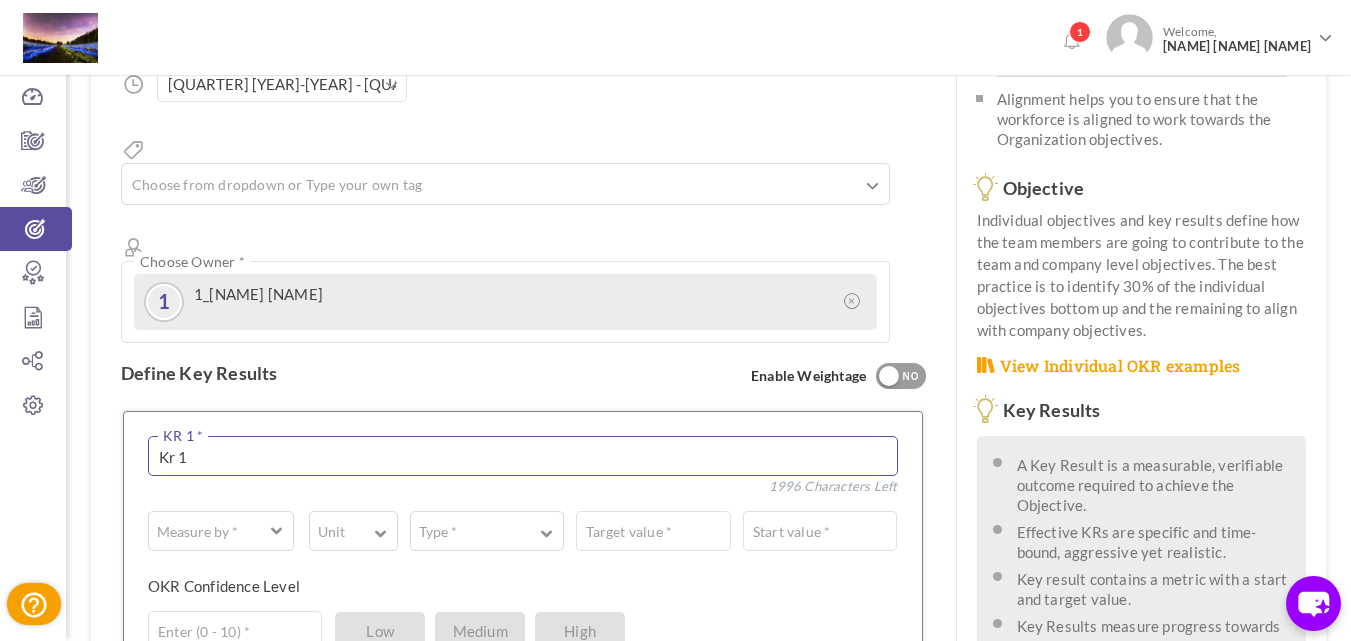 scroll, scrollTop: 459, scrollLeft: 0, axis: vertical 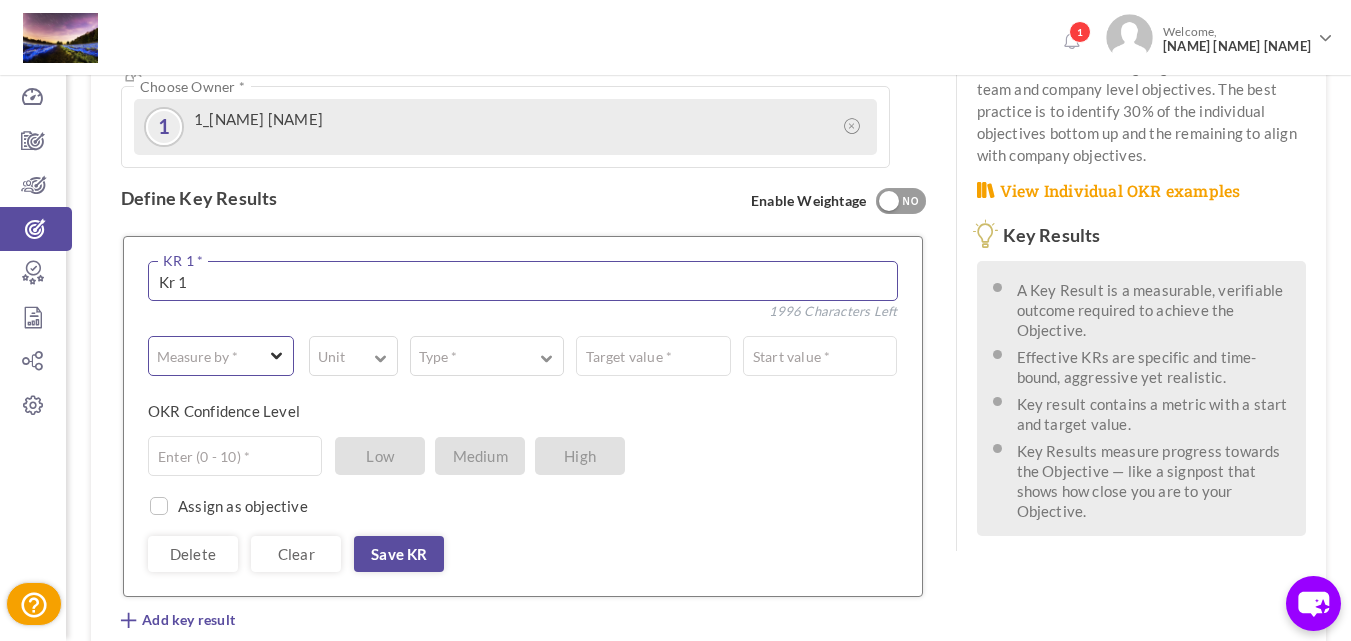 type on "Kr 1" 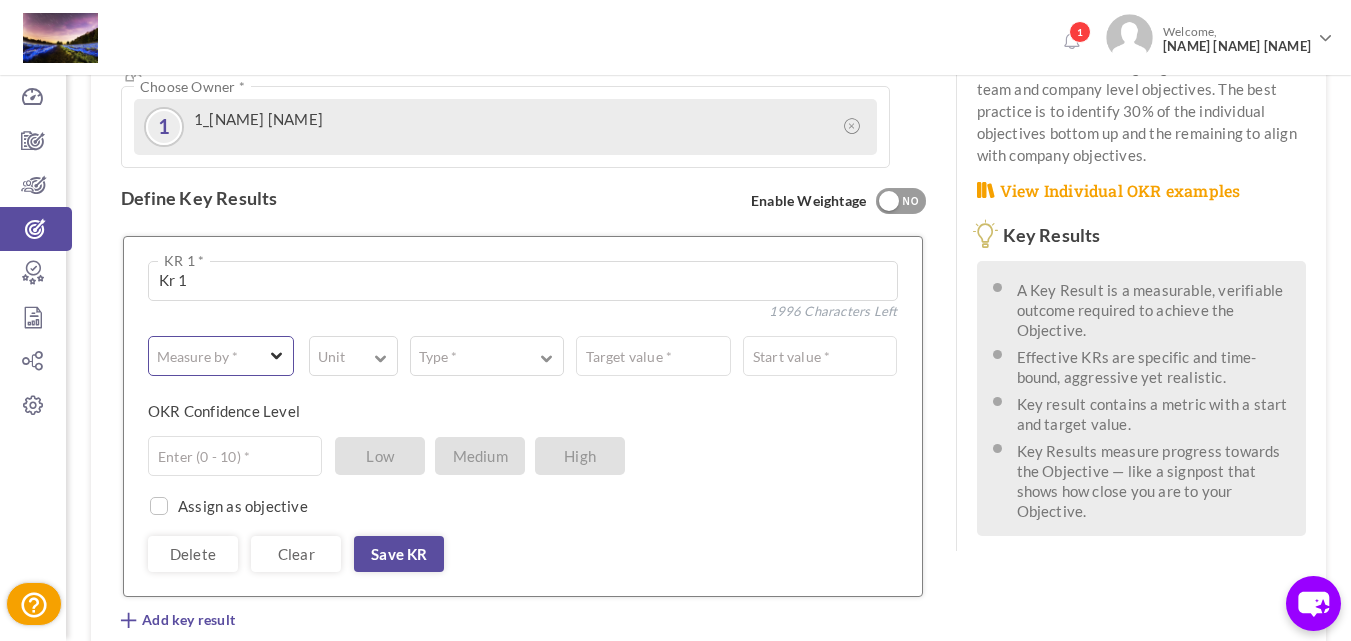 click on "Measure by *" at bounding box center [221, 356] 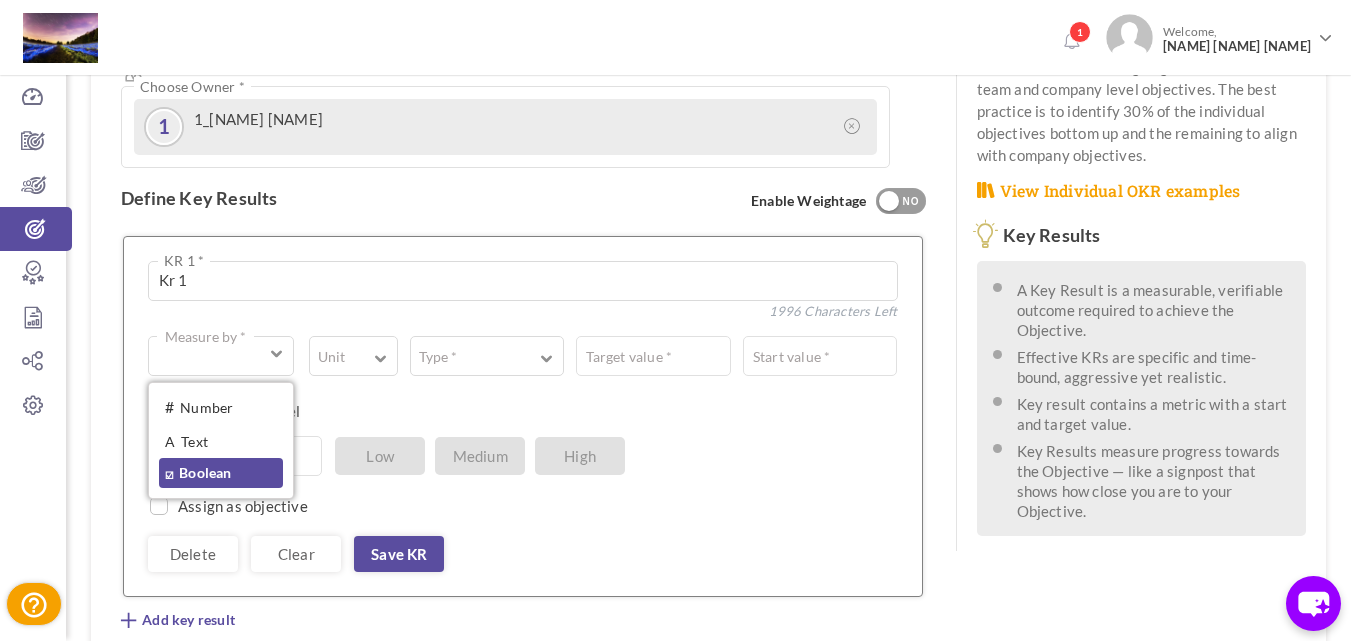 click on "☑ Boolean" at bounding box center (221, 473) 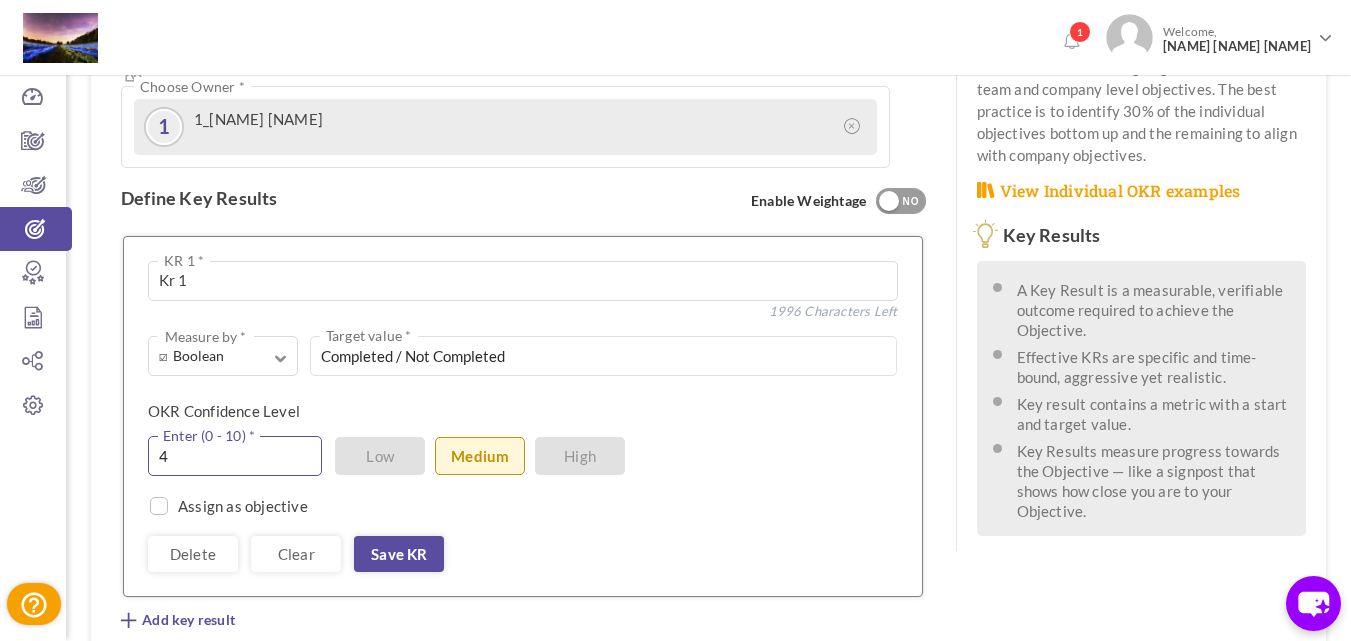 click on "4" at bounding box center (235, 456) 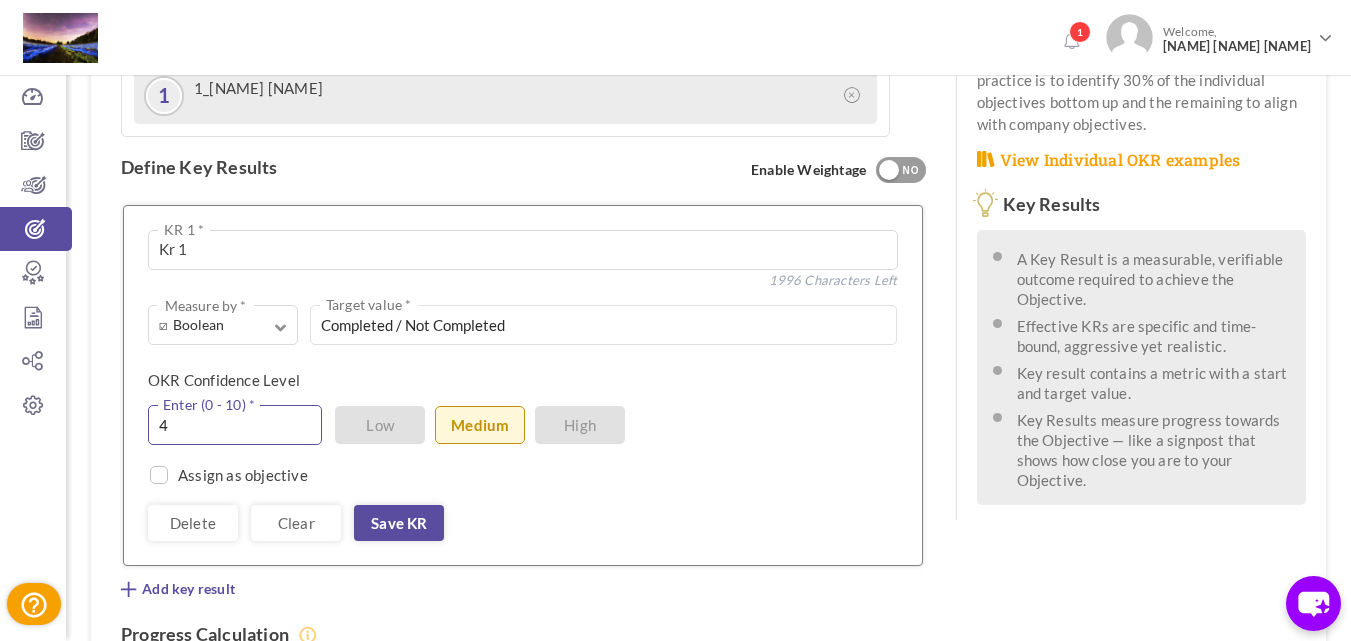 scroll, scrollTop: 491, scrollLeft: 0, axis: vertical 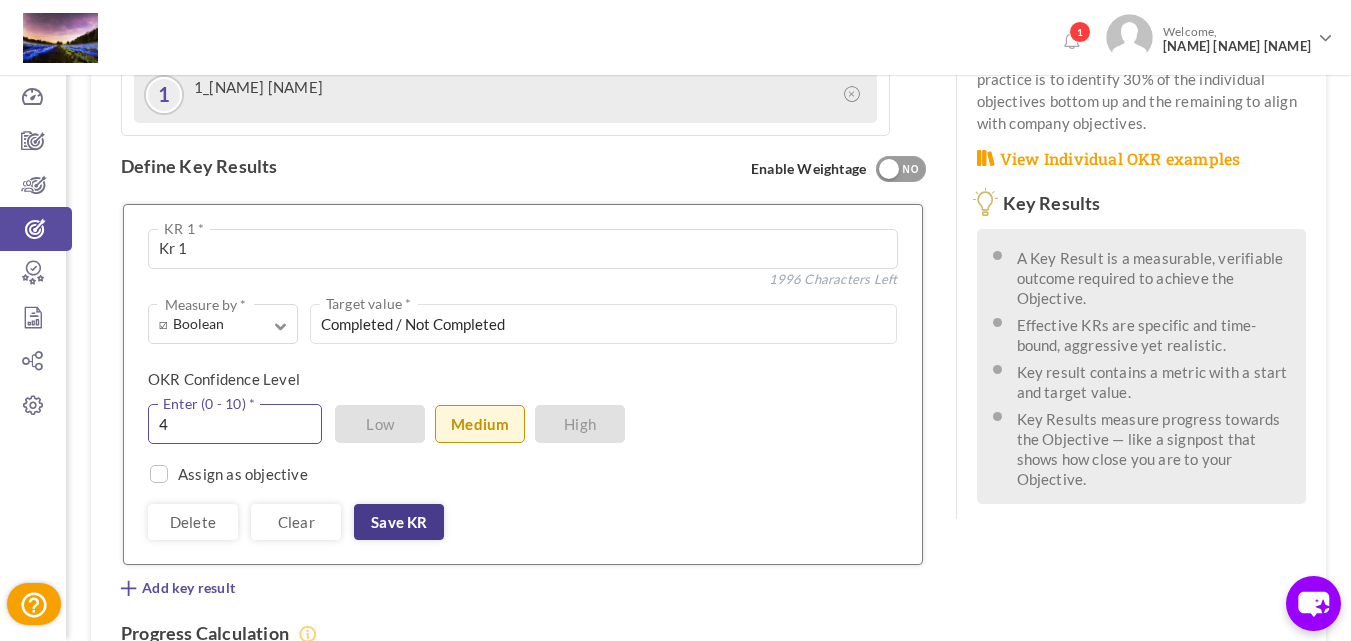 type on "4" 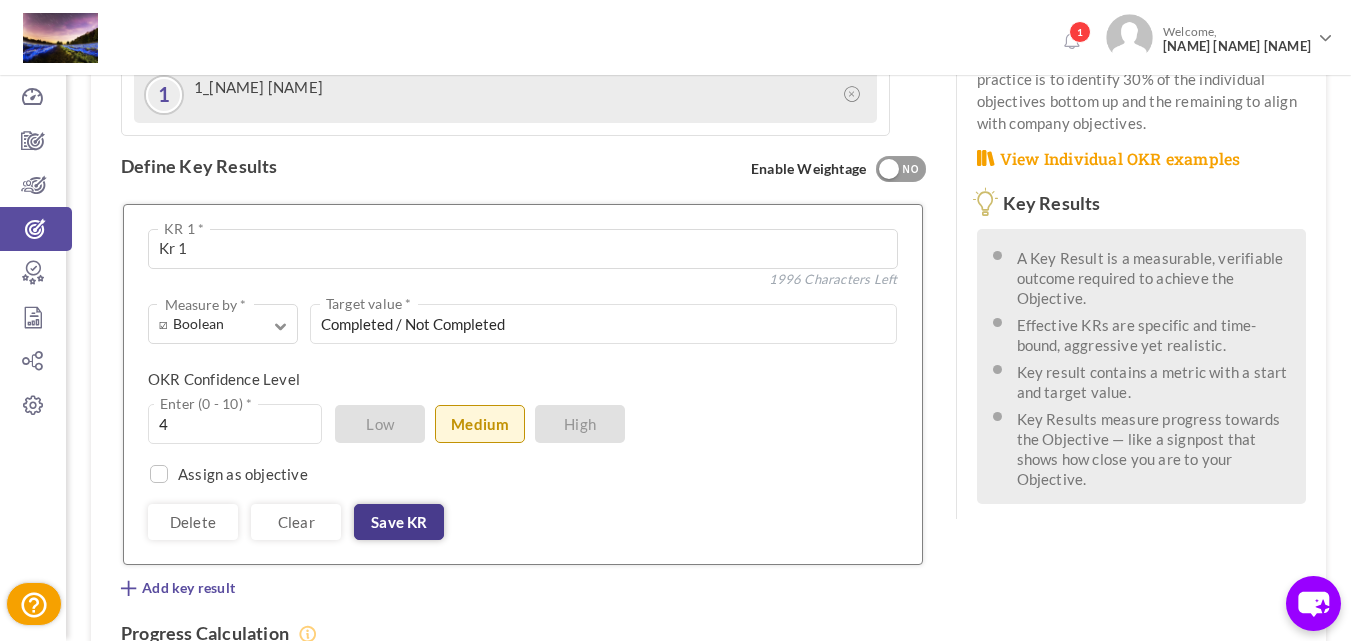 click on "Save KR" at bounding box center [399, 522] 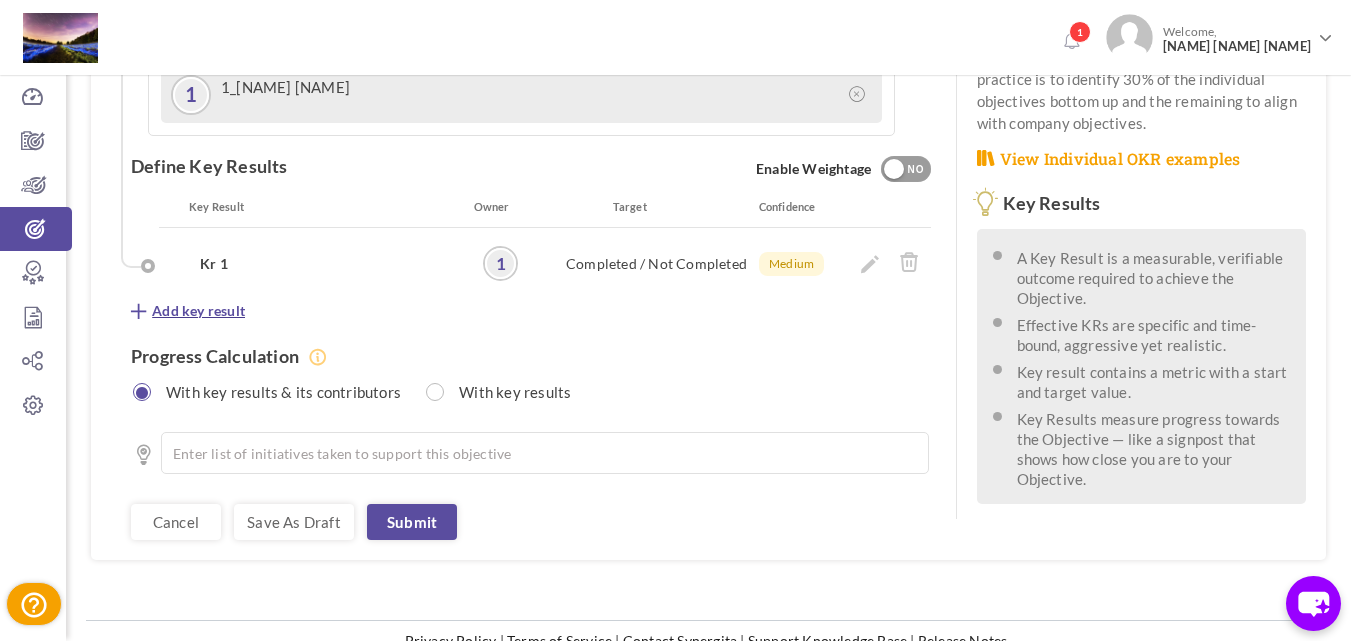 click on "Add key result" at bounding box center [198, 311] 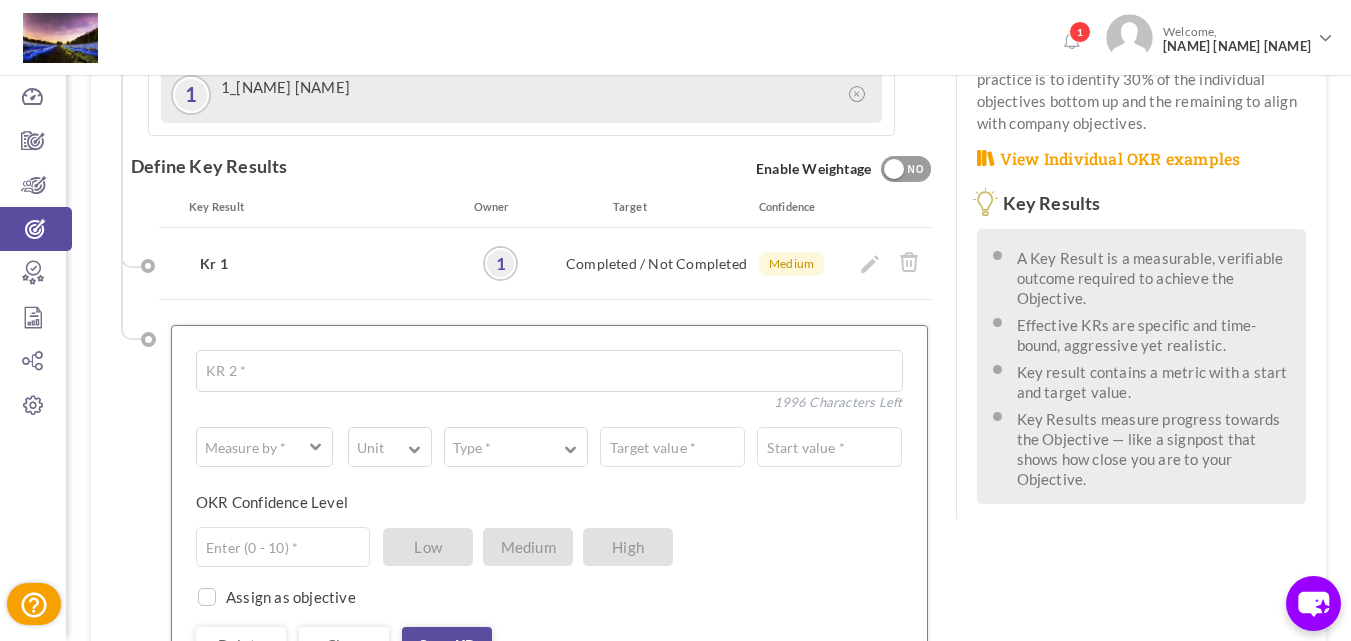 scroll, scrollTop: 579, scrollLeft: 0, axis: vertical 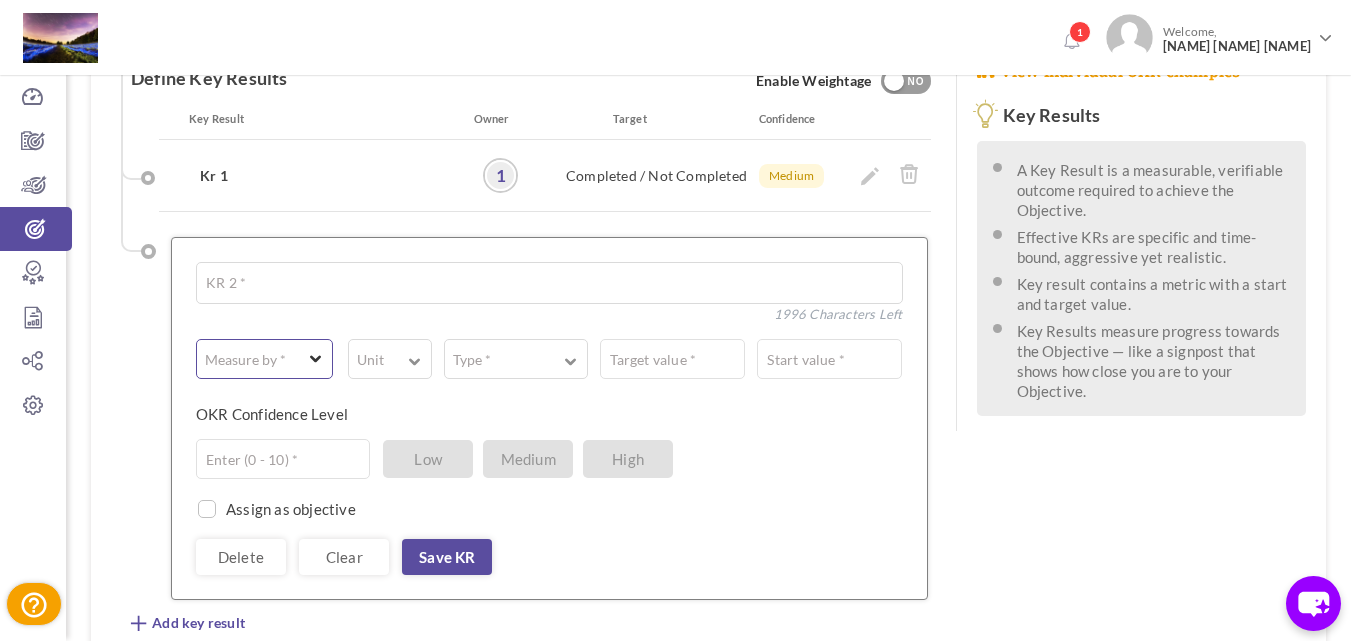 type on "Kr 2" 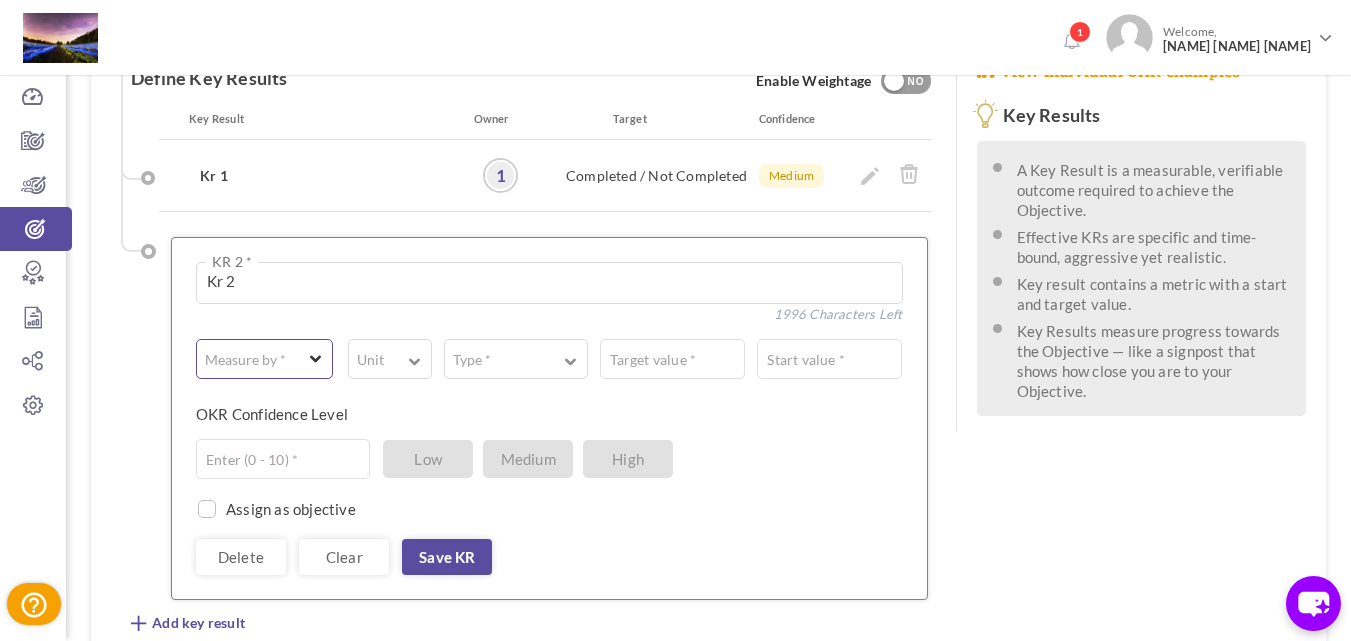 click at bounding box center [256, 359] 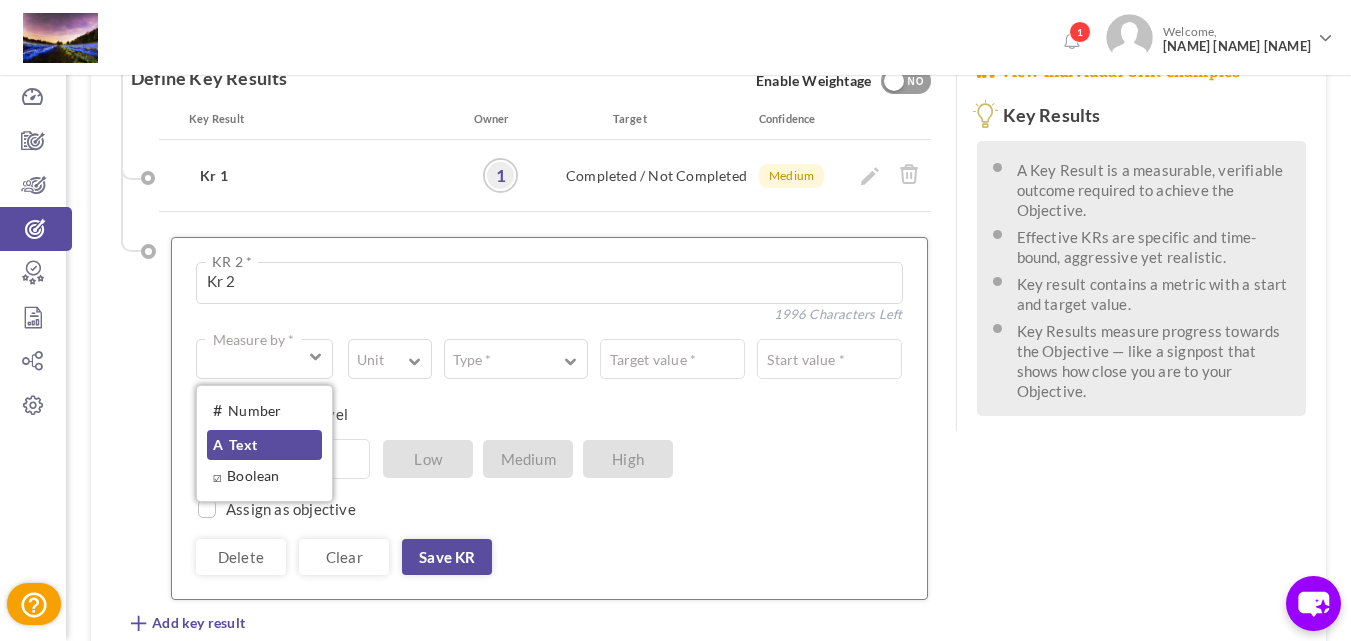 click on "A Text" at bounding box center [264, 445] 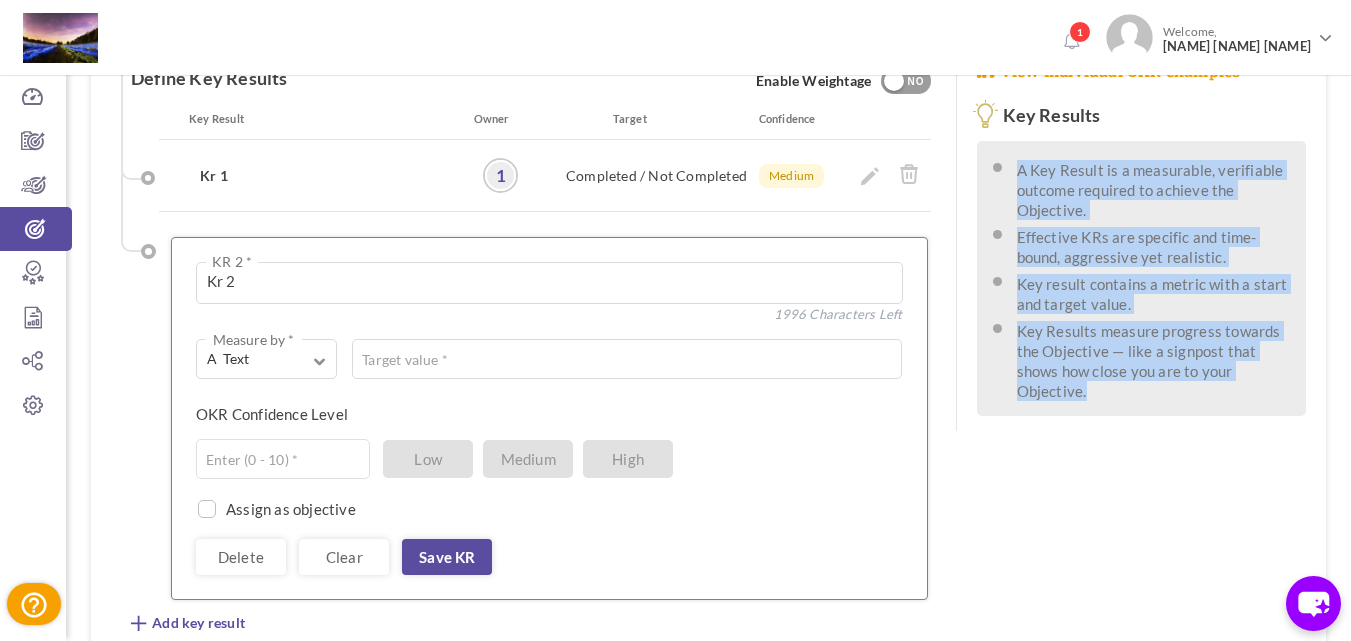 drag, startPoint x: 1094, startPoint y: 406, endPoint x: 1021, endPoint y: 173, distance: 244.16797 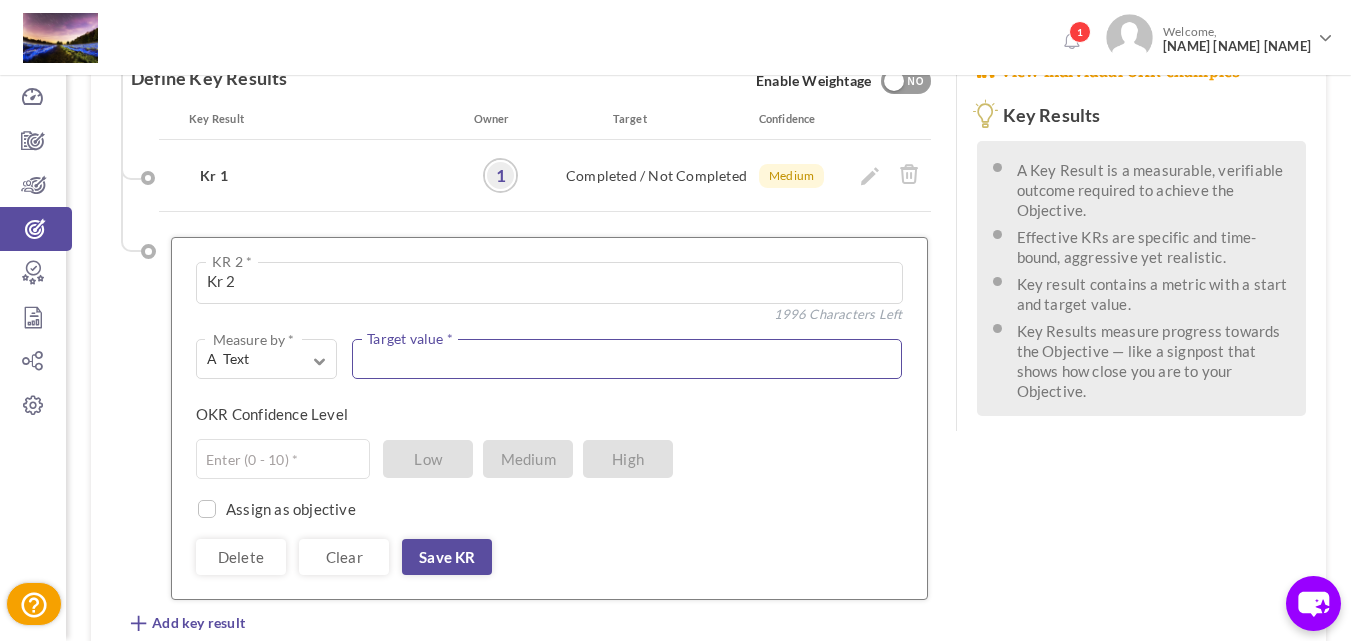 paste on "A Key Result is a measurable, verifiable outcome required to achieve the Objective.
Effective KRs are specific and time-bound, aggressive yet realistic.
Key result contains a metric with a start and target value.
Key Results measure progress towards" 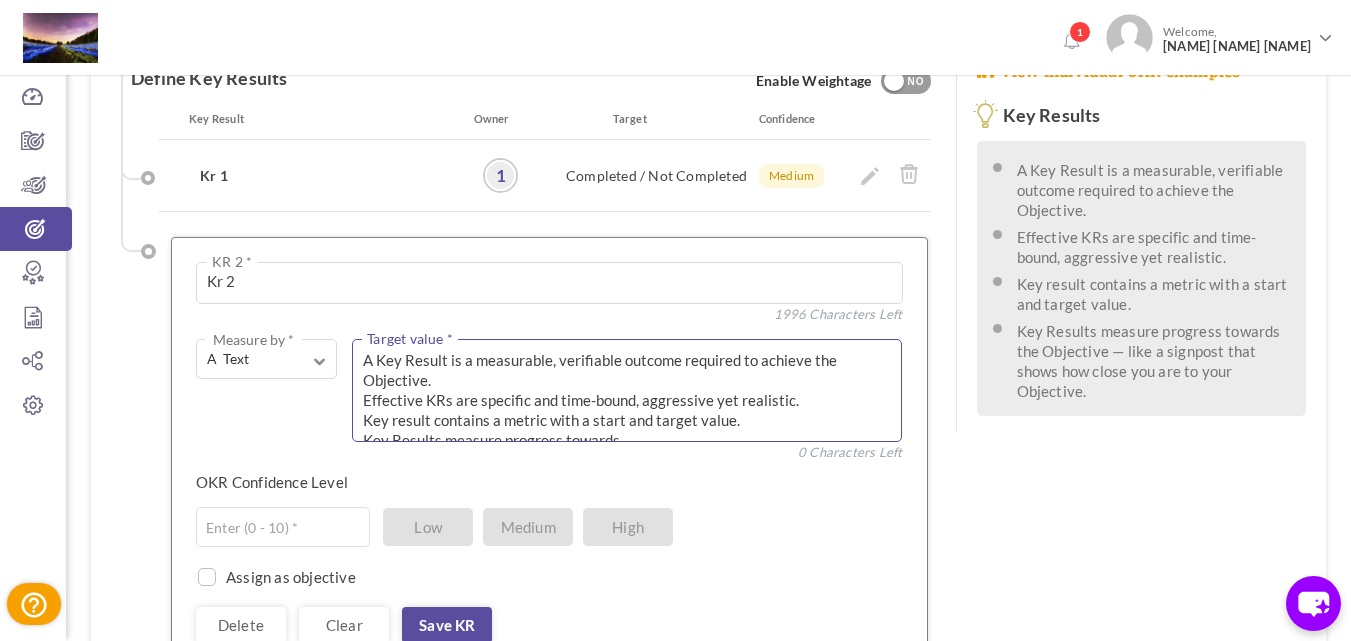 click on "A Key Result is a measurable, verifiable outcome required to achieve the Objective.
Effective KRs are specific and time-bound, aggressive yet realistic.
Key result contains a metric with a start and target value.
Key Results measure progress towards" at bounding box center [627, 390] 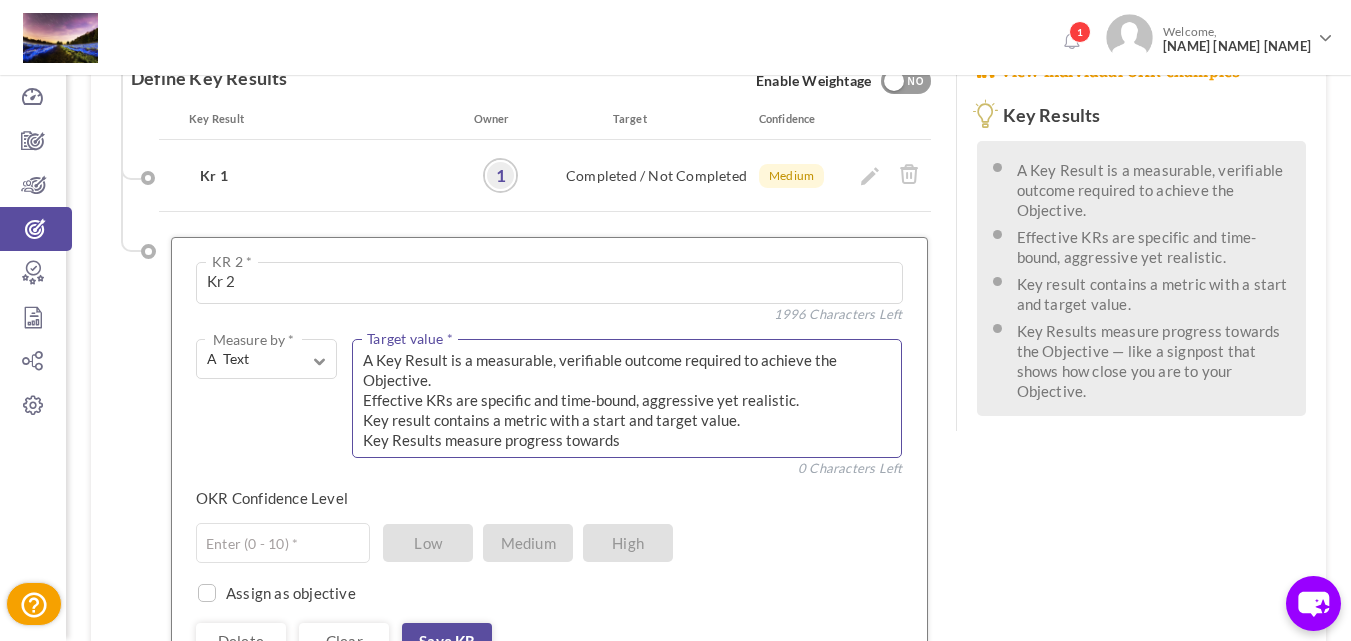 scroll, scrollTop: 0, scrollLeft: 0, axis: both 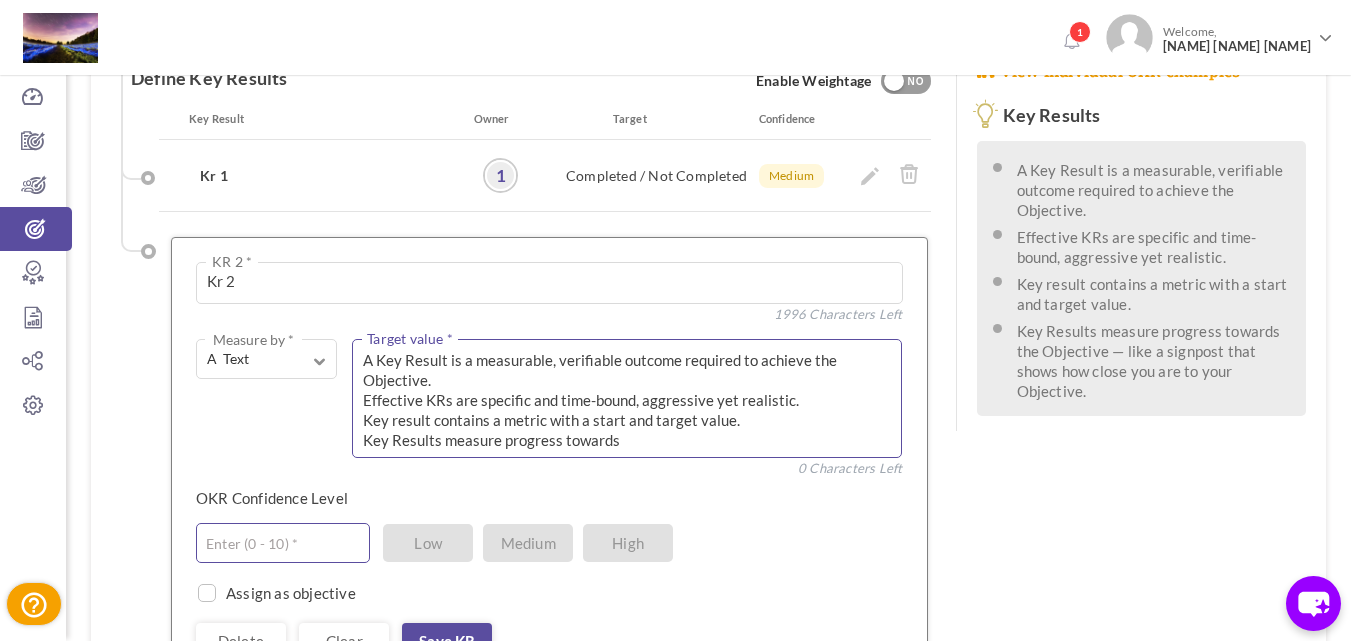 type on "A Key Result is a measurable, verifiable outcome required to achieve the Objective.
Effective KRs are specific and time-bound, aggressive yet realistic.
Key result contains a metric with a start and target value.
Key Results measure progress towards" 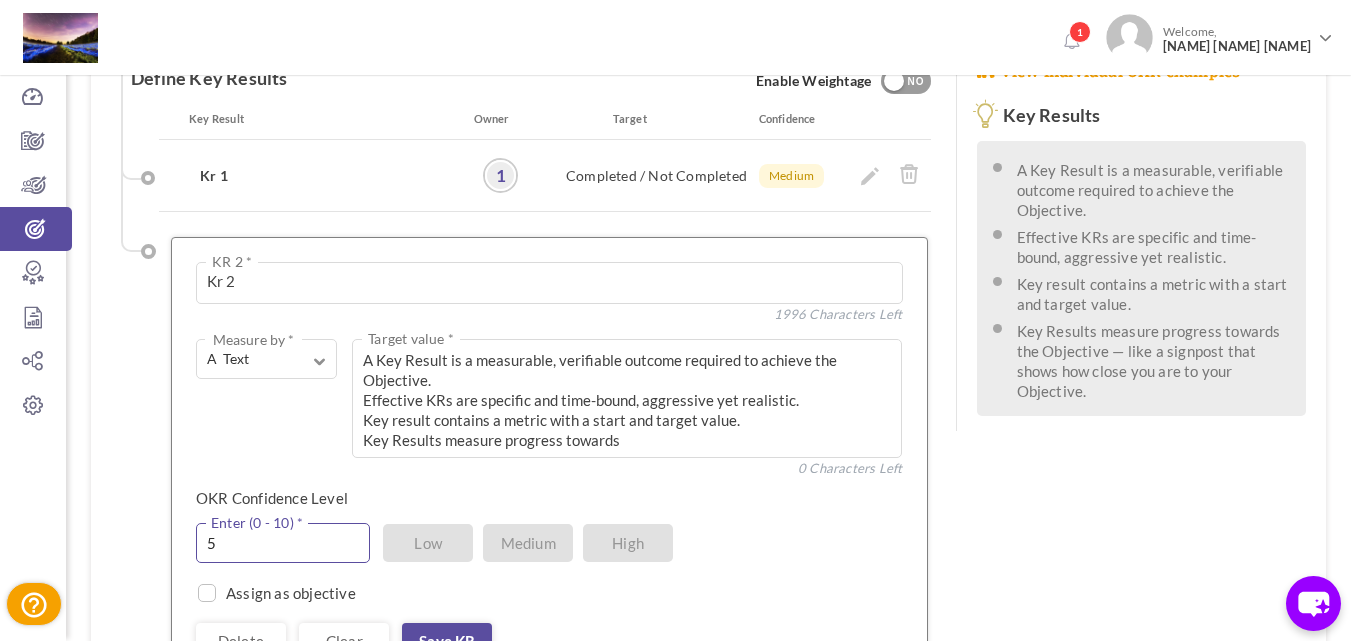 click on "5" at bounding box center [283, 543] 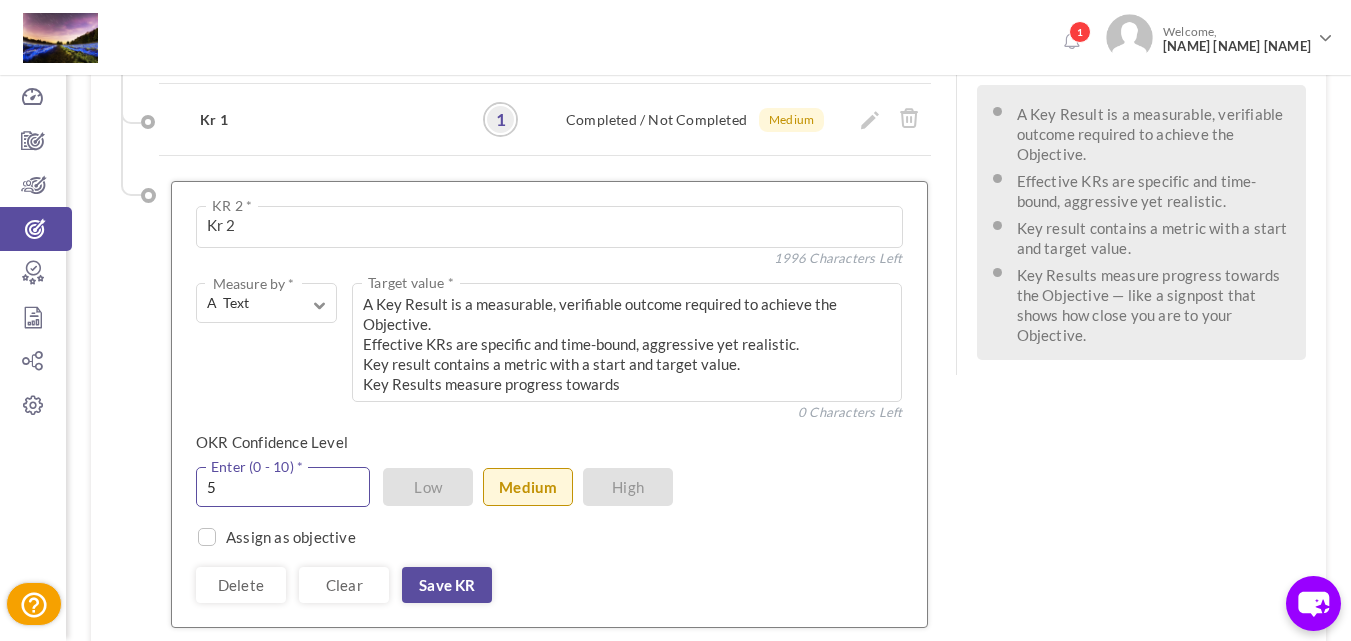 scroll, scrollTop: 636, scrollLeft: 0, axis: vertical 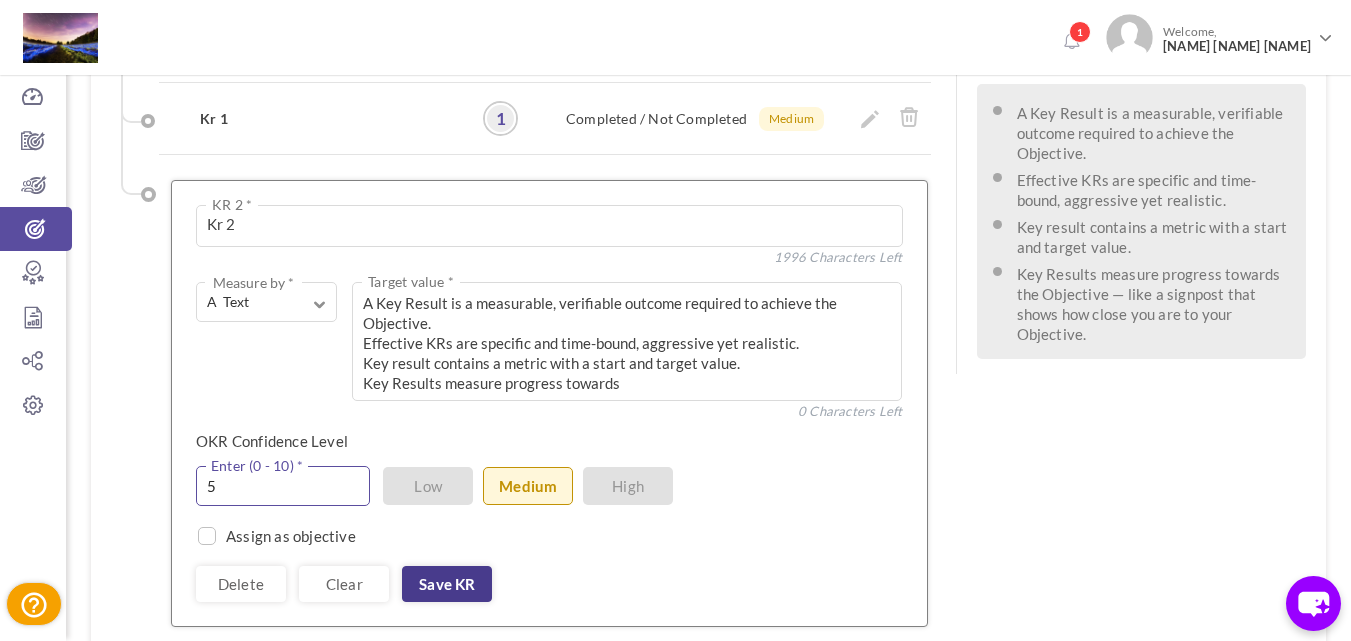 type on "5" 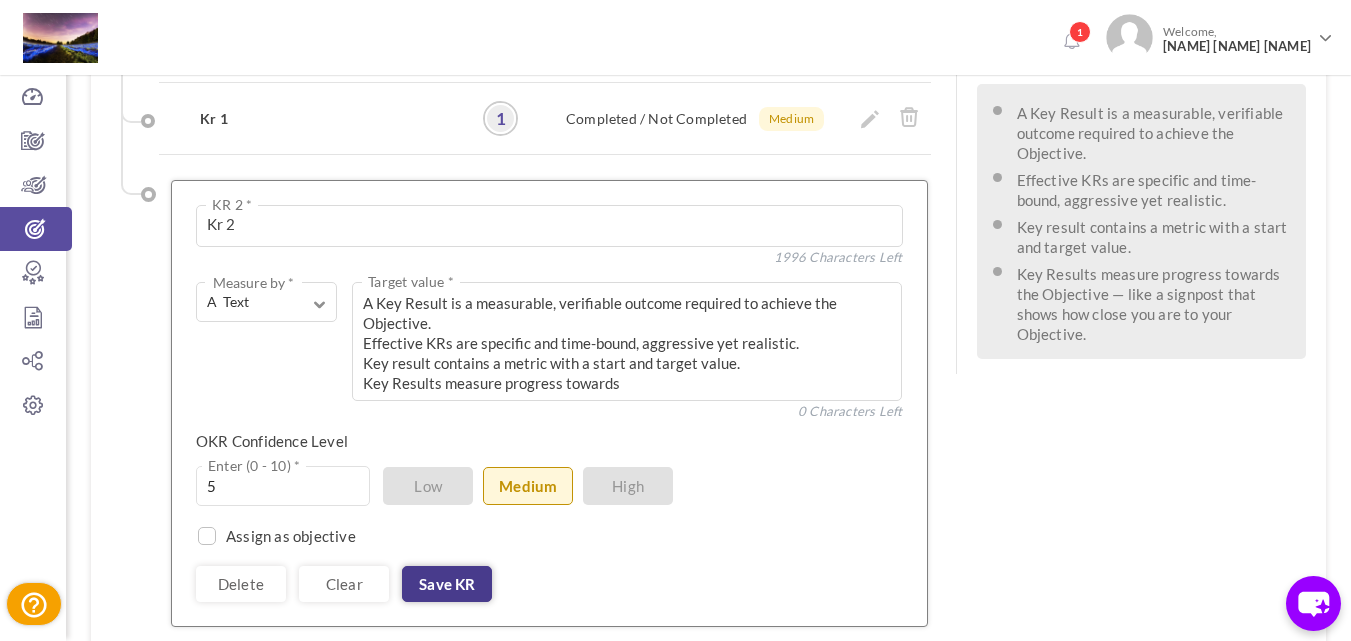 click on "Save KR" at bounding box center [447, 584] 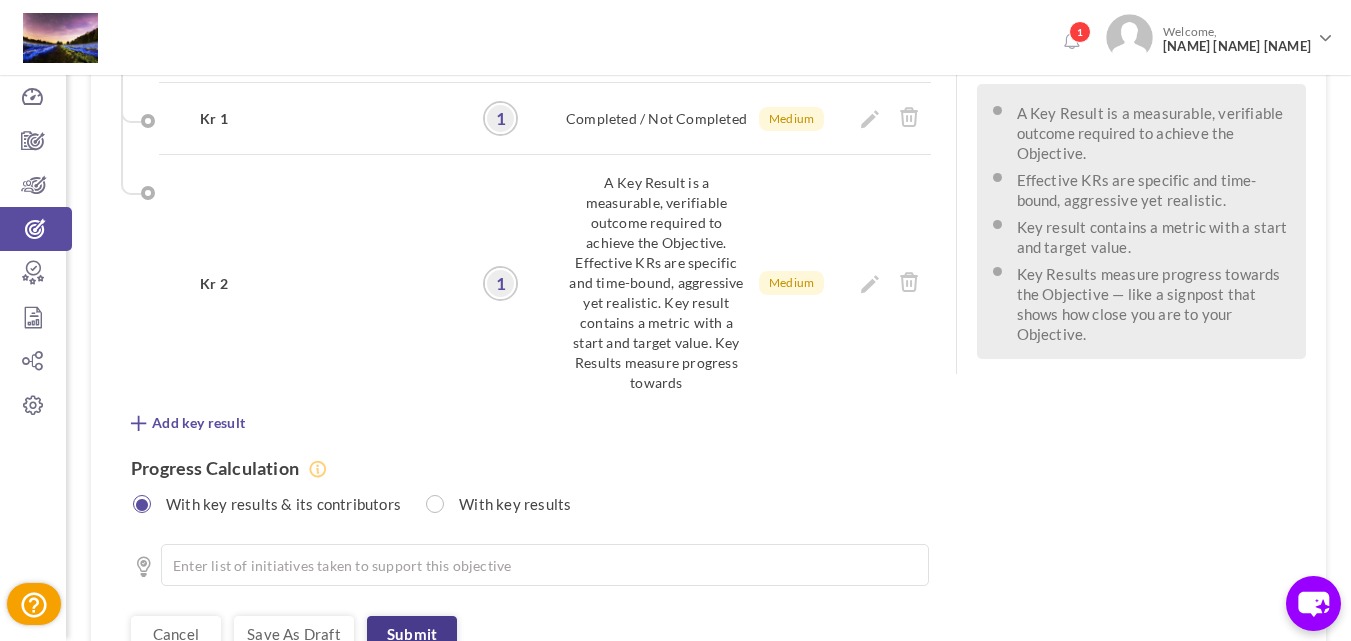 click on "Submit" at bounding box center [412, 634] 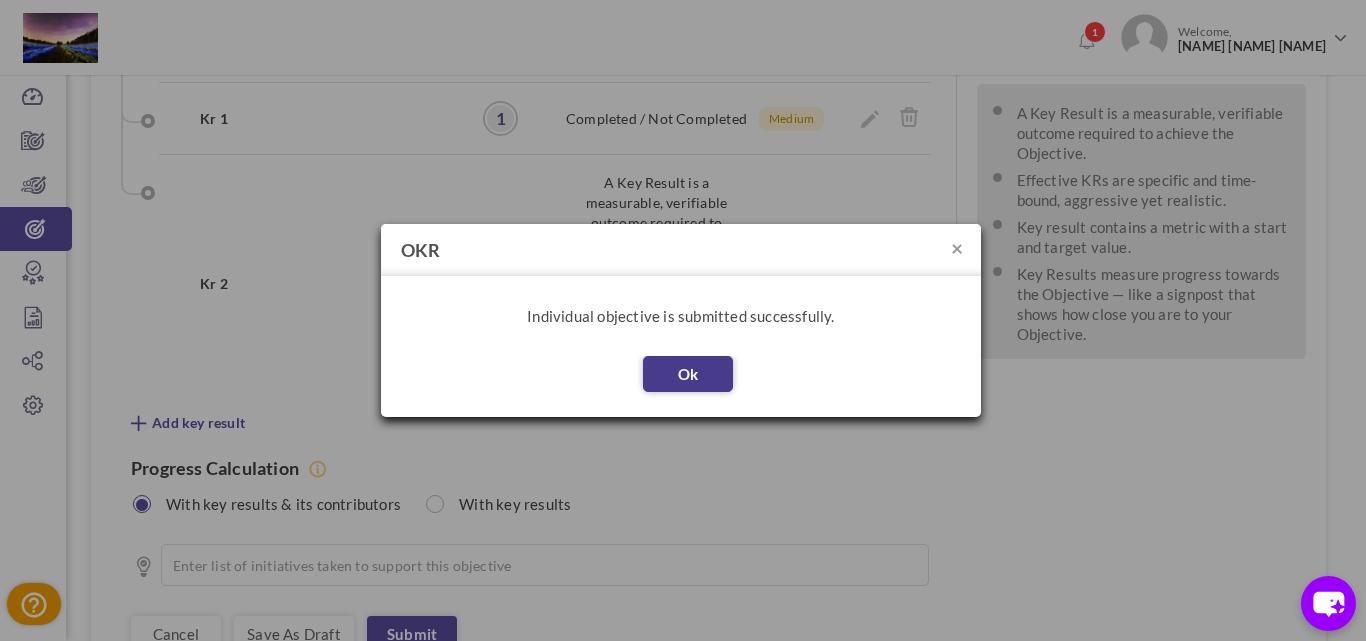click on "Ok" at bounding box center (688, 374) 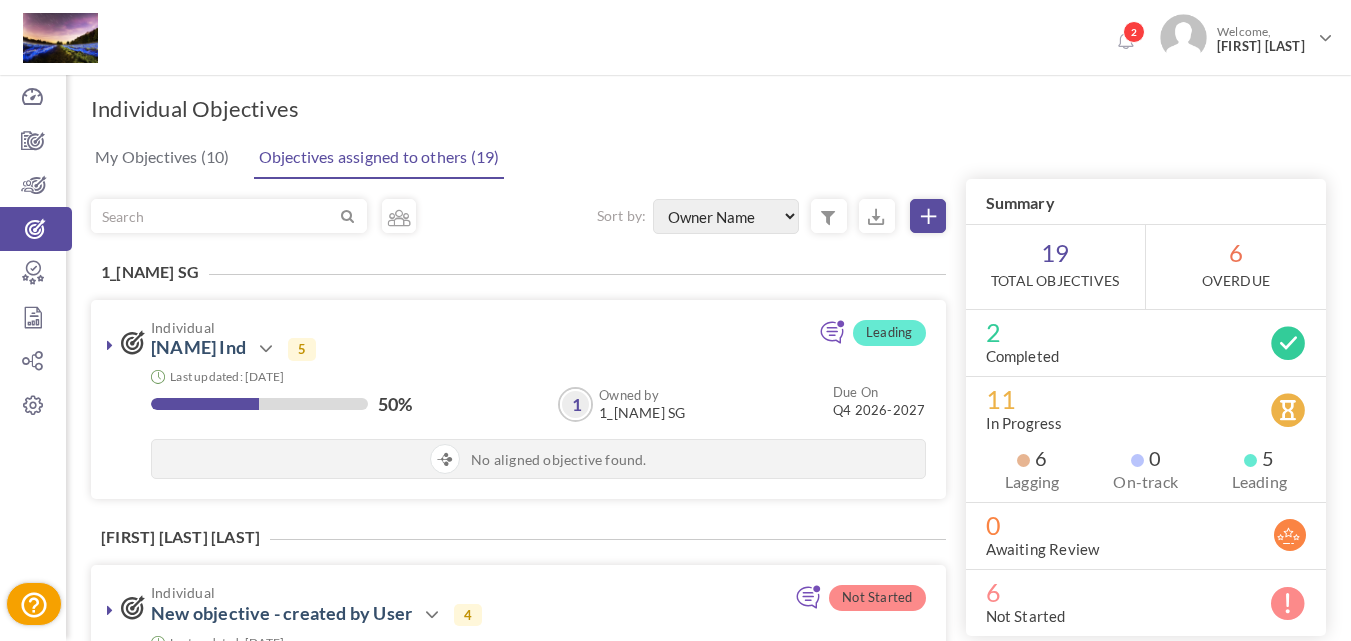 select on "FirstName" 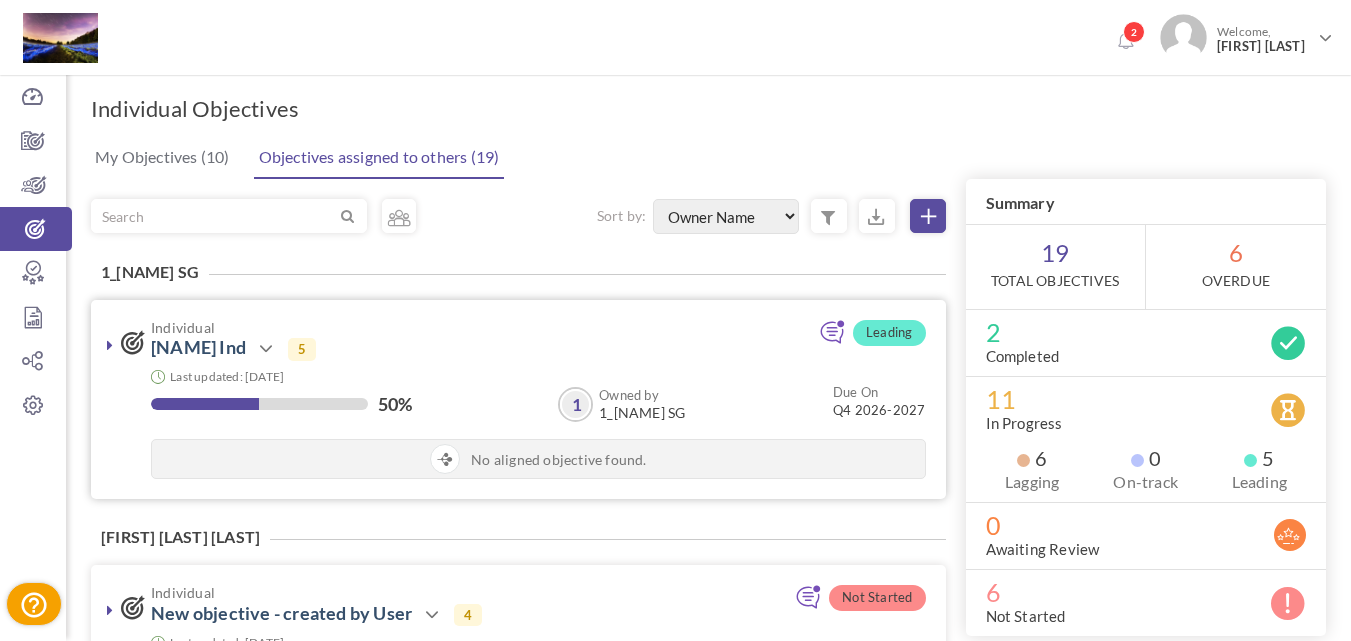 scroll, scrollTop: 0, scrollLeft: 0, axis: both 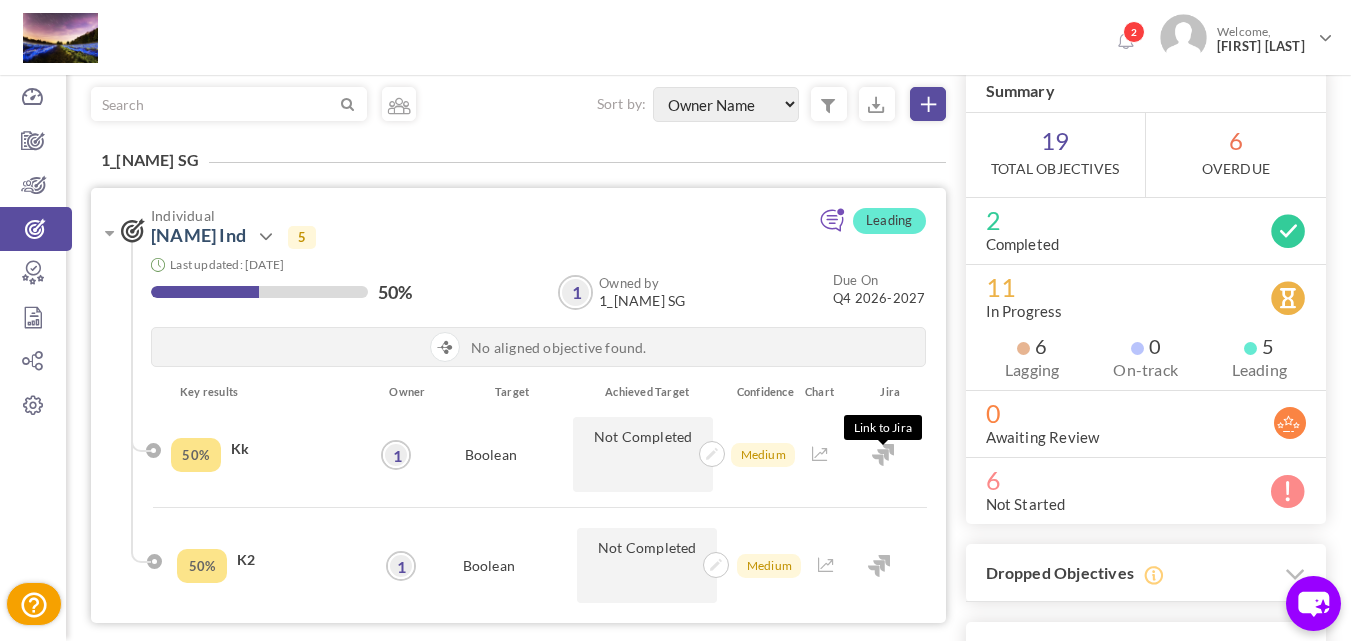 click at bounding box center (883, 455) 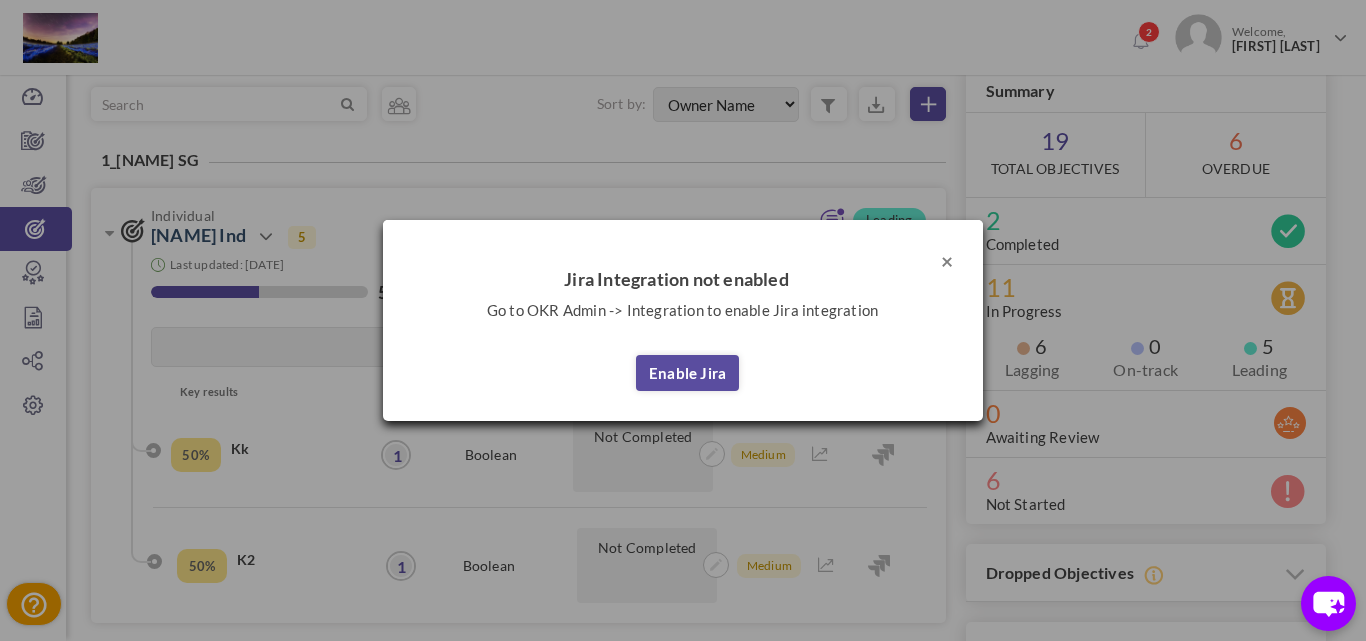 click on "×" at bounding box center [947, 260] 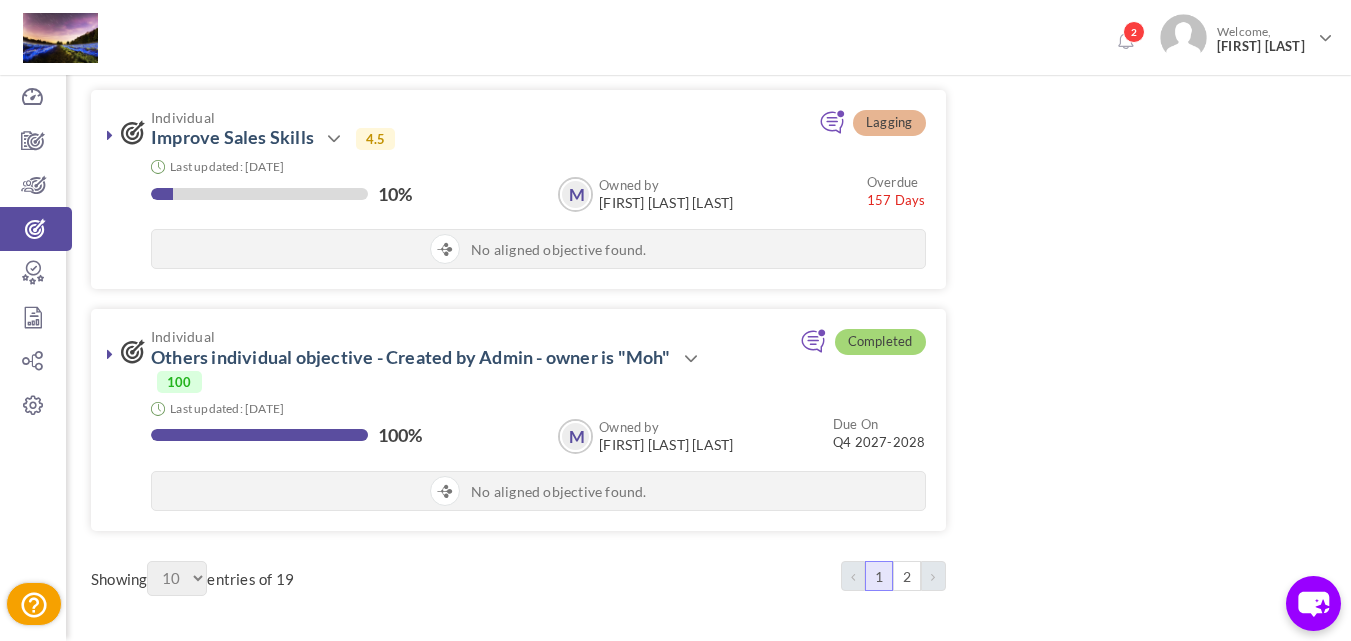 scroll, scrollTop: 2600, scrollLeft: 0, axis: vertical 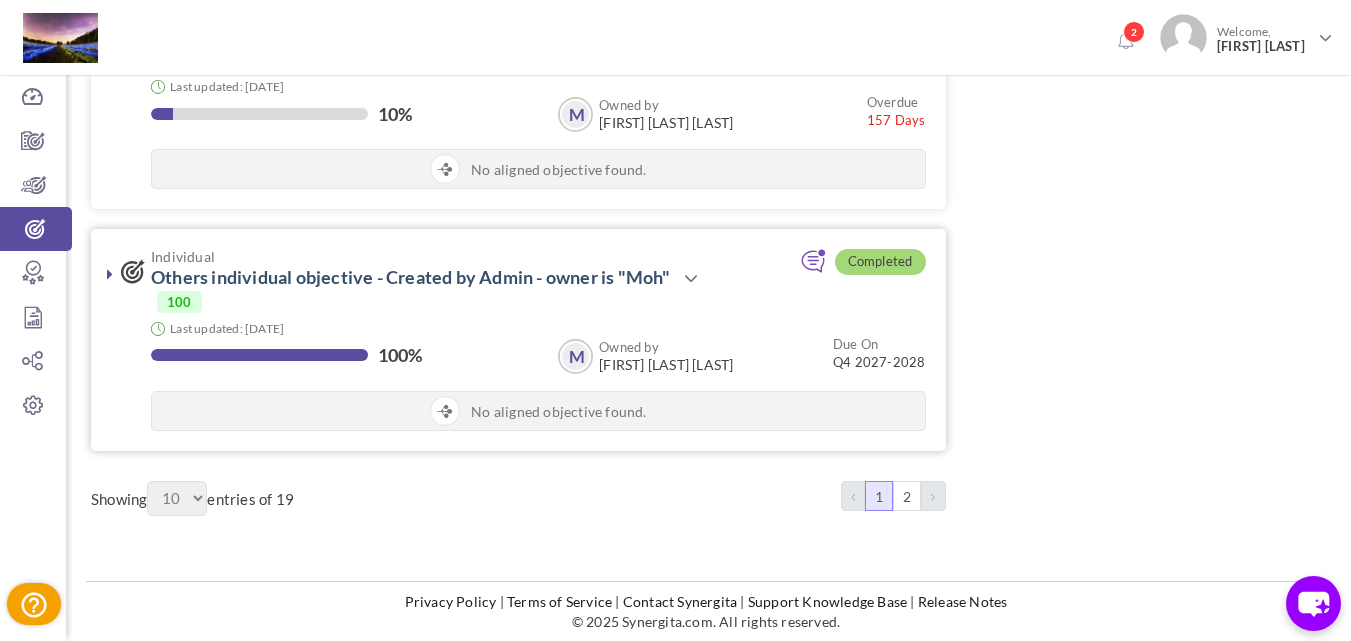 click at bounding box center [110, 274] 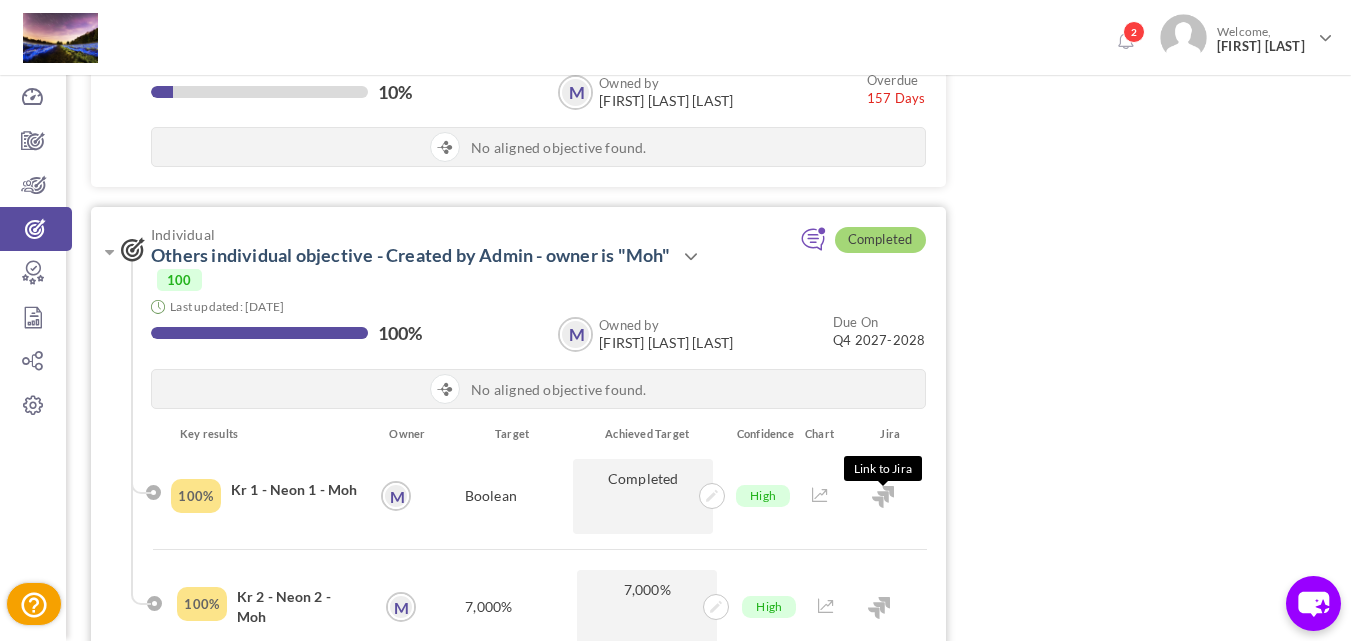 click at bounding box center [883, 497] 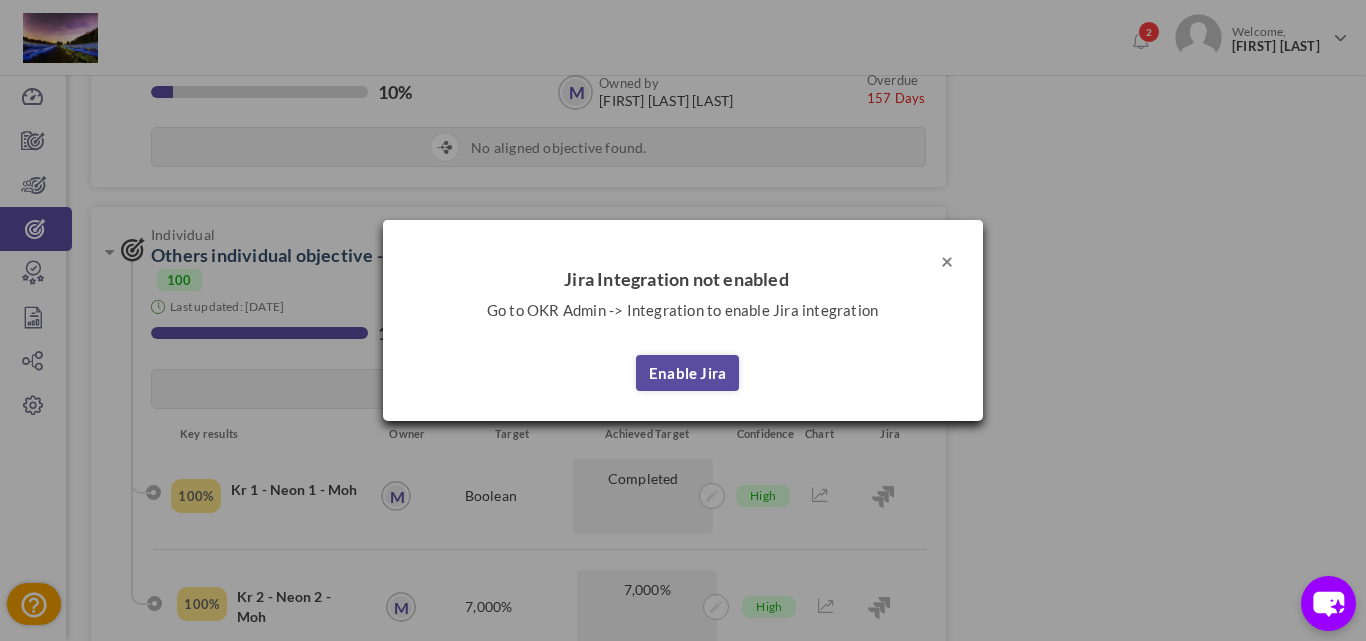click on "×" at bounding box center [947, 260] 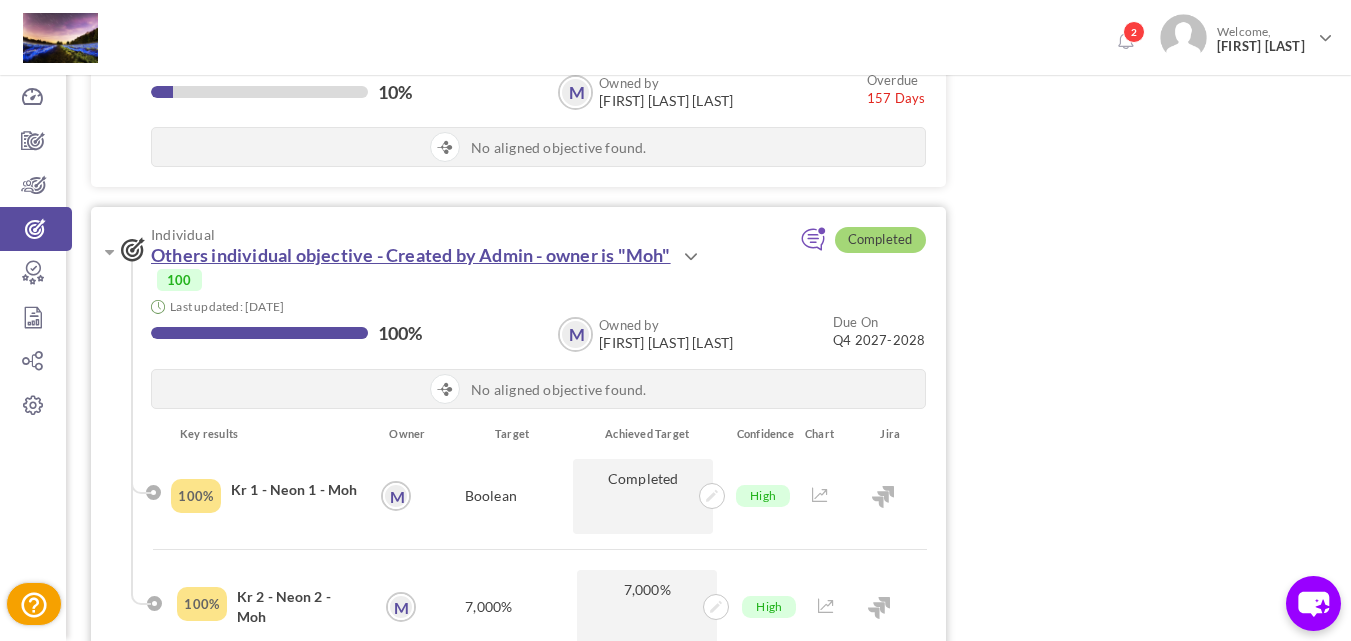 click on "Others individual objective - Created by Admin - owner is "Moh"" at bounding box center [411, 255] 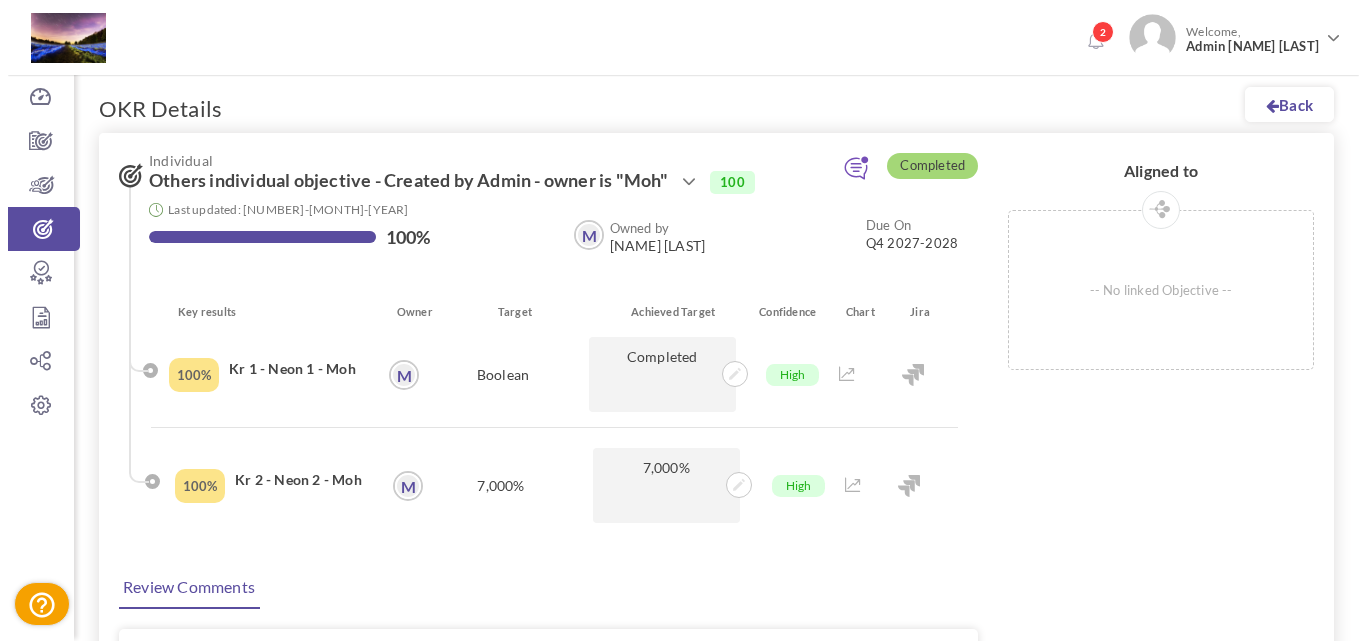 scroll, scrollTop: 0, scrollLeft: 0, axis: both 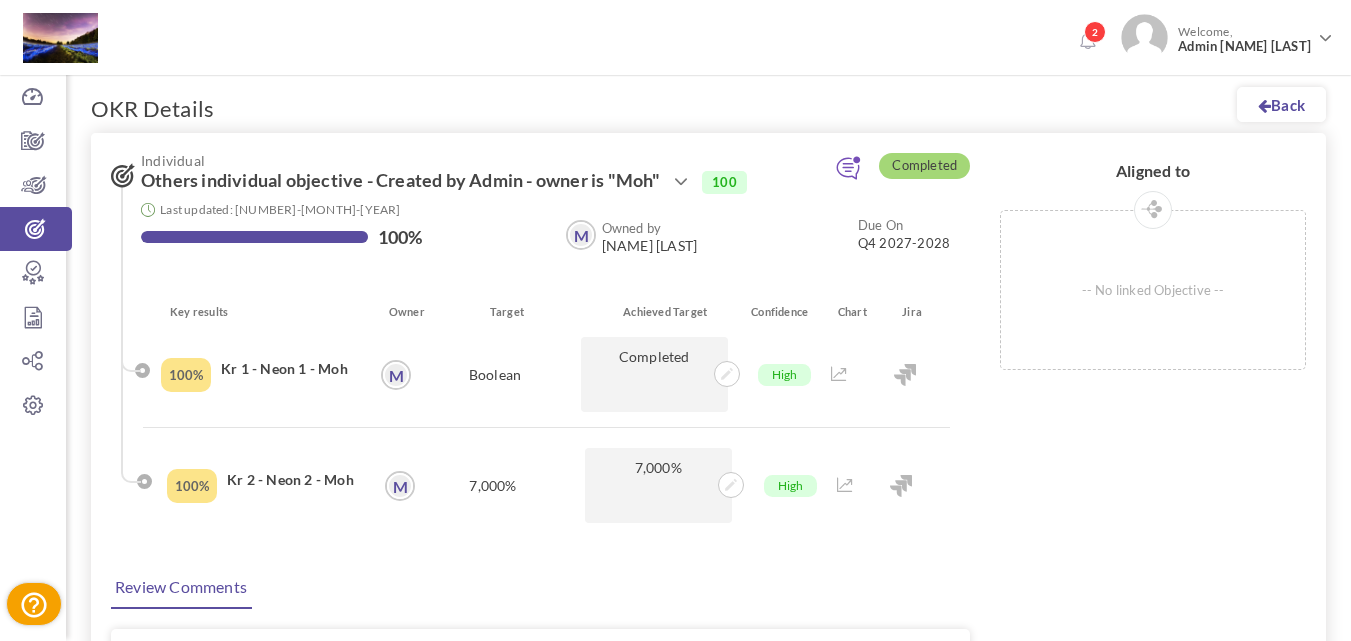 click at bounding box center [905, 375] 